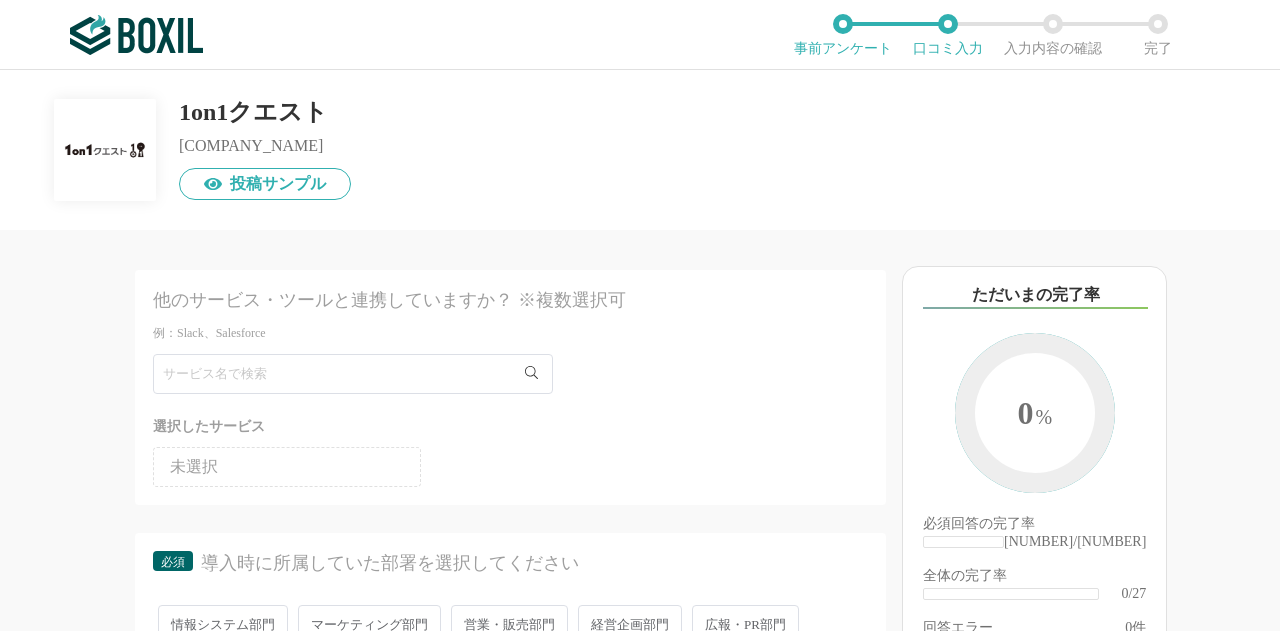 scroll, scrollTop: 0, scrollLeft: 0, axis: both 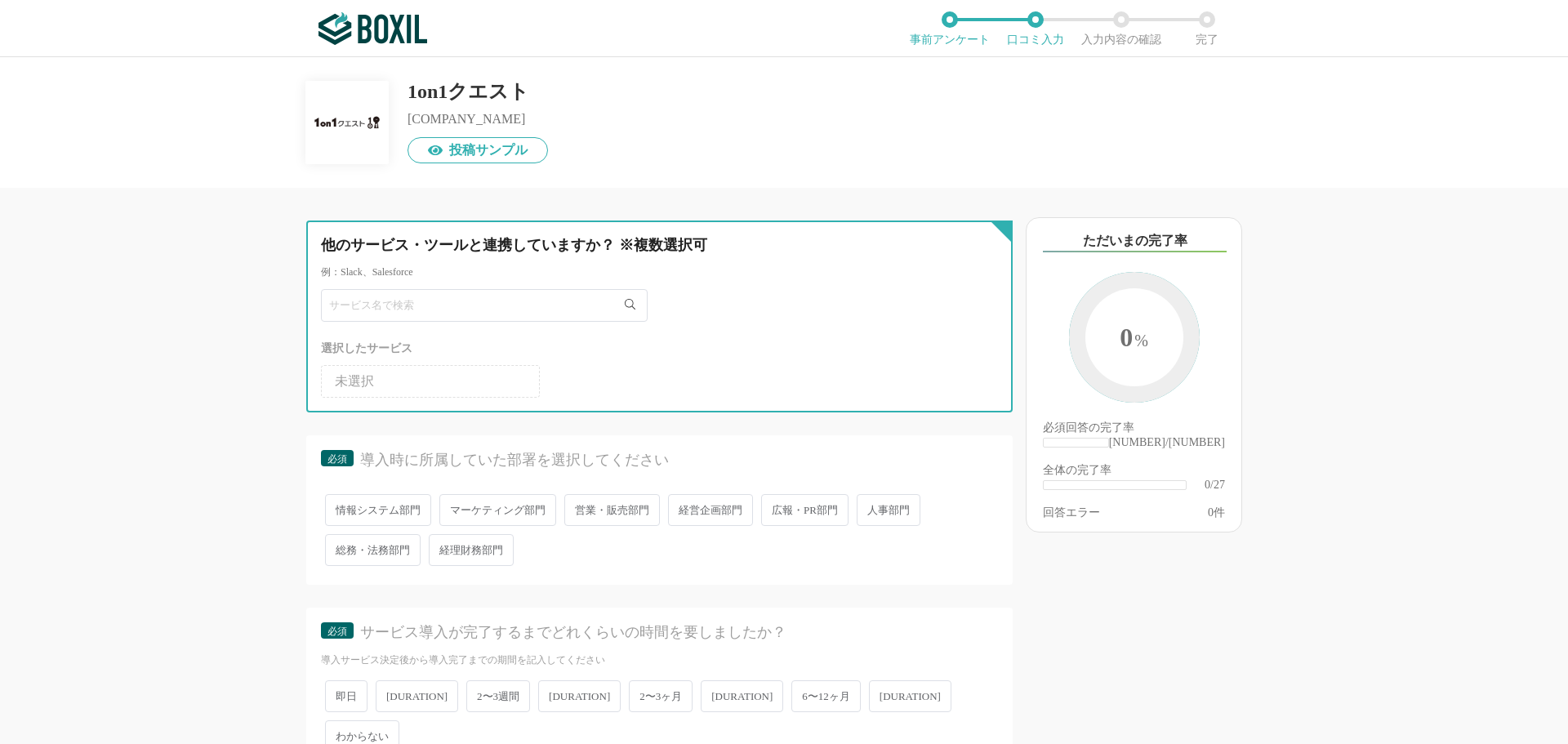 click at bounding box center [484, 305] 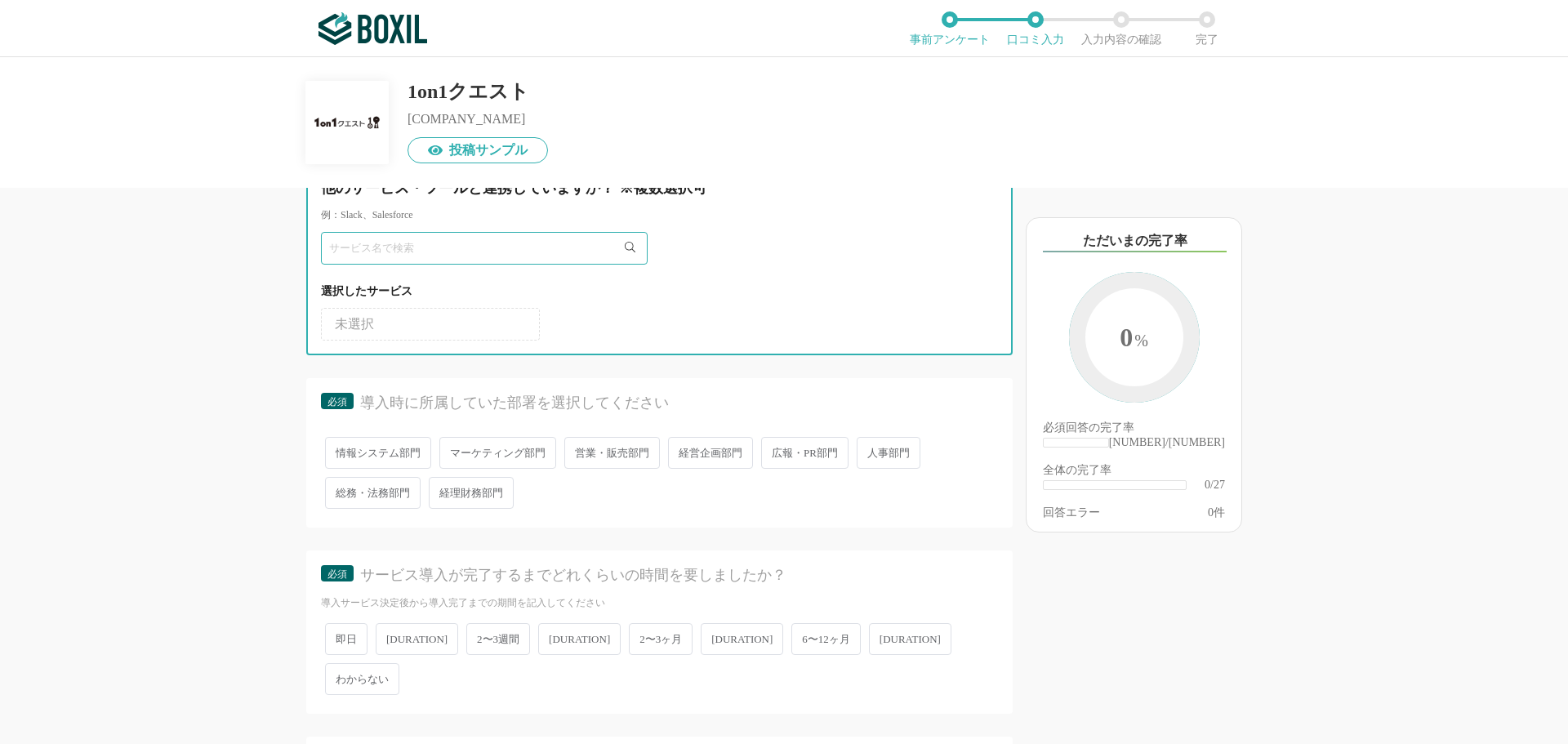 scroll, scrollTop: 163, scrollLeft: 0, axis: vertical 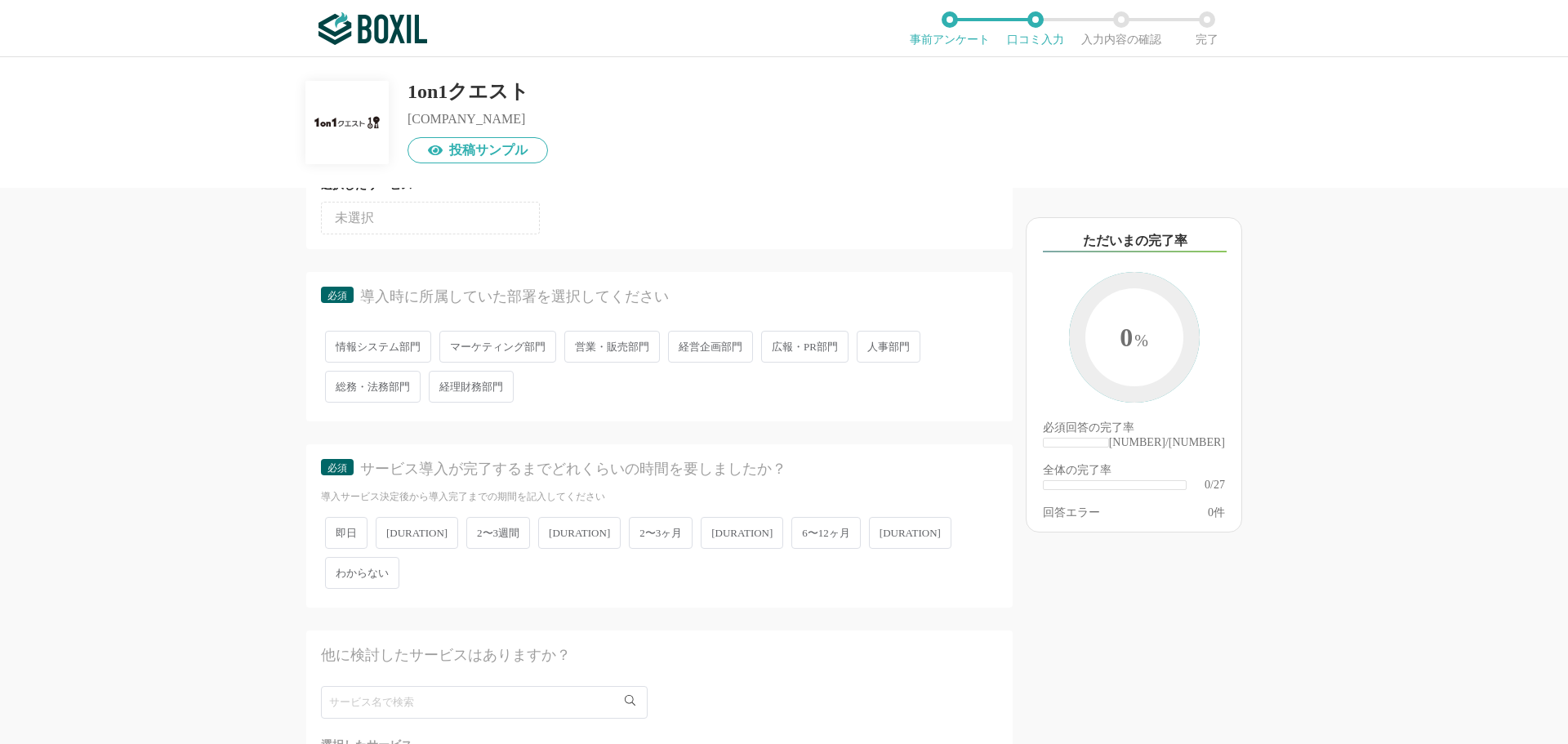 click on "人事部門" at bounding box center [378, 346] 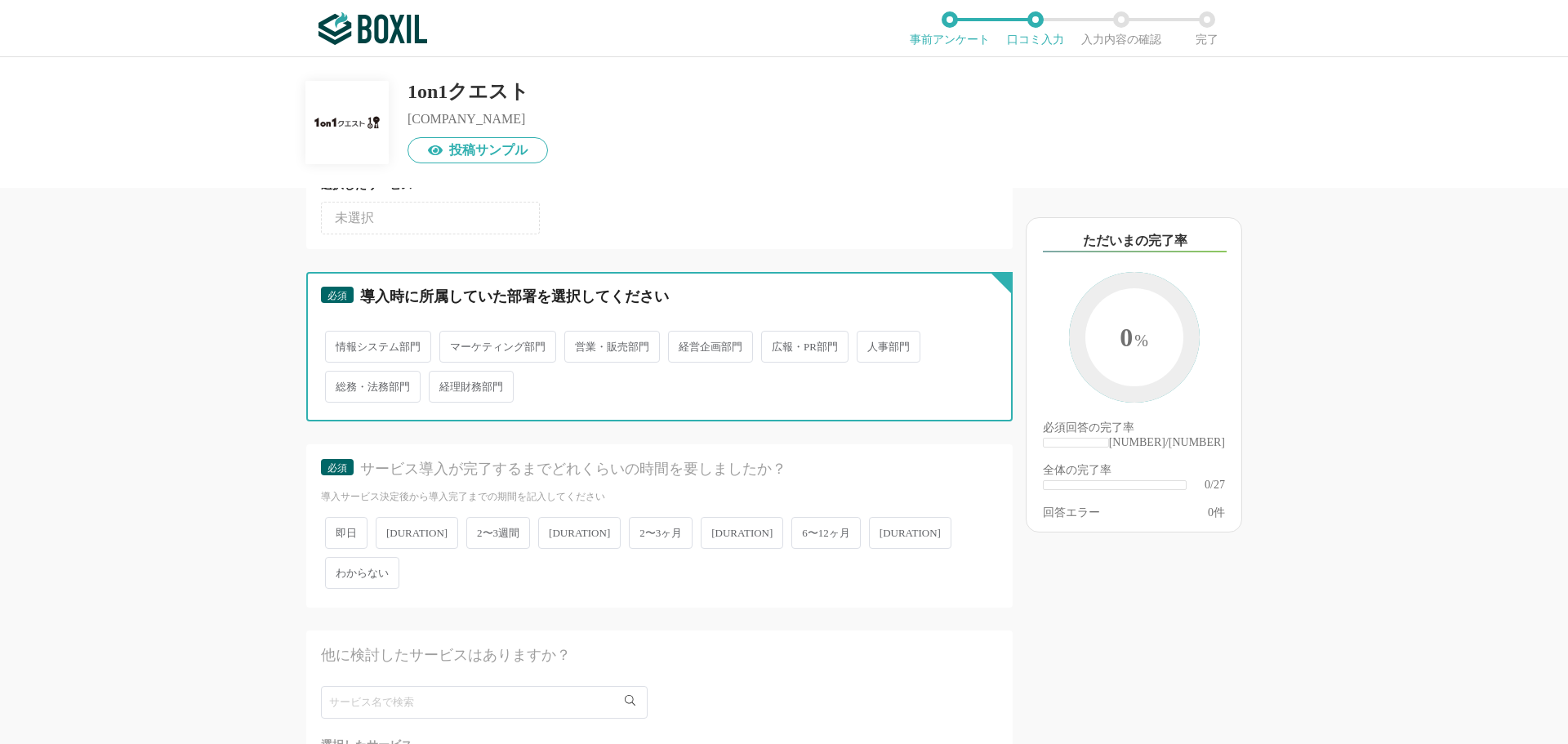 click on "人事部門" at bounding box center (334, 338) 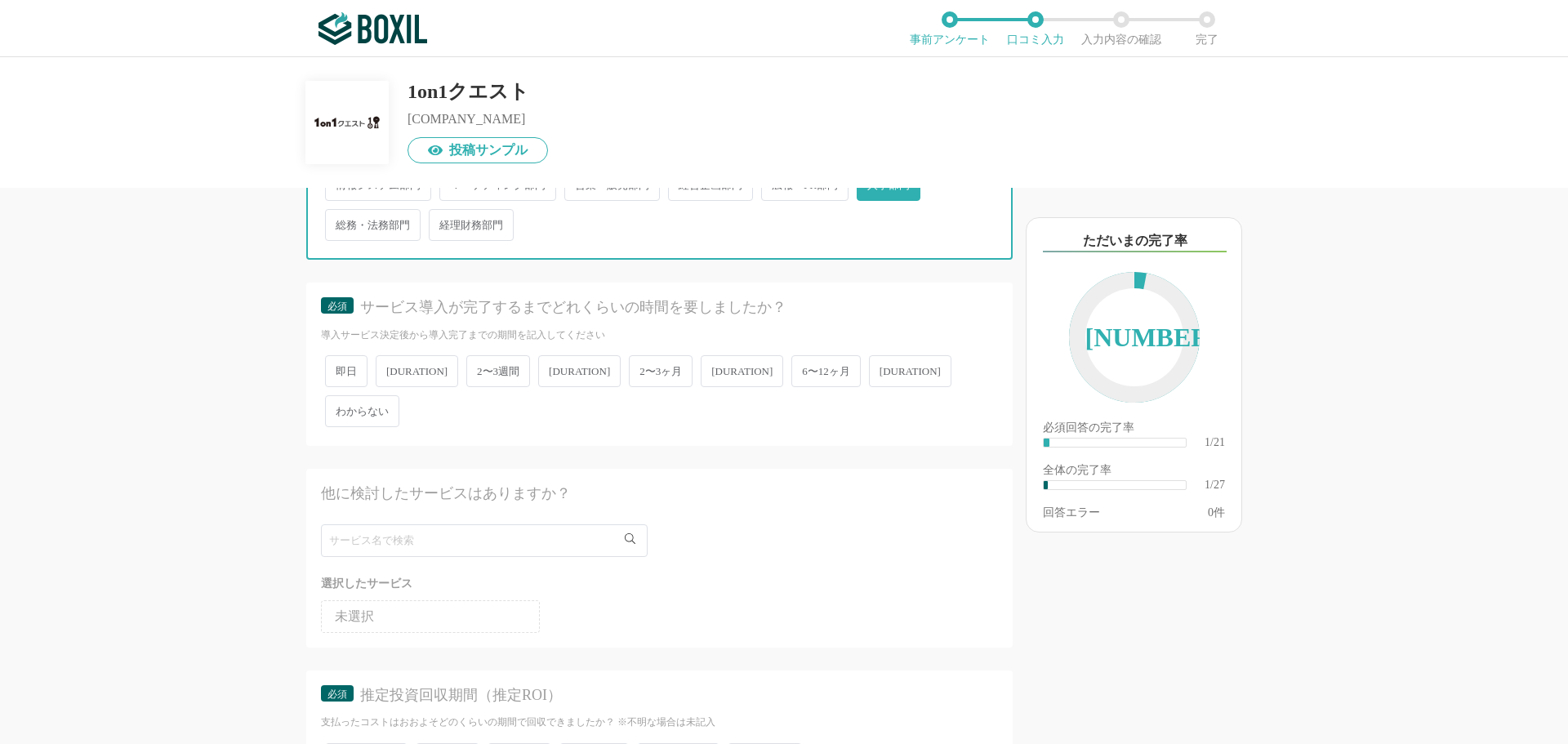scroll, scrollTop: 327, scrollLeft: 0, axis: vertical 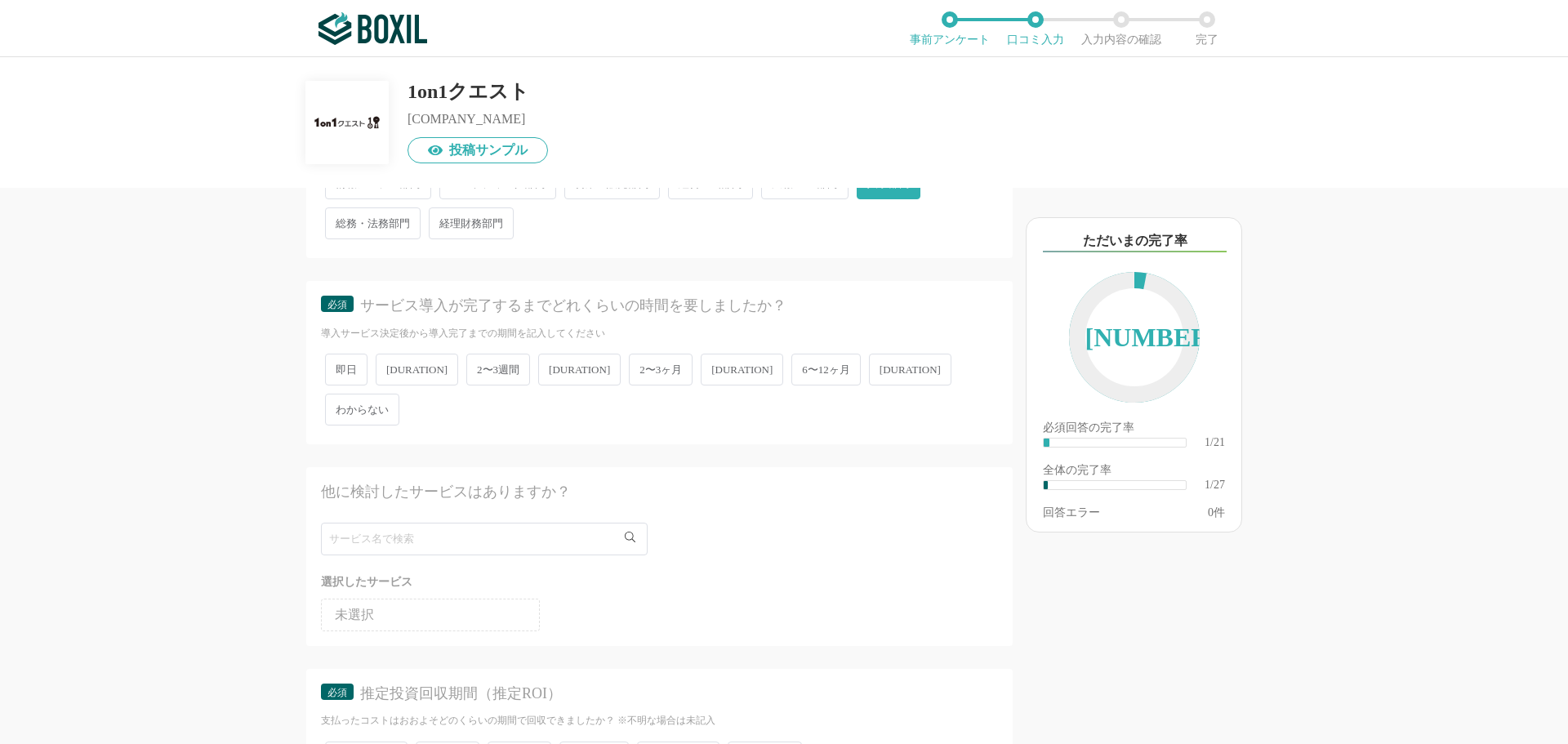 click on "[DURATION]" at bounding box center [346, 369] 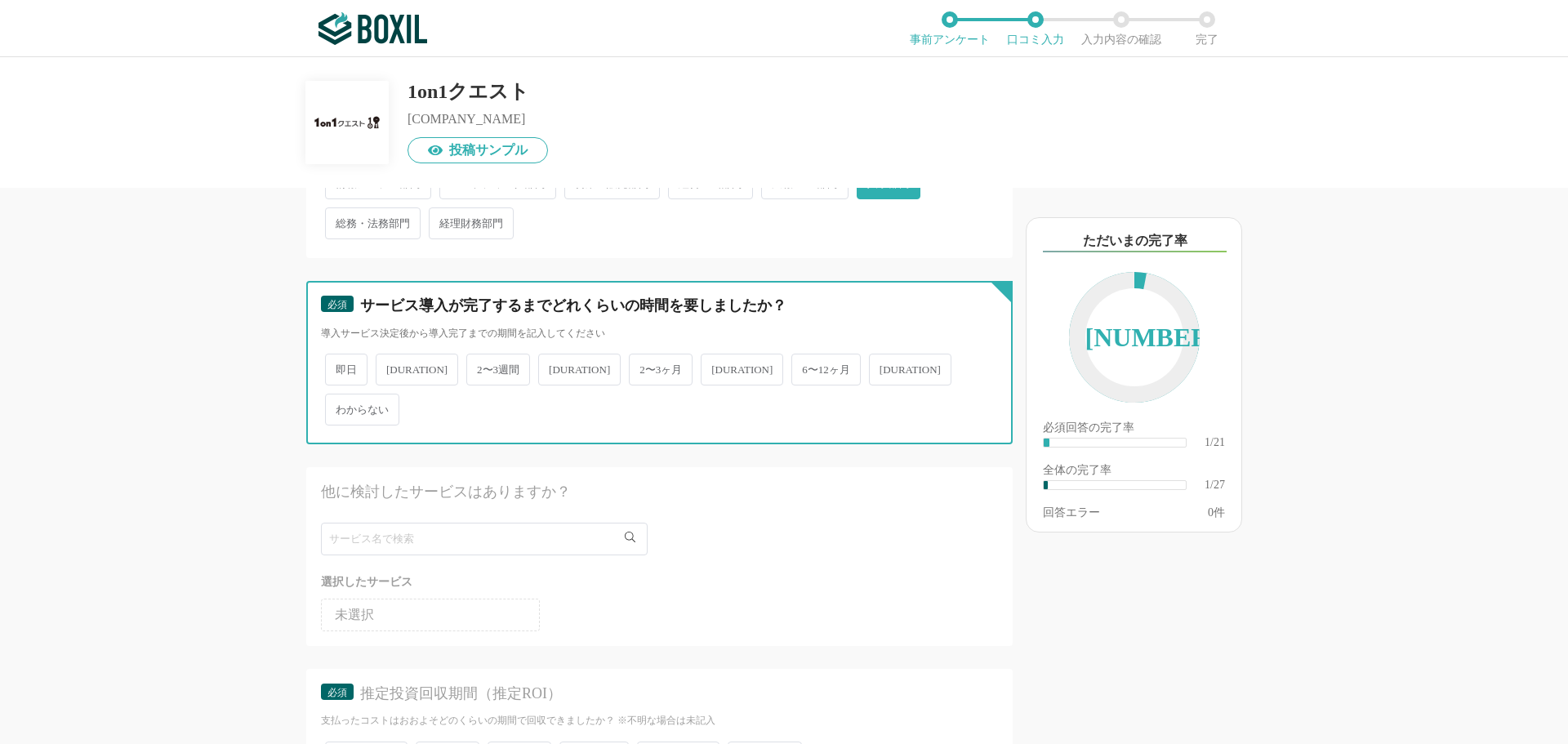 click on "[DURATION]" at bounding box center [334, 361] 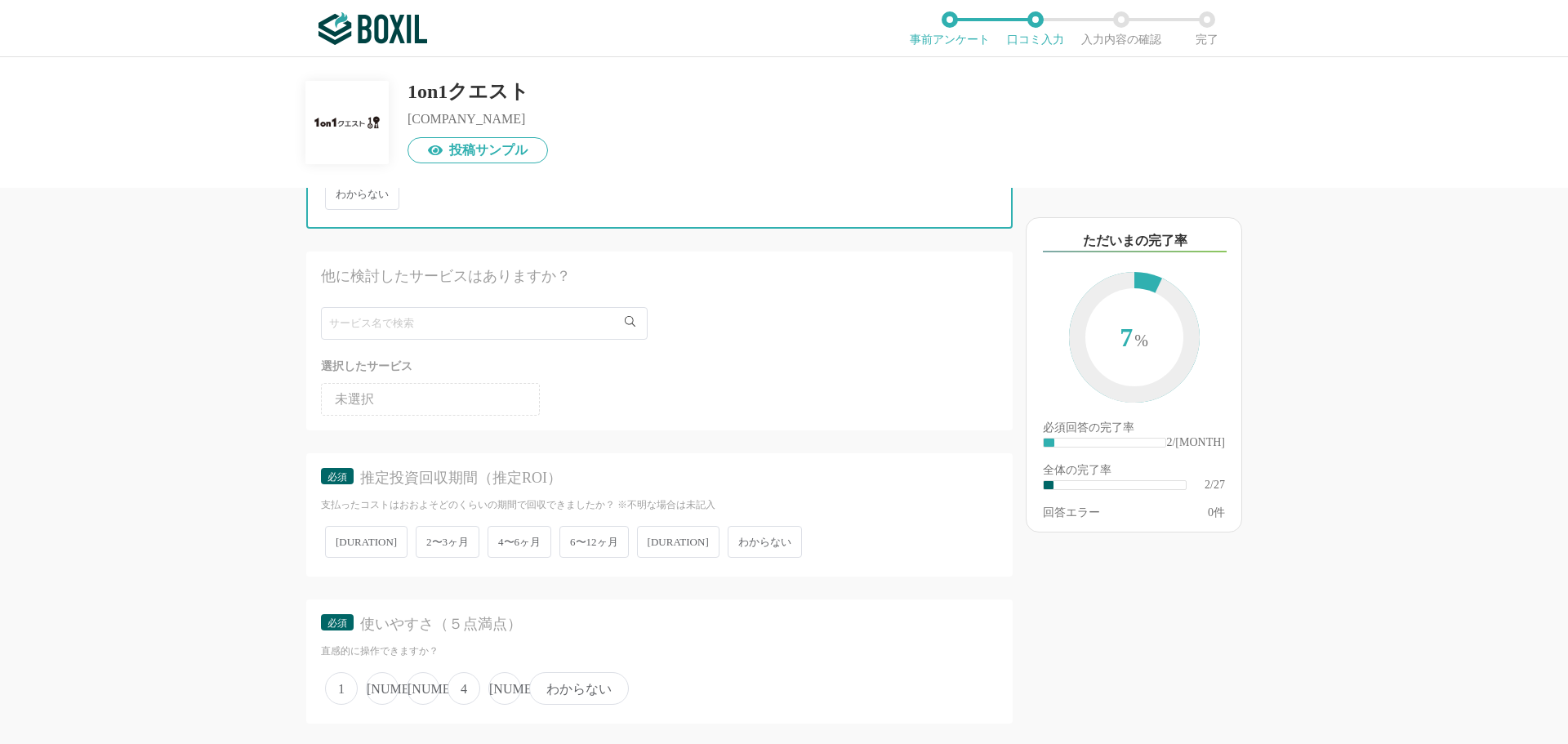 scroll, scrollTop: 572, scrollLeft: 0, axis: vertical 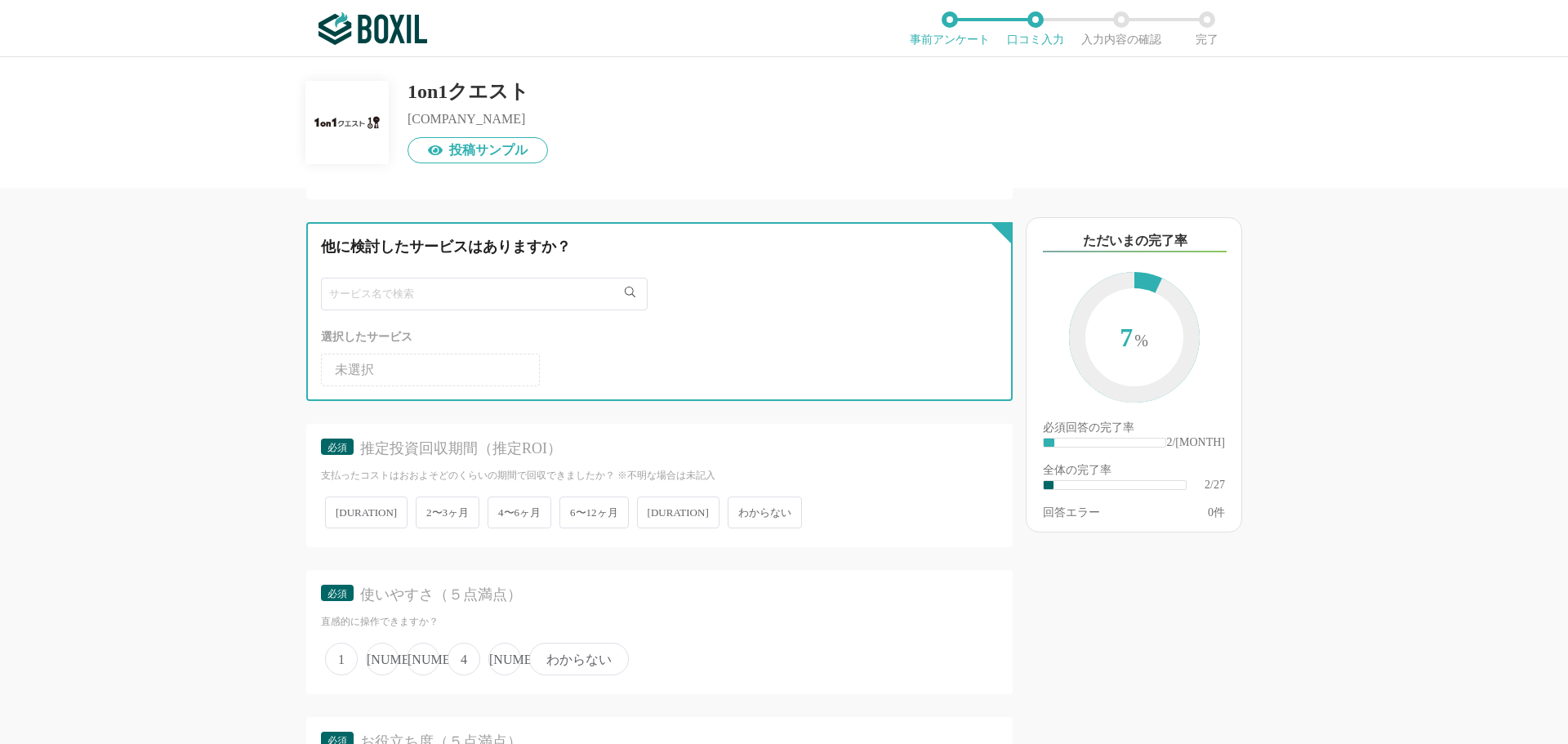 click at bounding box center (484, 294) 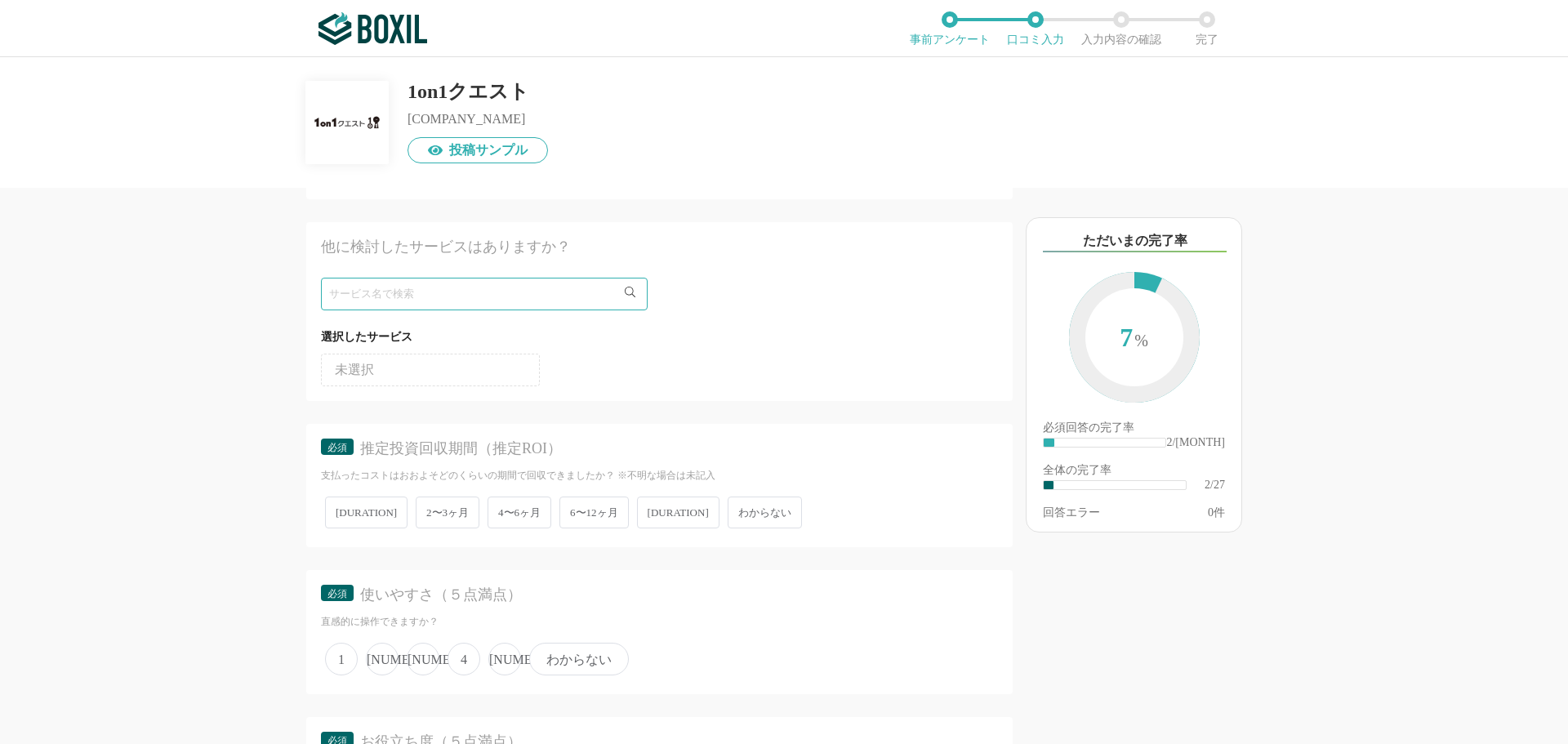 click on "未選択" at bounding box center (430, 370) 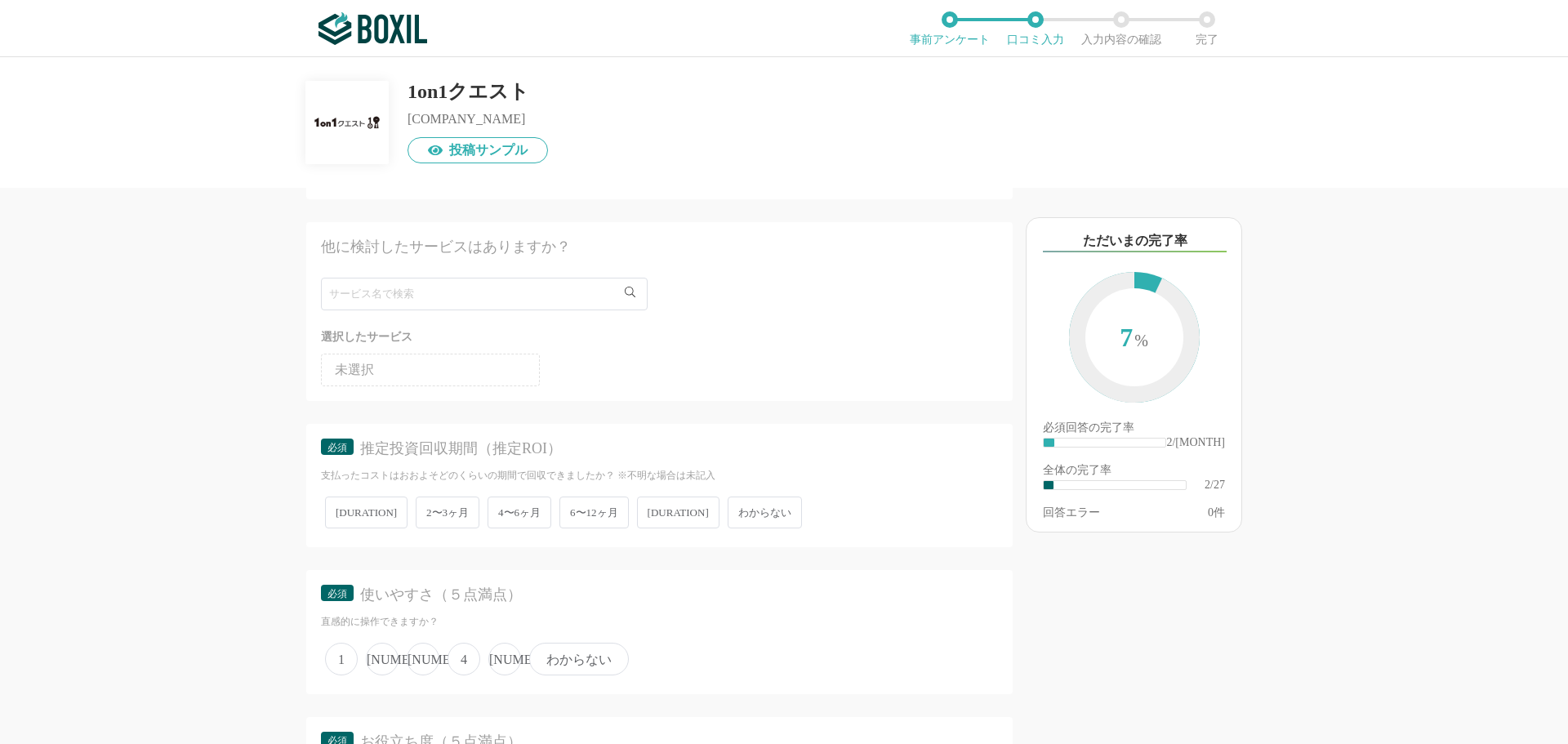 click on "未選択" at bounding box center (430, 370) 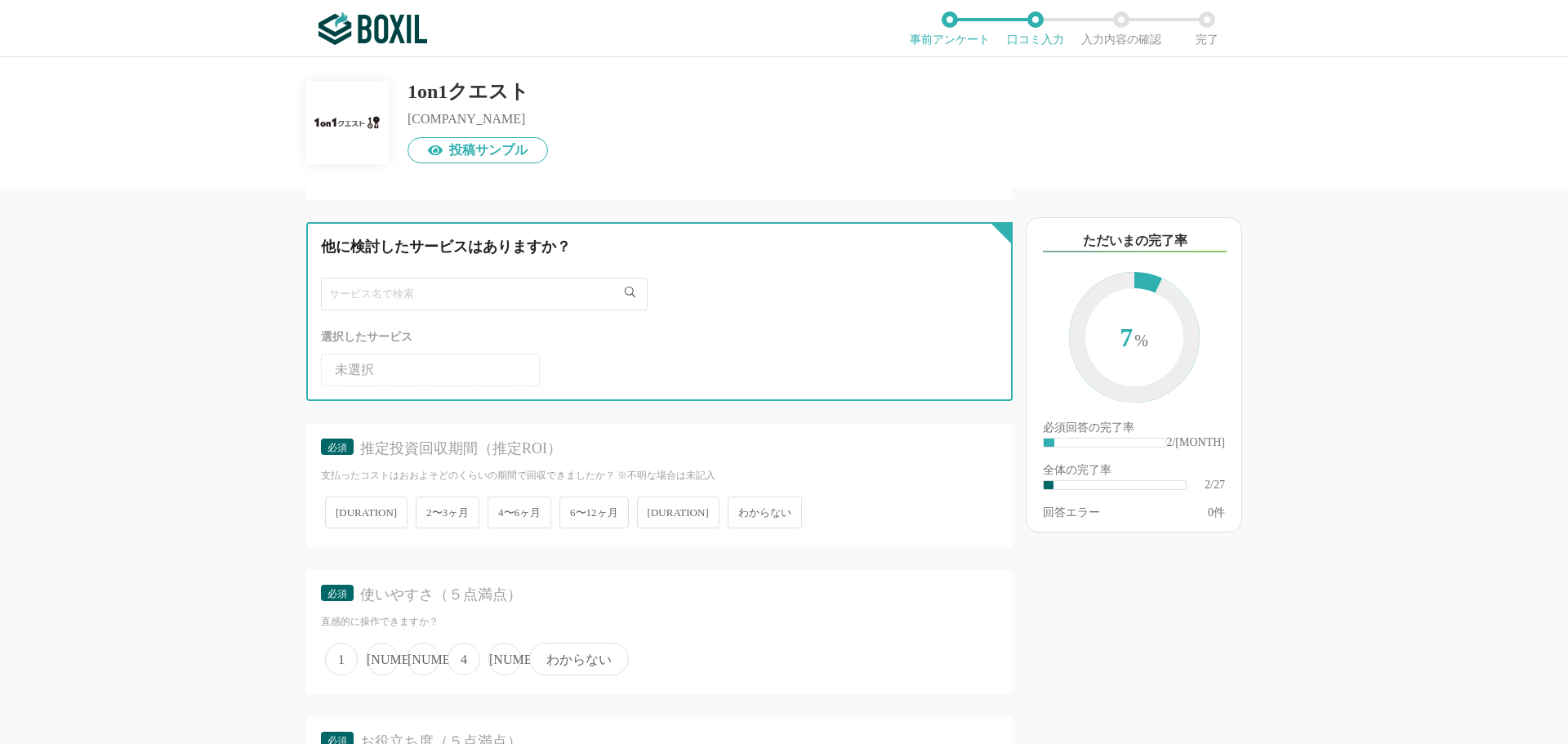click at bounding box center [484, 294] 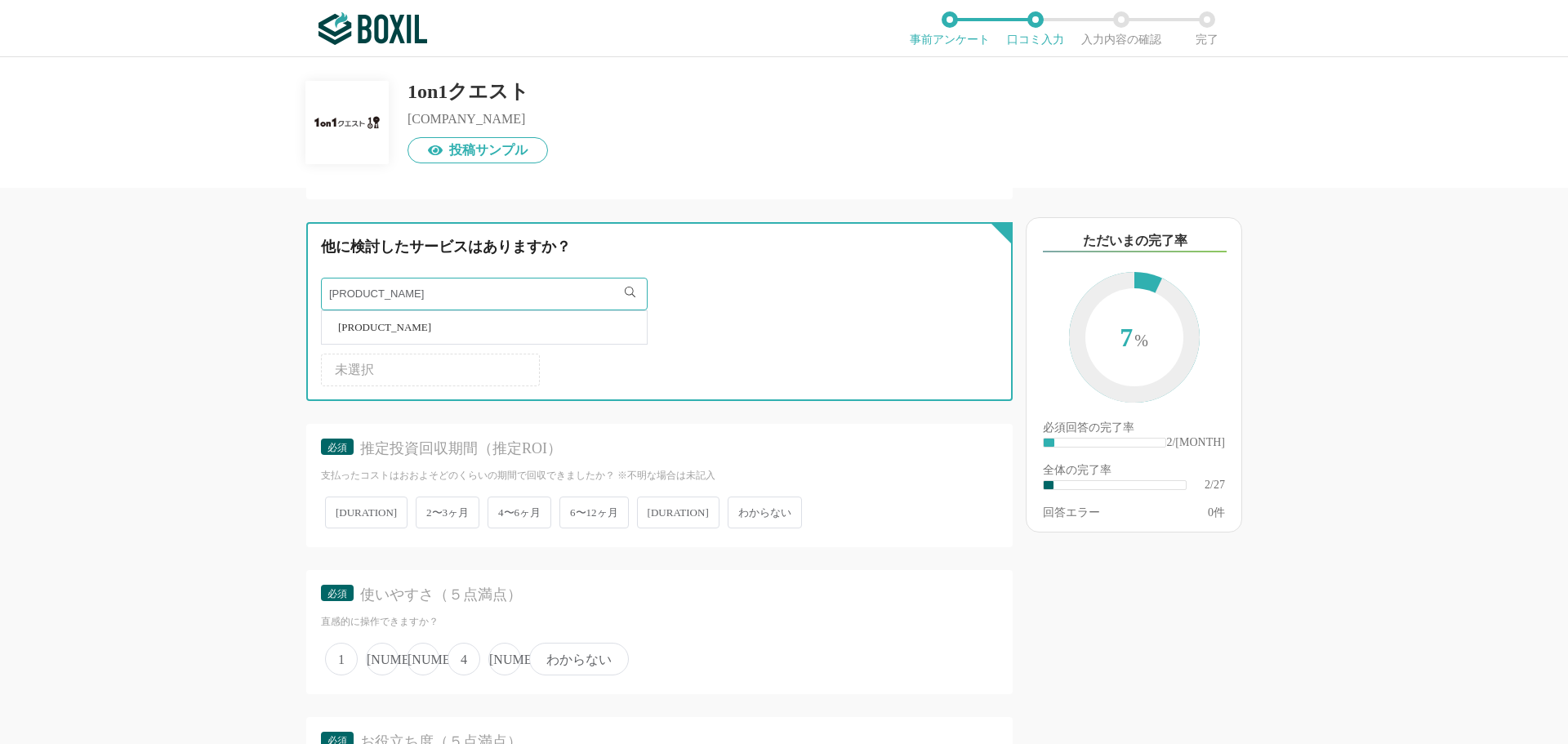 type on "[PRODUCT_NAME]" 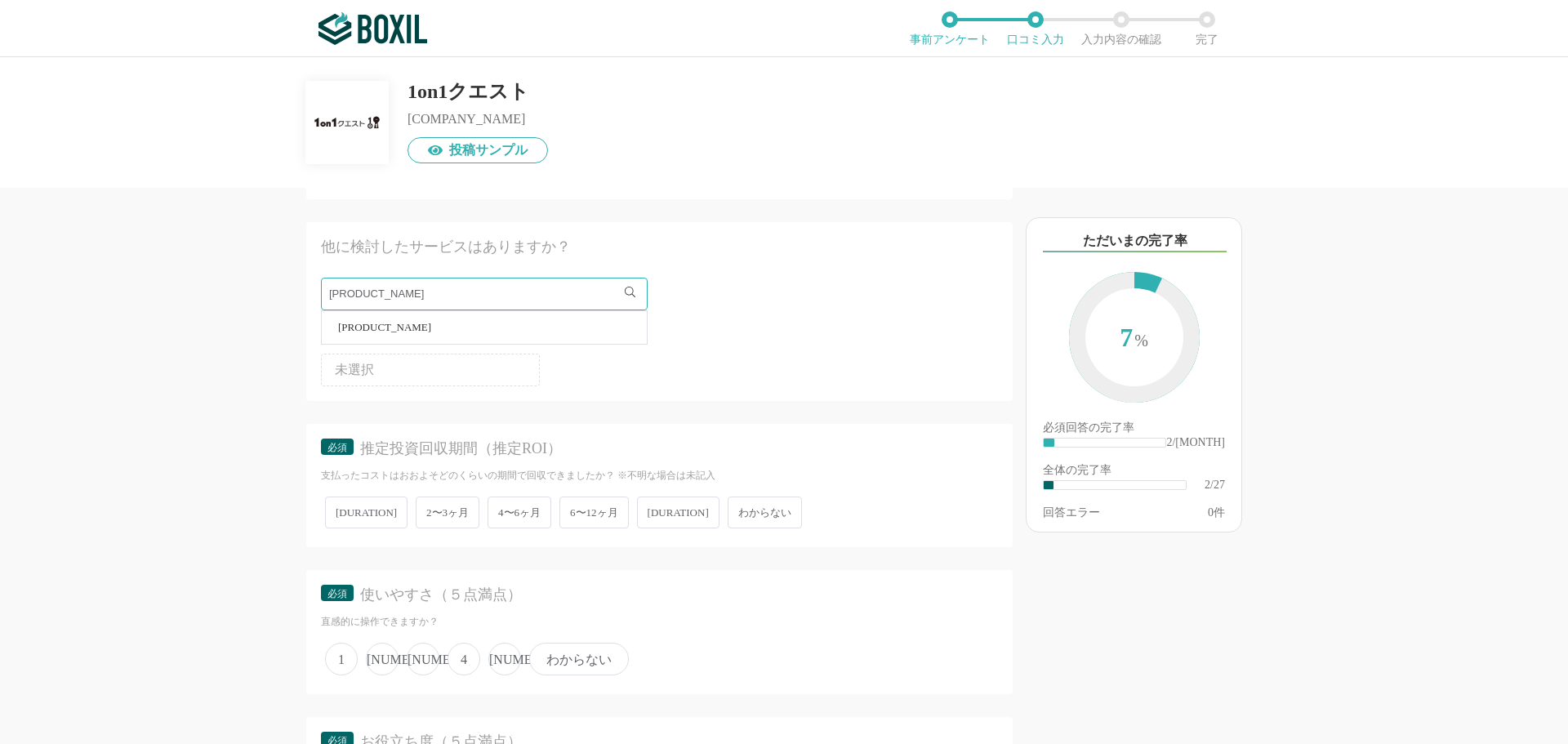 drag, startPoint x: 383, startPoint y: 288, endPoint x: 198, endPoint y: 395, distance: 213.71476 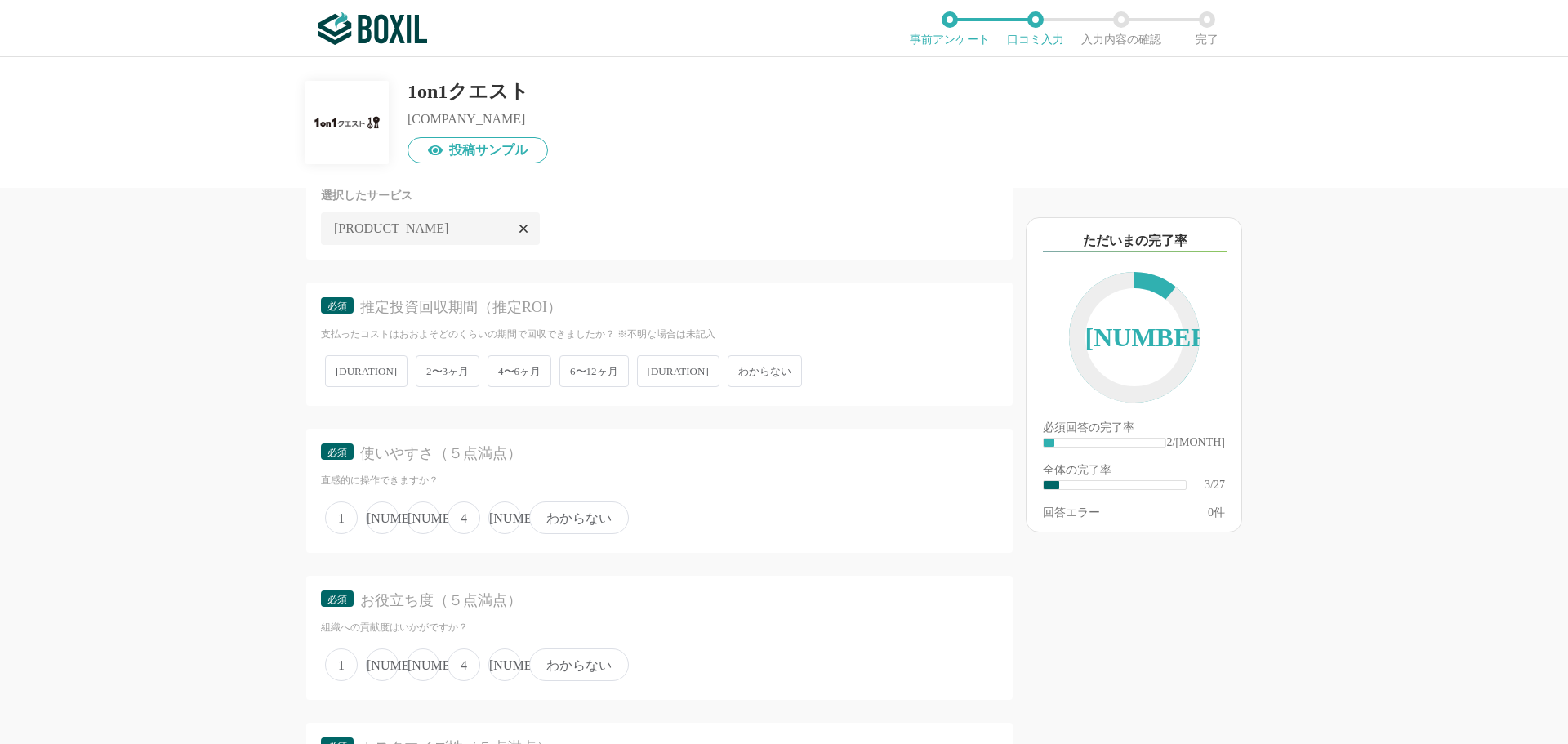 scroll, scrollTop: 735, scrollLeft: 0, axis: vertical 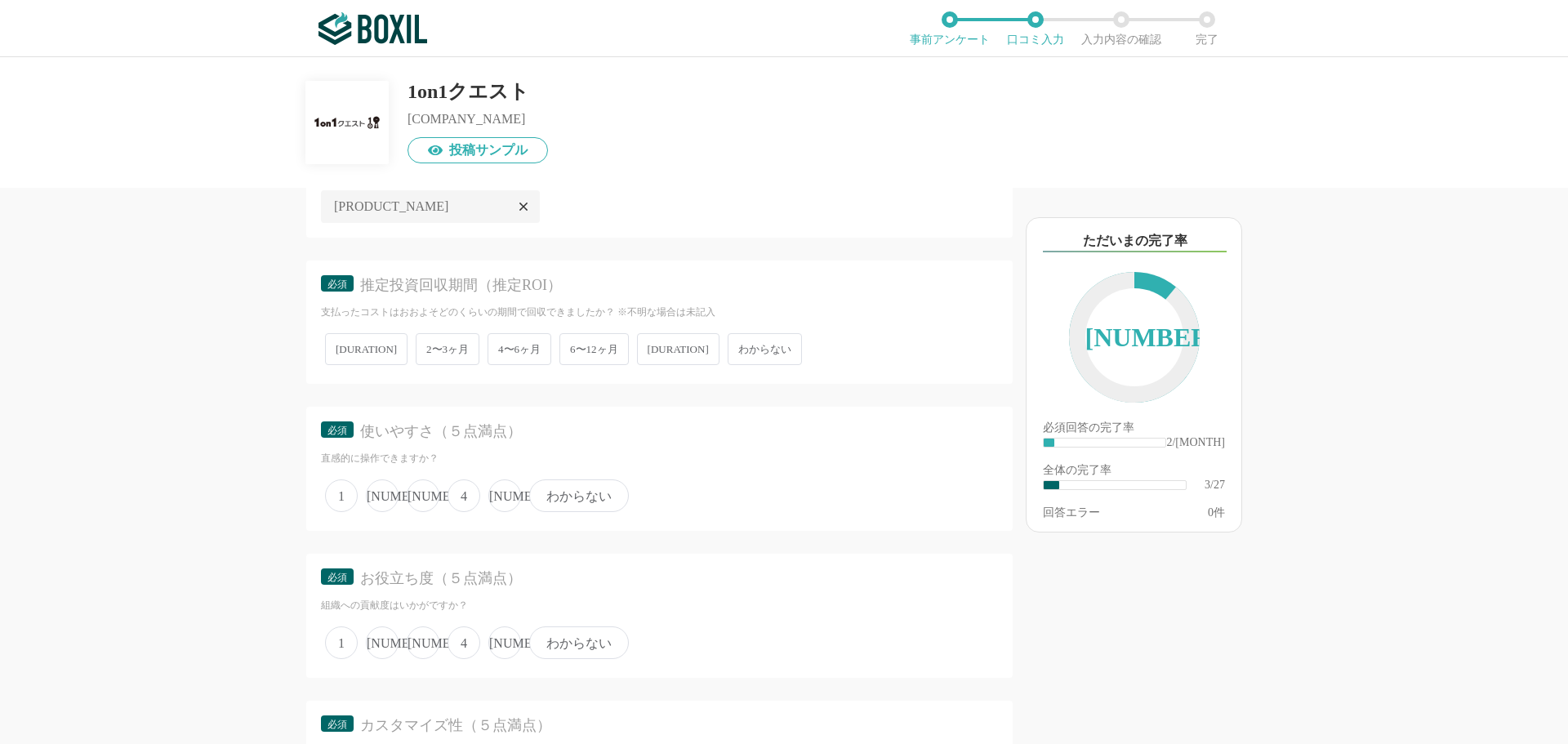 click on "2〜3ヶ月" at bounding box center (366, 349) 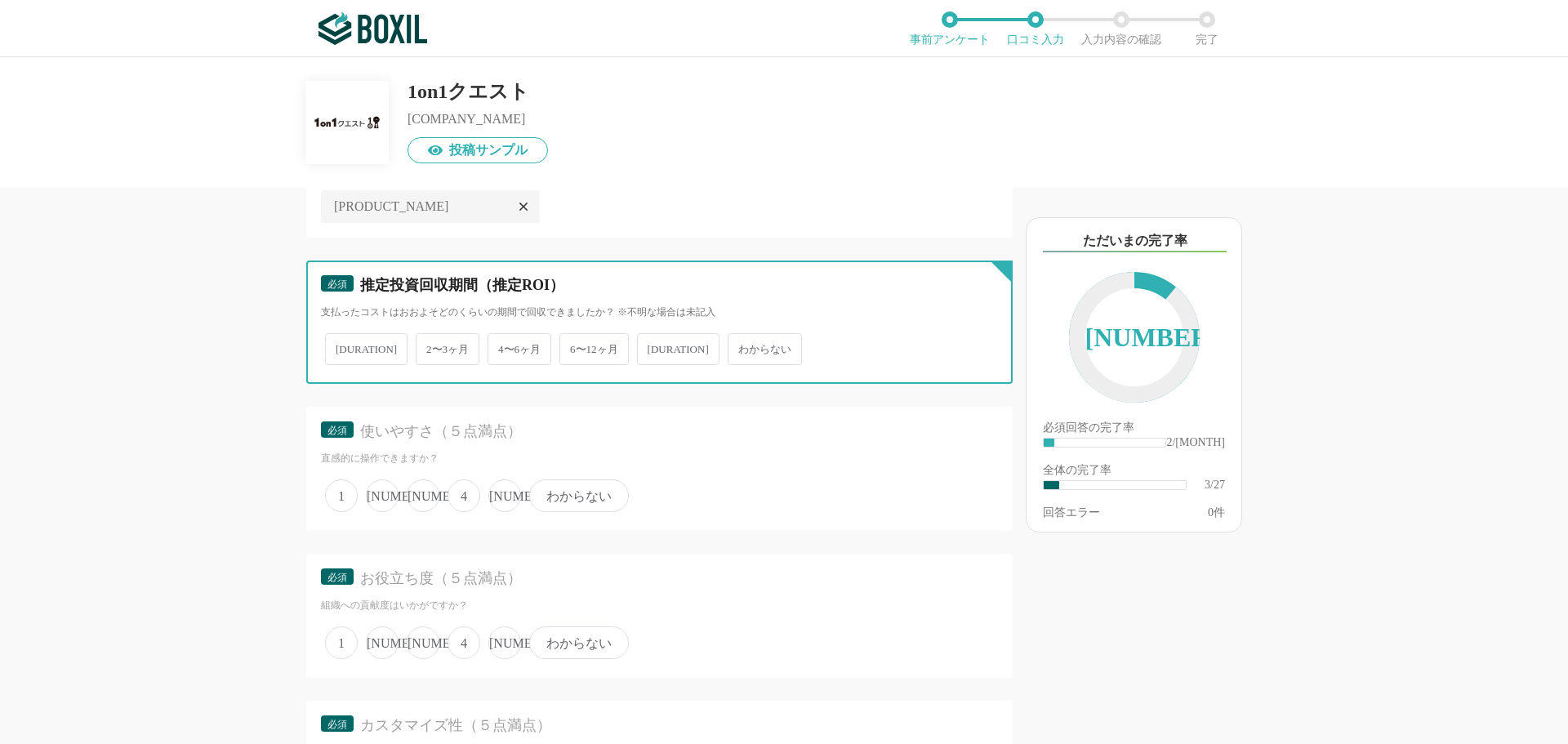 click on "2〜3ヶ月" at bounding box center [334, 341] 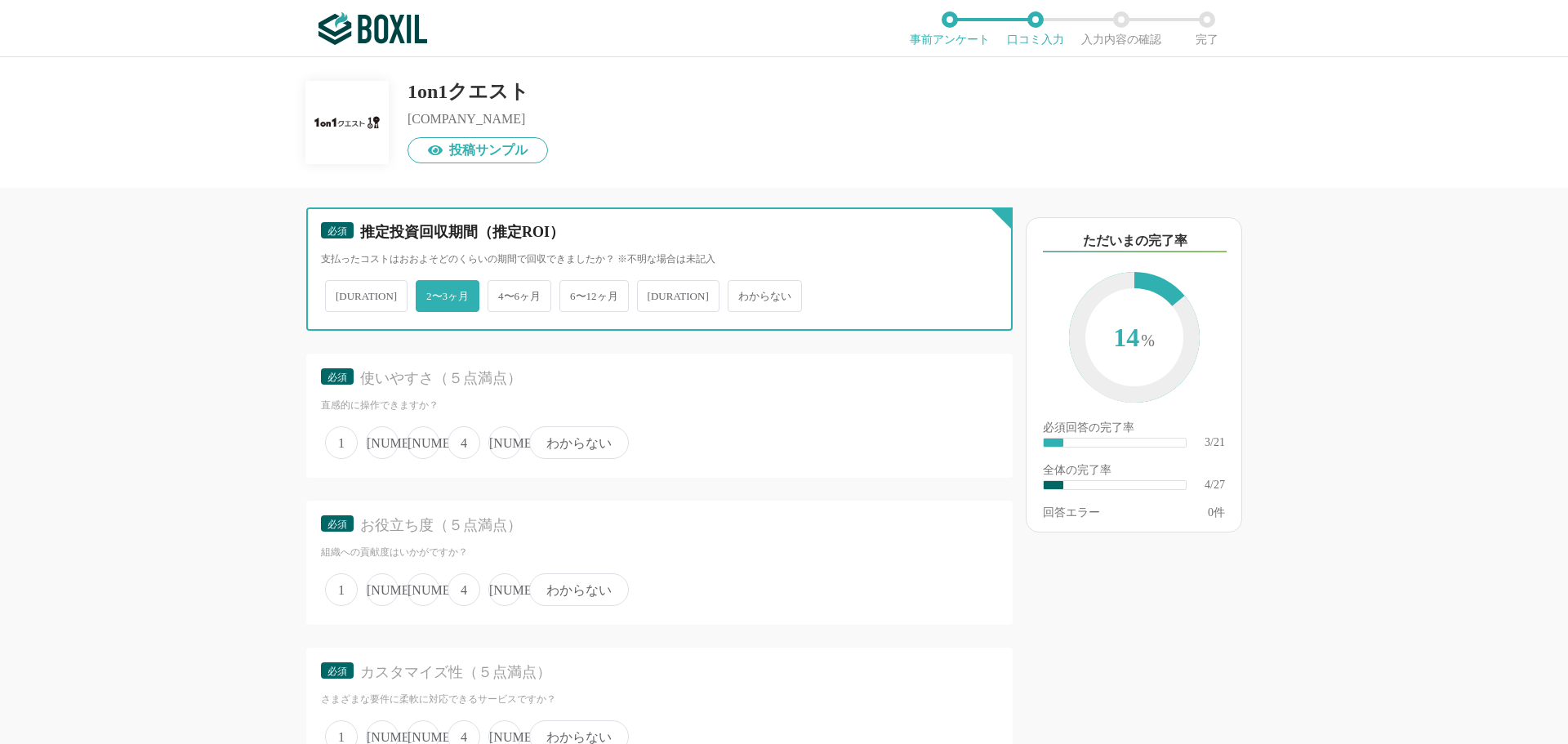 scroll, scrollTop: 817, scrollLeft: 0, axis: vertical 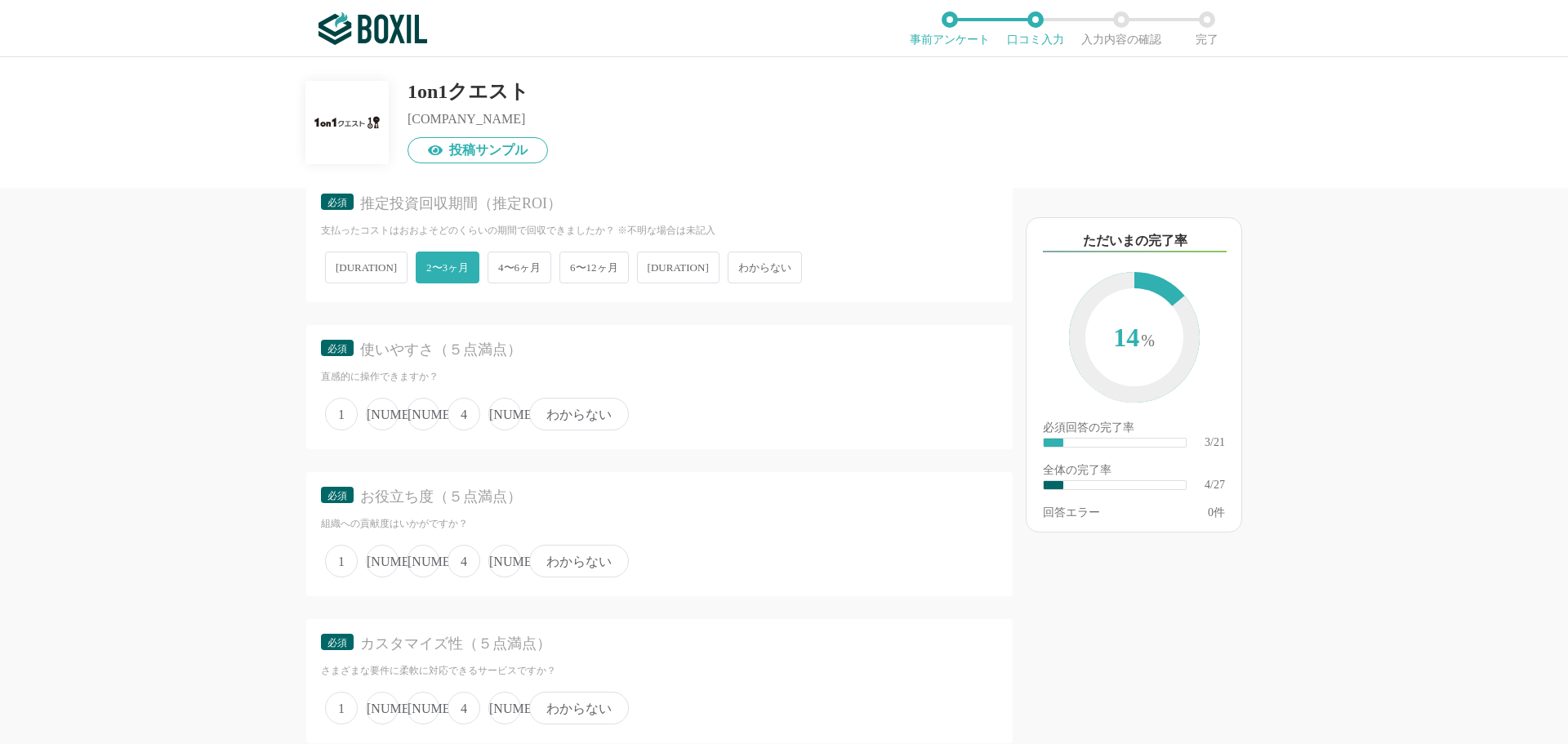 click on "[NUMBER]" at bounding box center (341, 414) 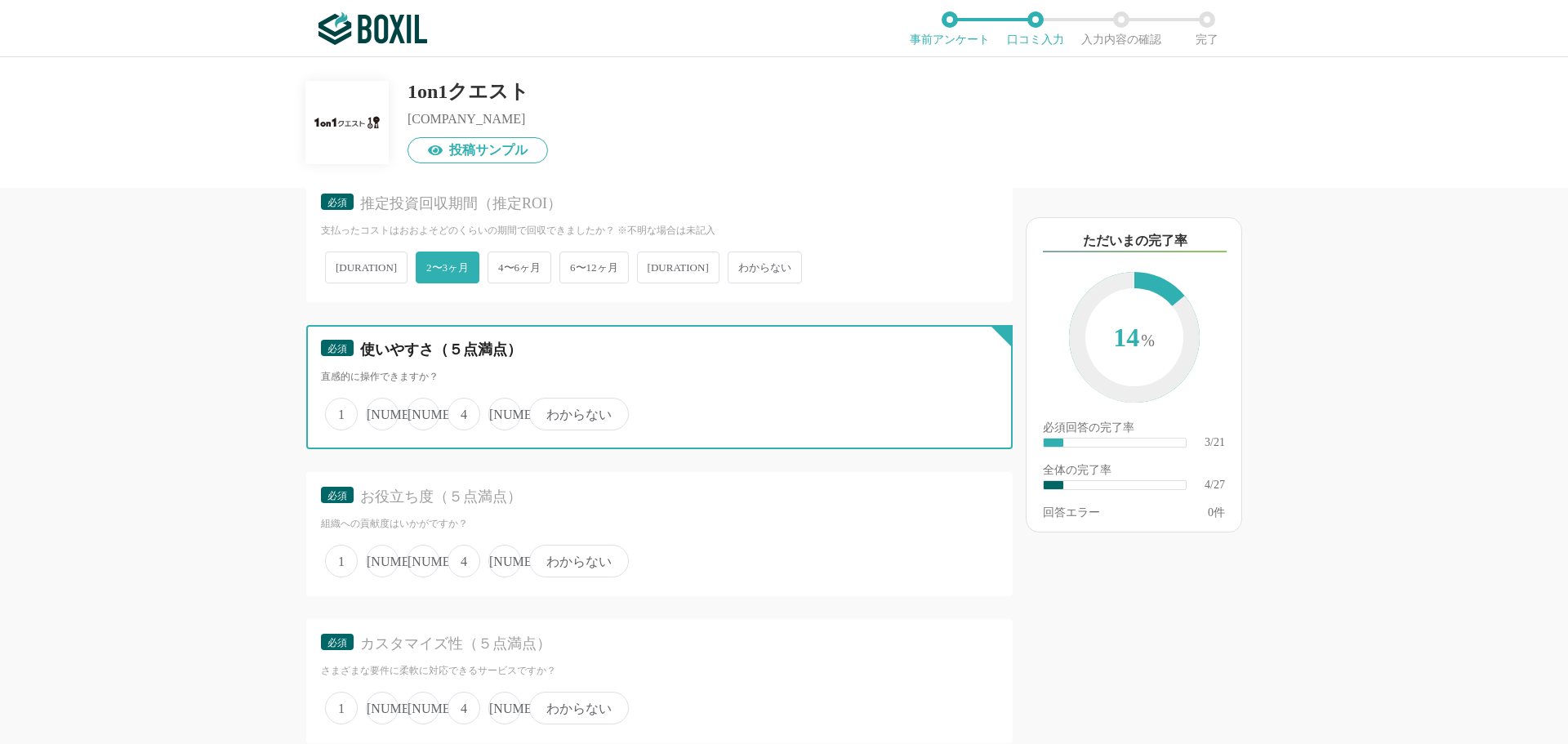 click on "[NUMBER]" at bounding box center (334, 405) 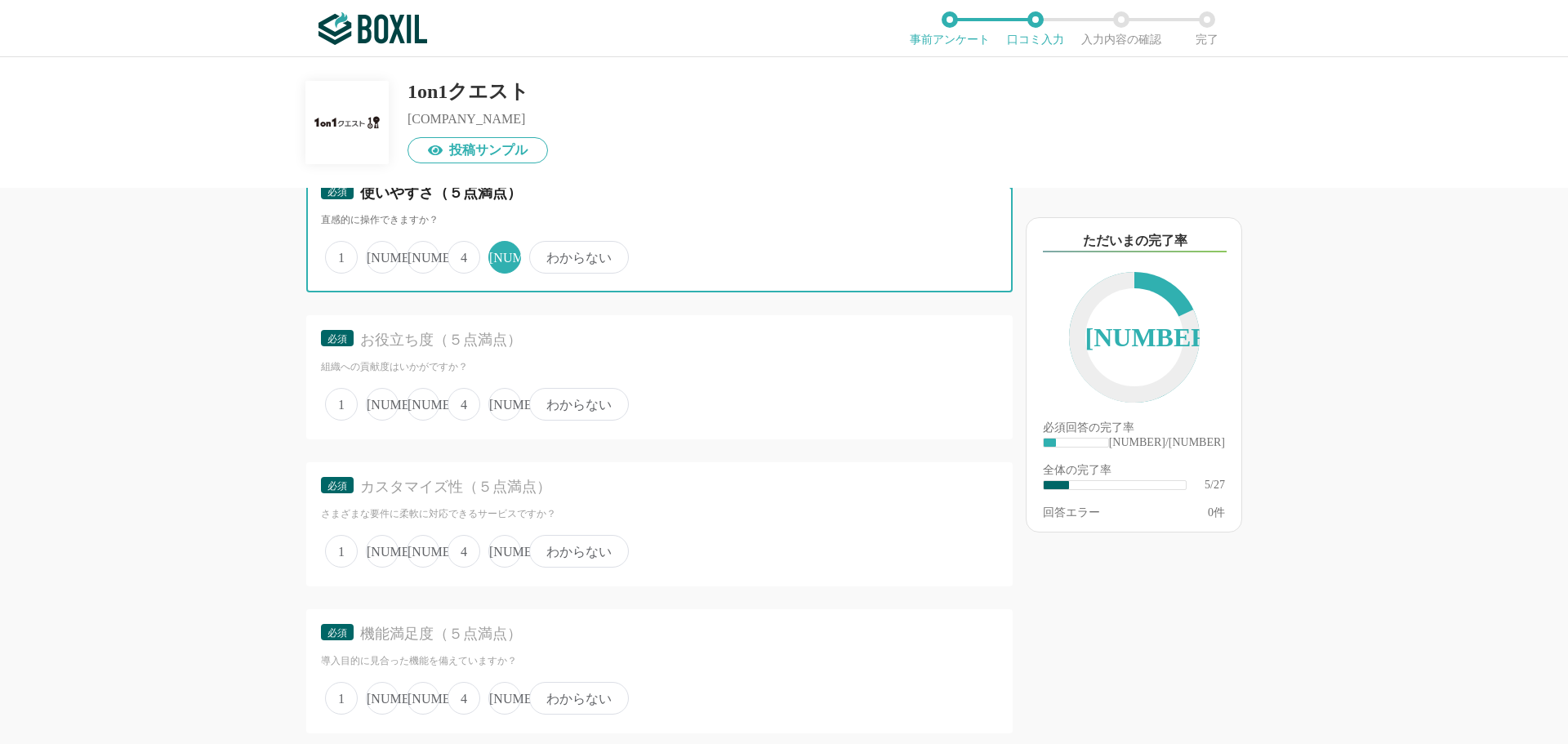 scroll, scrollTop: 980, scrollLeft: 0, axis: vertical 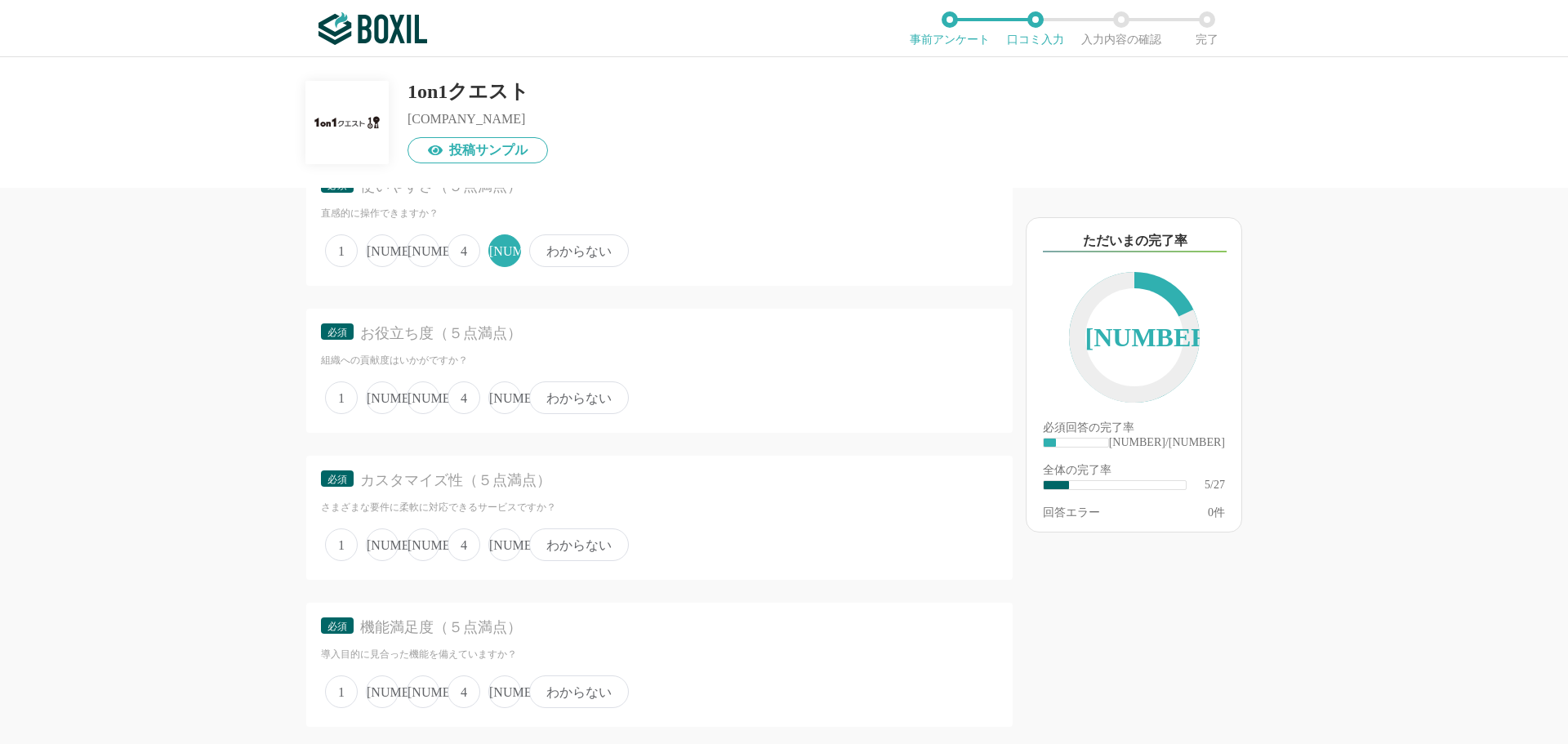 click on "[NUMBER]" at bounding box center (341, 398) 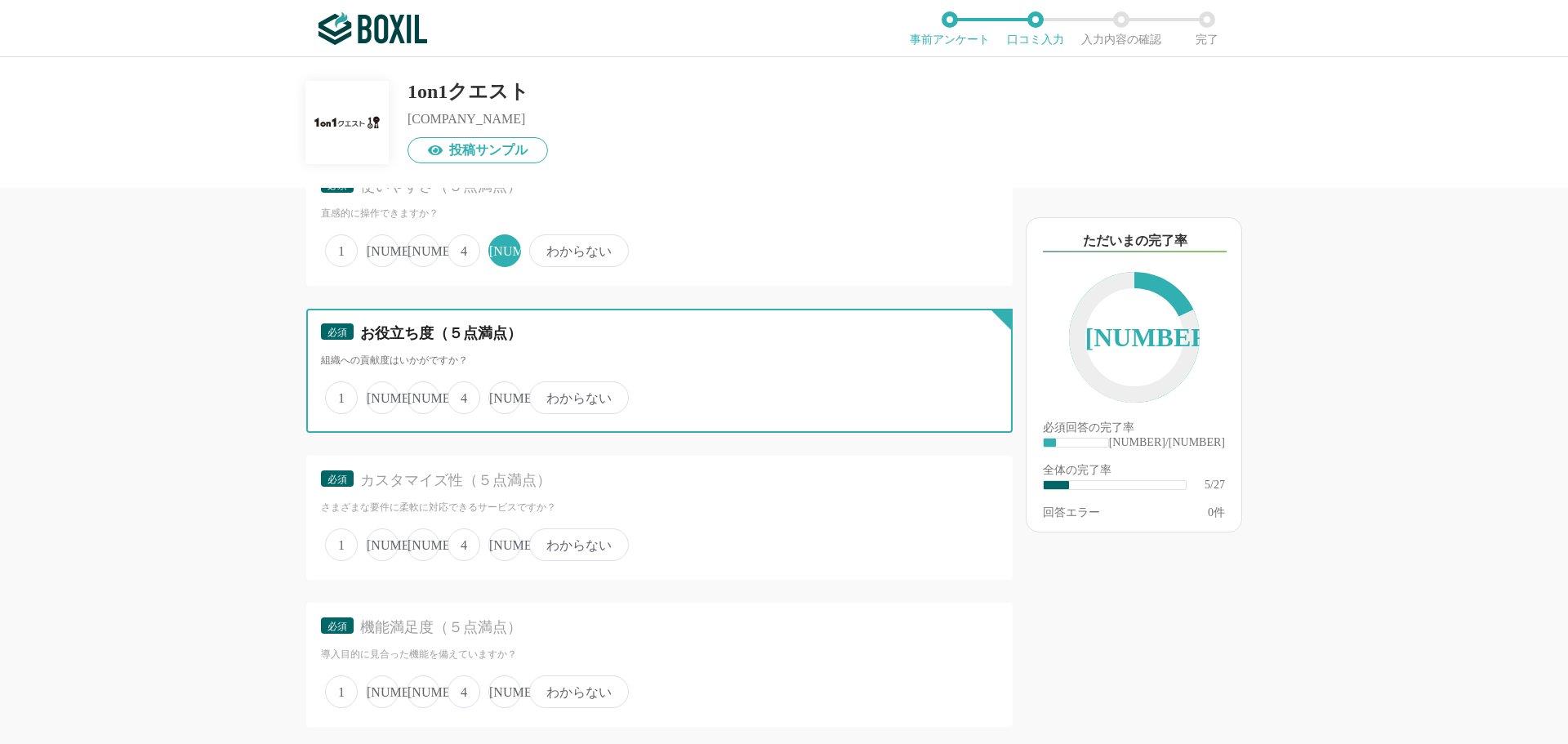 click on "[NUMBER]" at bounding box center (334, 389) 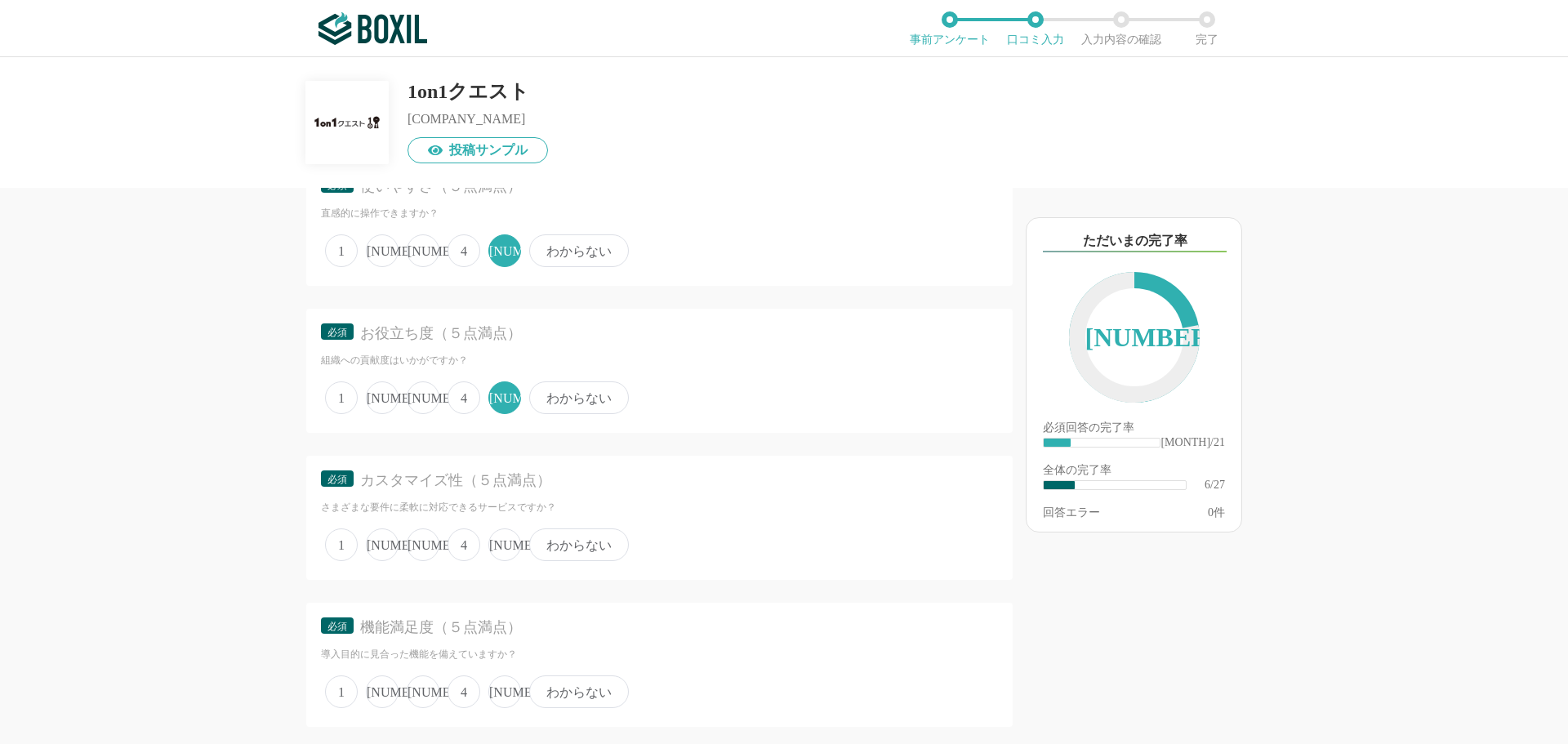 click on "4" at bounding box center (341, 545) 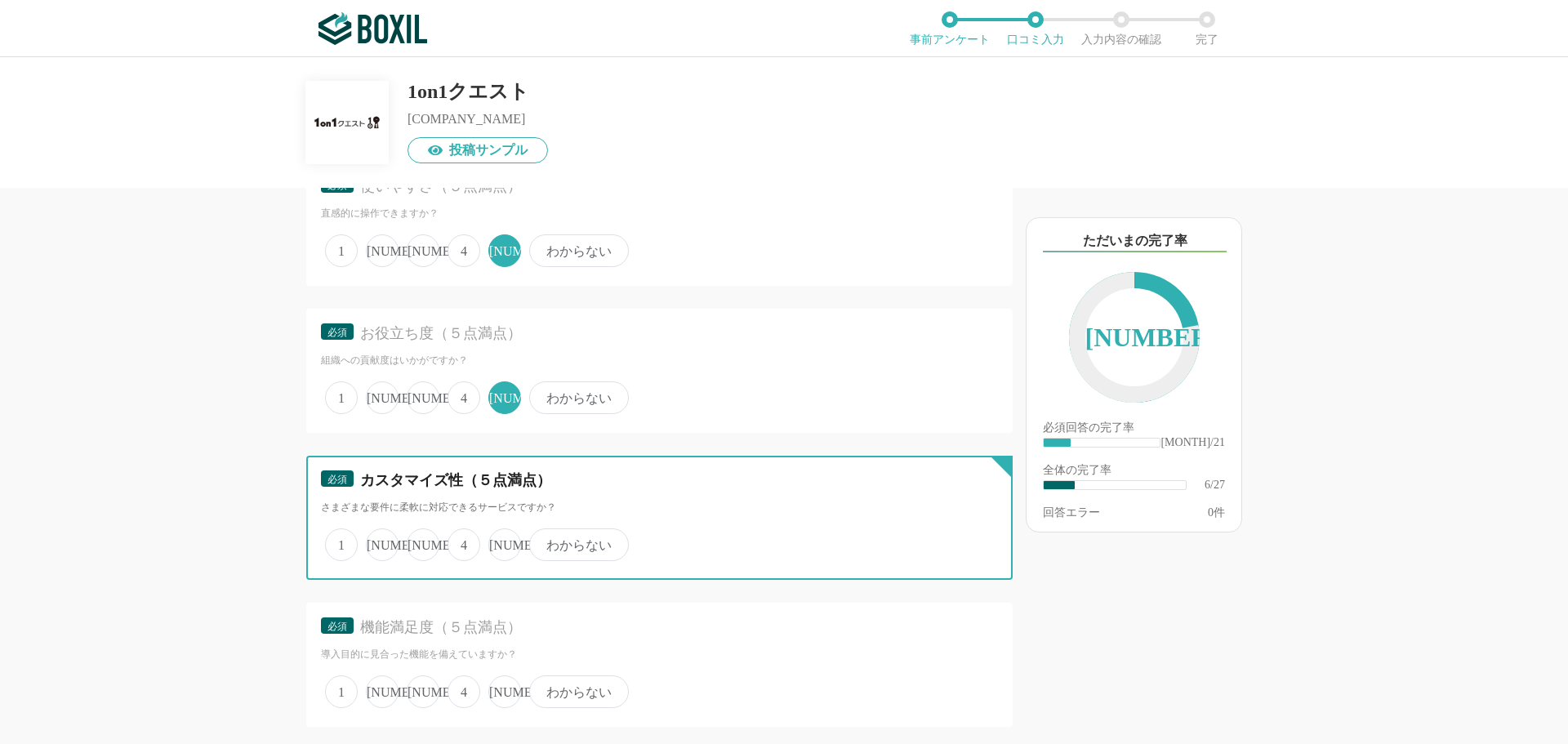click on "4" at bounding box center (334, 536) 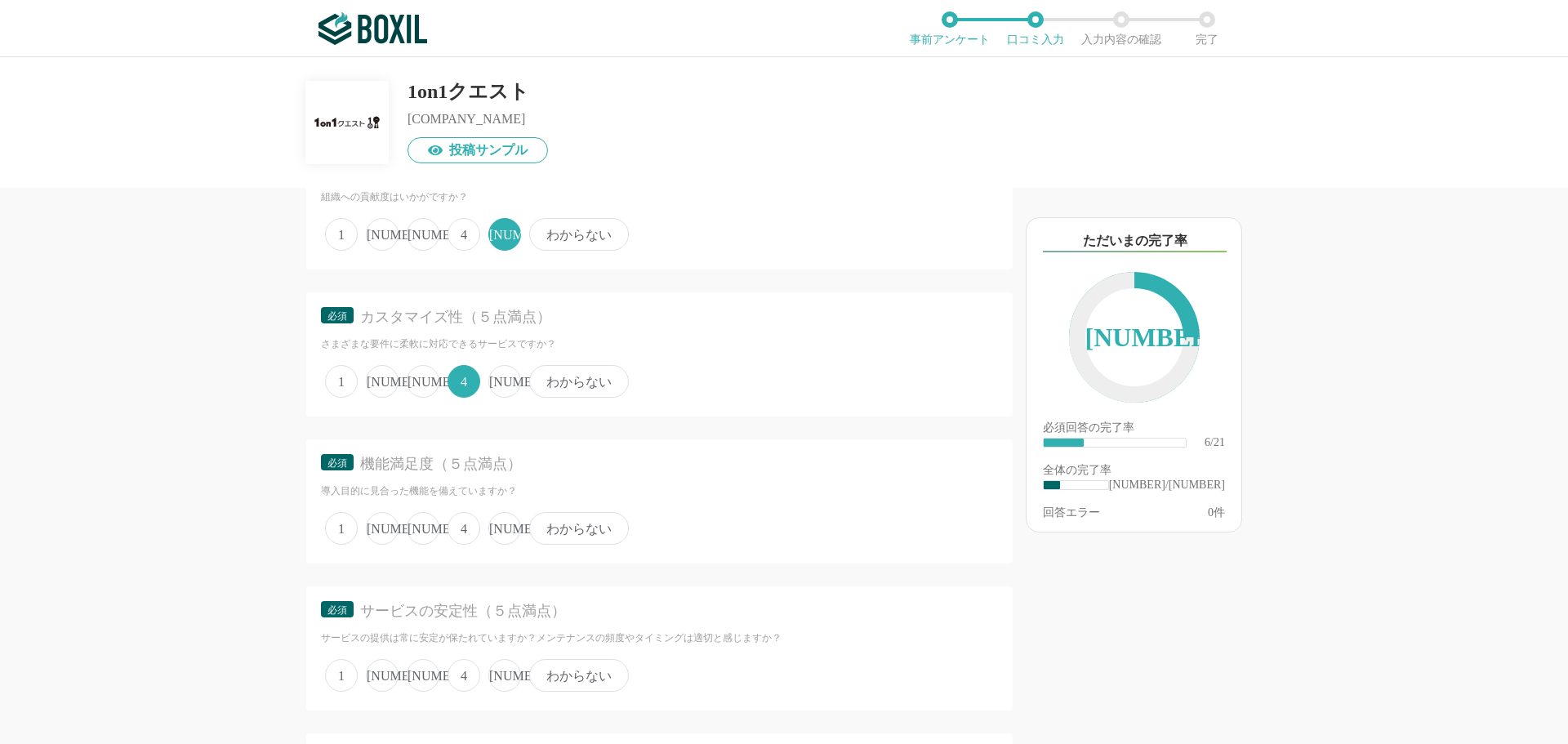 click on "[NUMBER]" at bounding box center (341, 528) 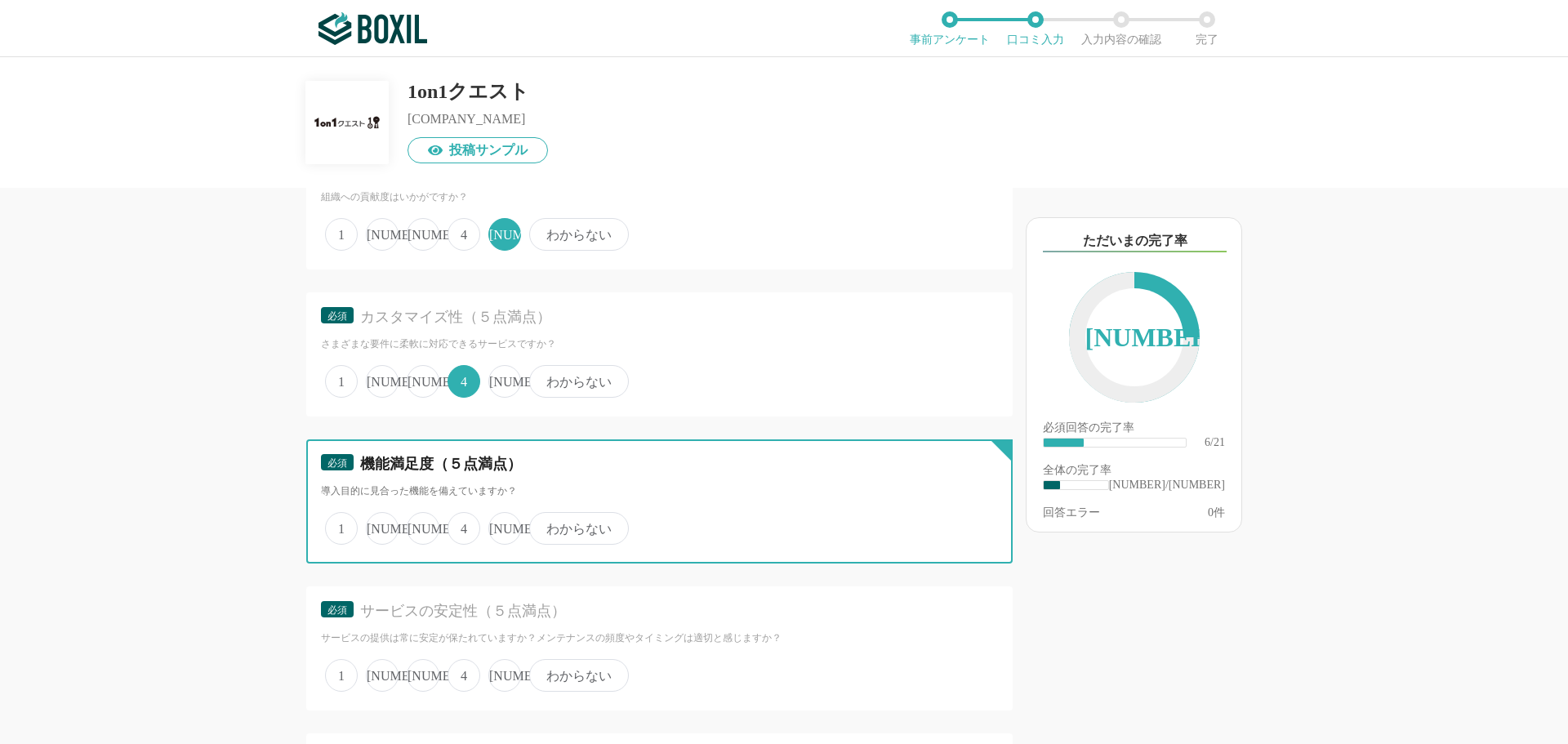 click on "[NUMBER]" at bounding box center (334, 519) 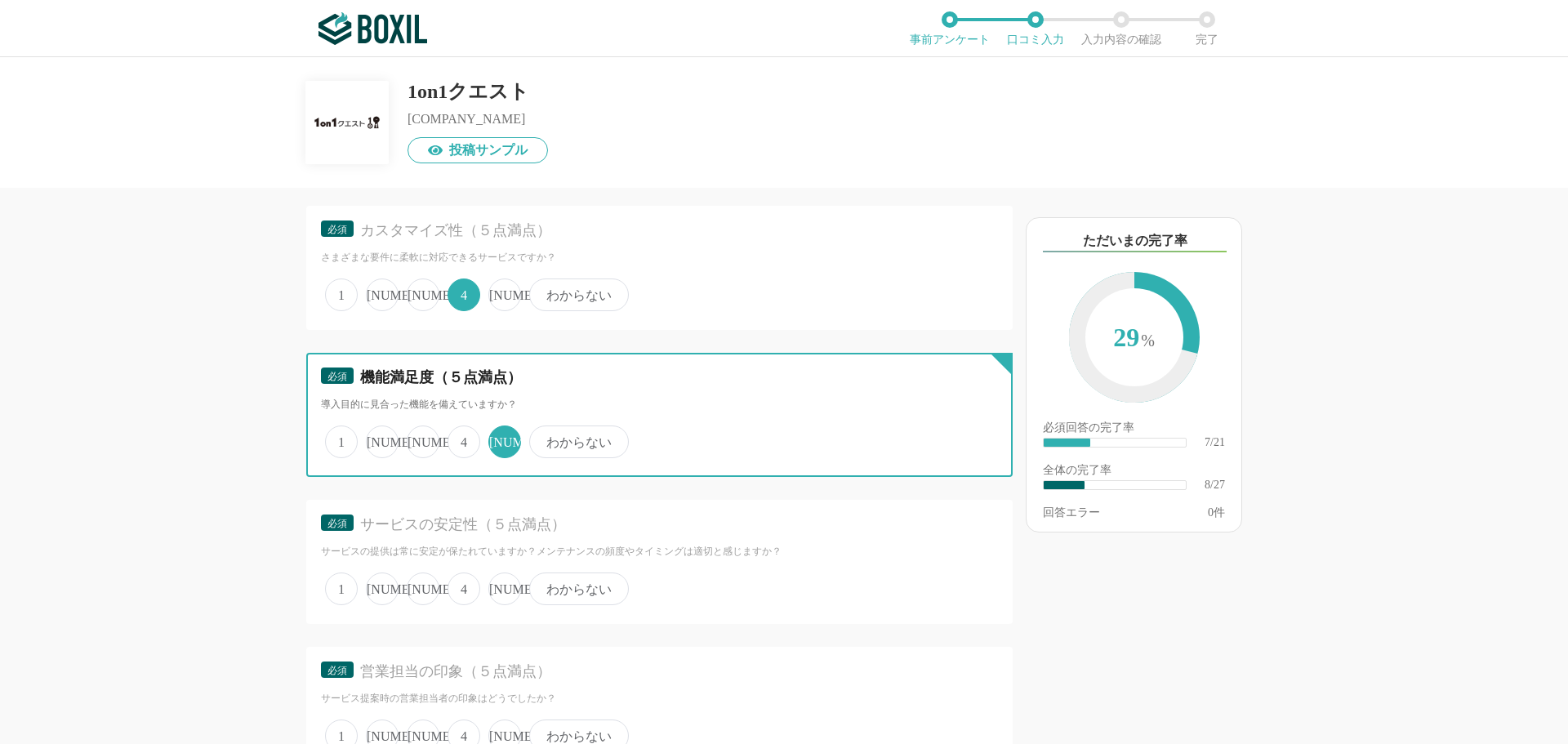 scroll, scrollTop: 1307, scrollLeft: 0, axis: vertical 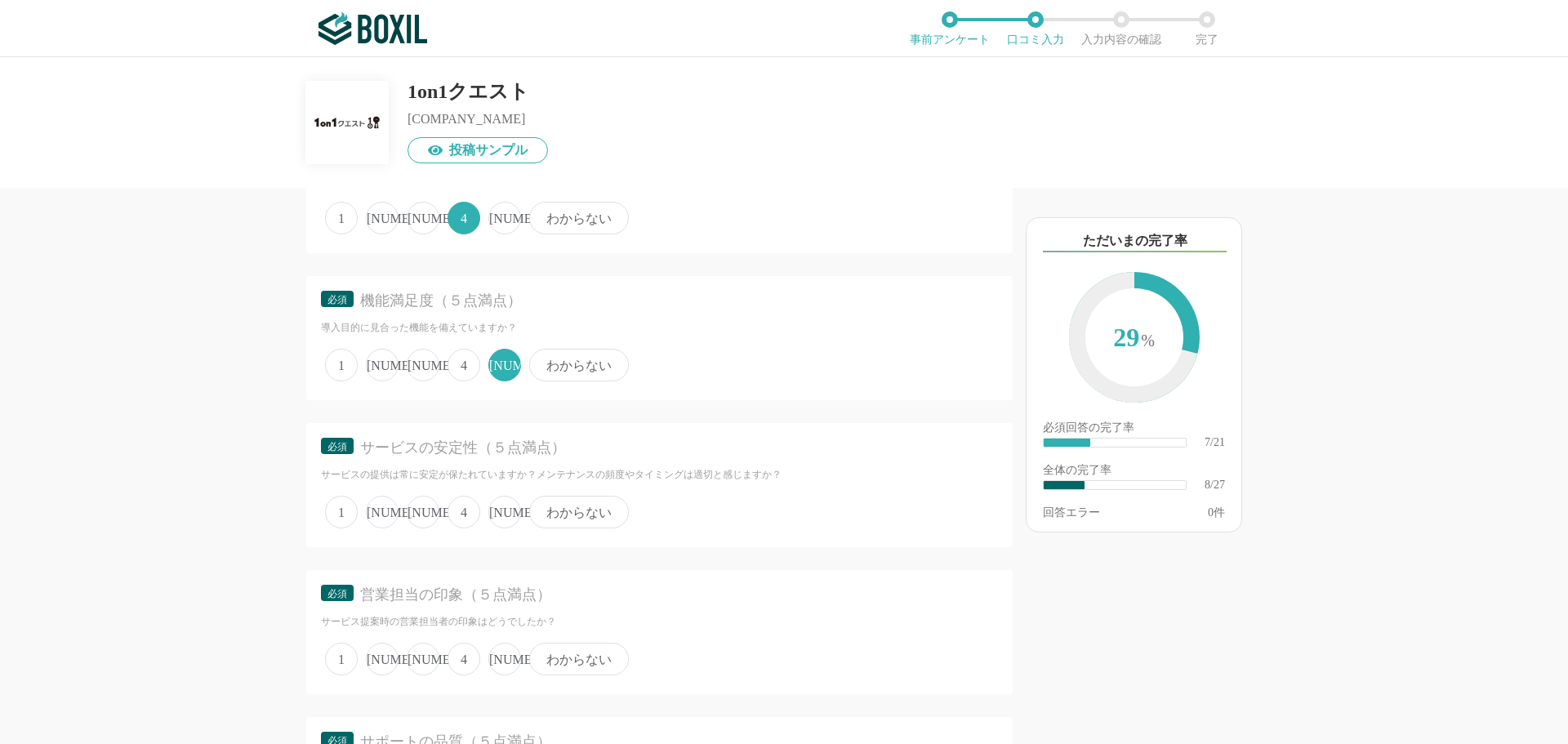 click on "1 2 3 4 5 わからない" at bounding box center [659, 512] 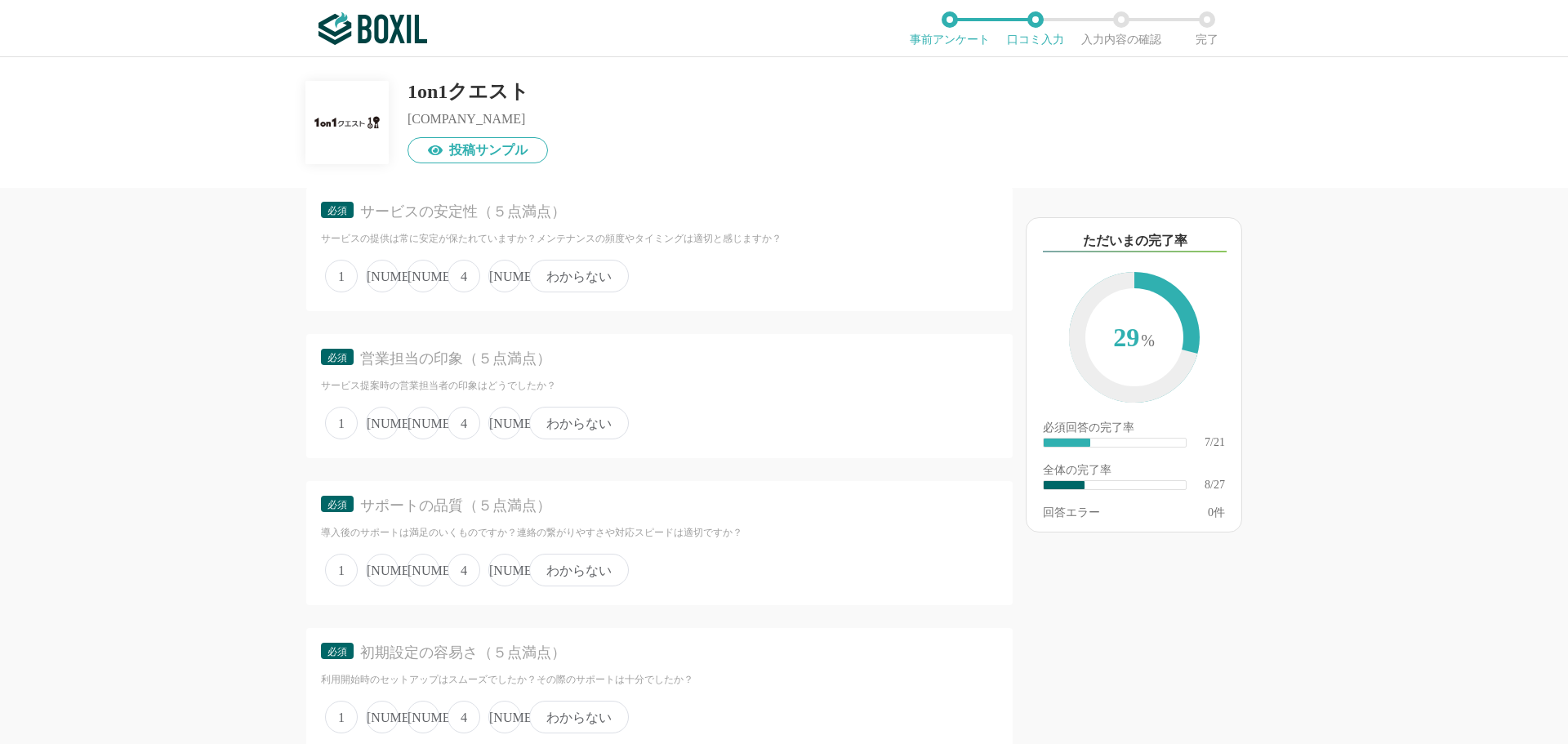 scroll, scrollTop: 1552, scrollLeft: 0, axis: vertical 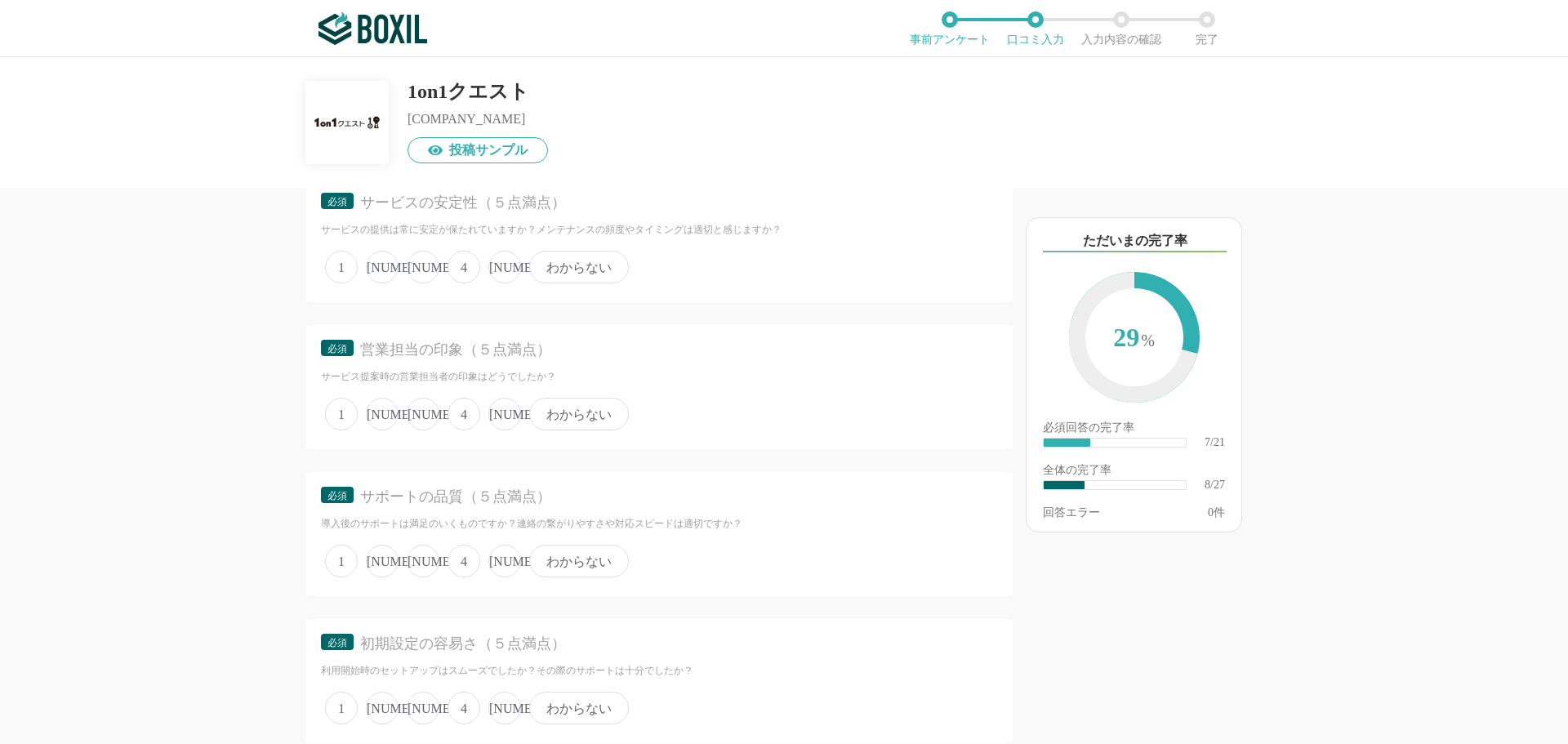 click on "[NUMBER]" at bounding box center (341, 267) 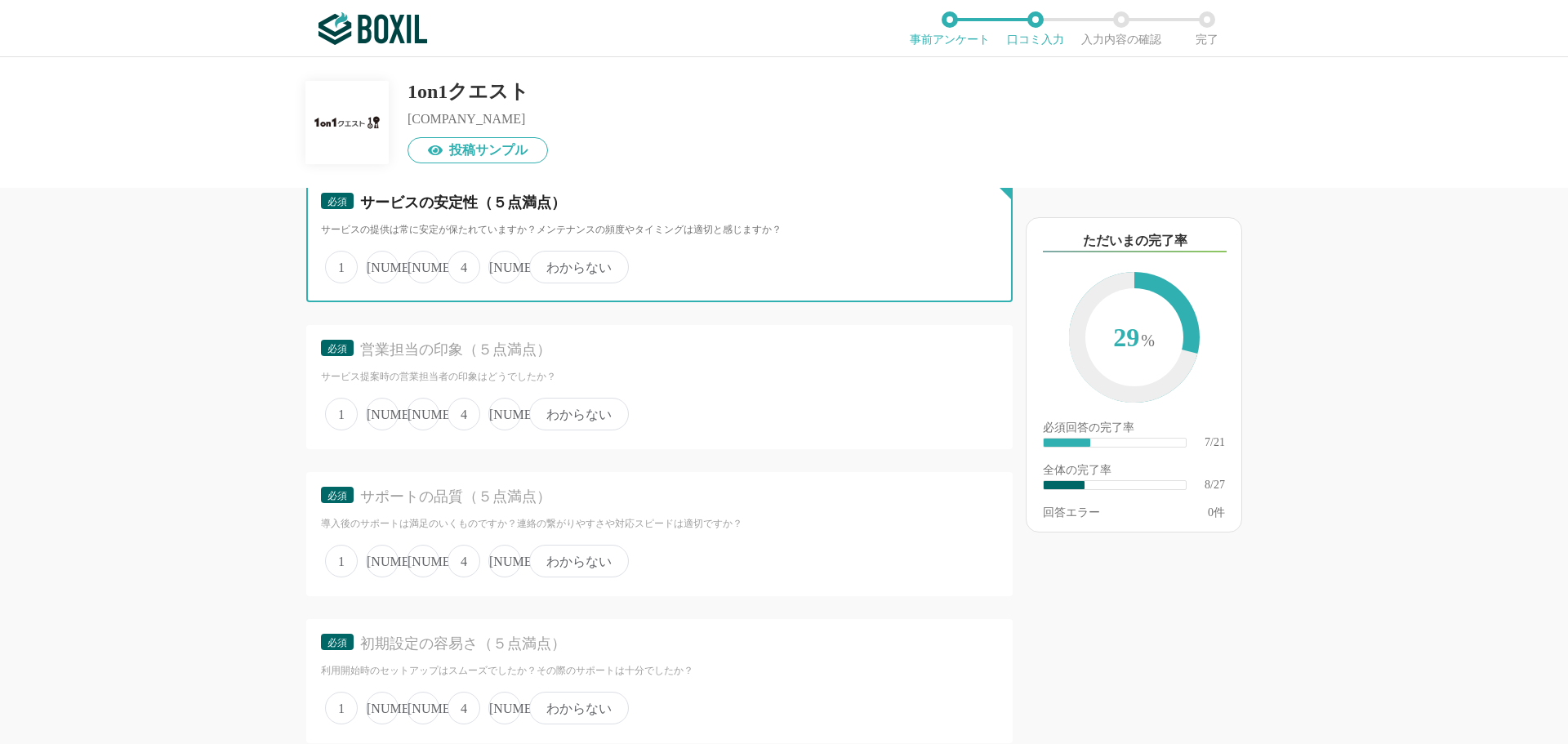 click on "[NUMBER]" at bounding box center (334, 258) 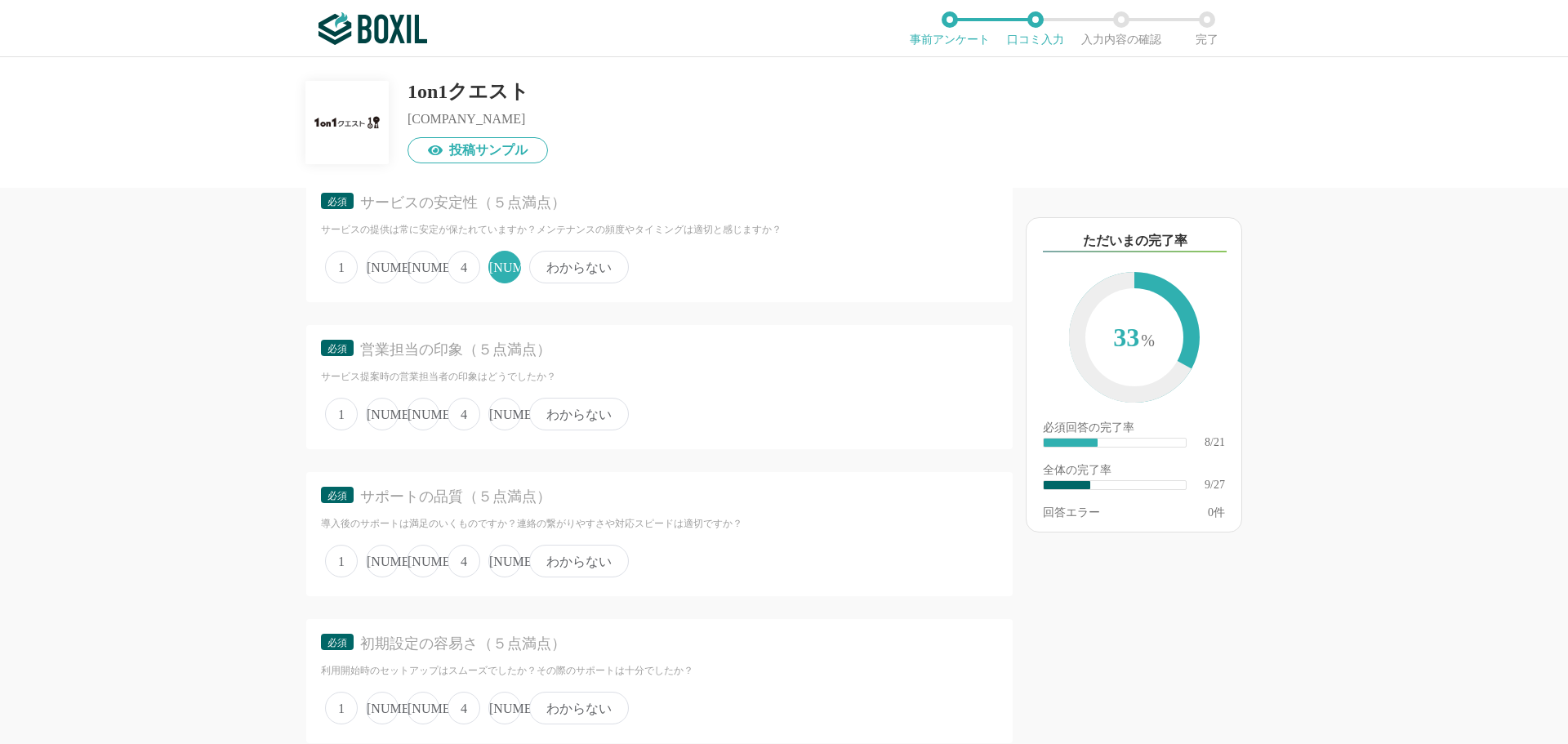 click on "[NUMBER]" at bounding box center (341, 414) 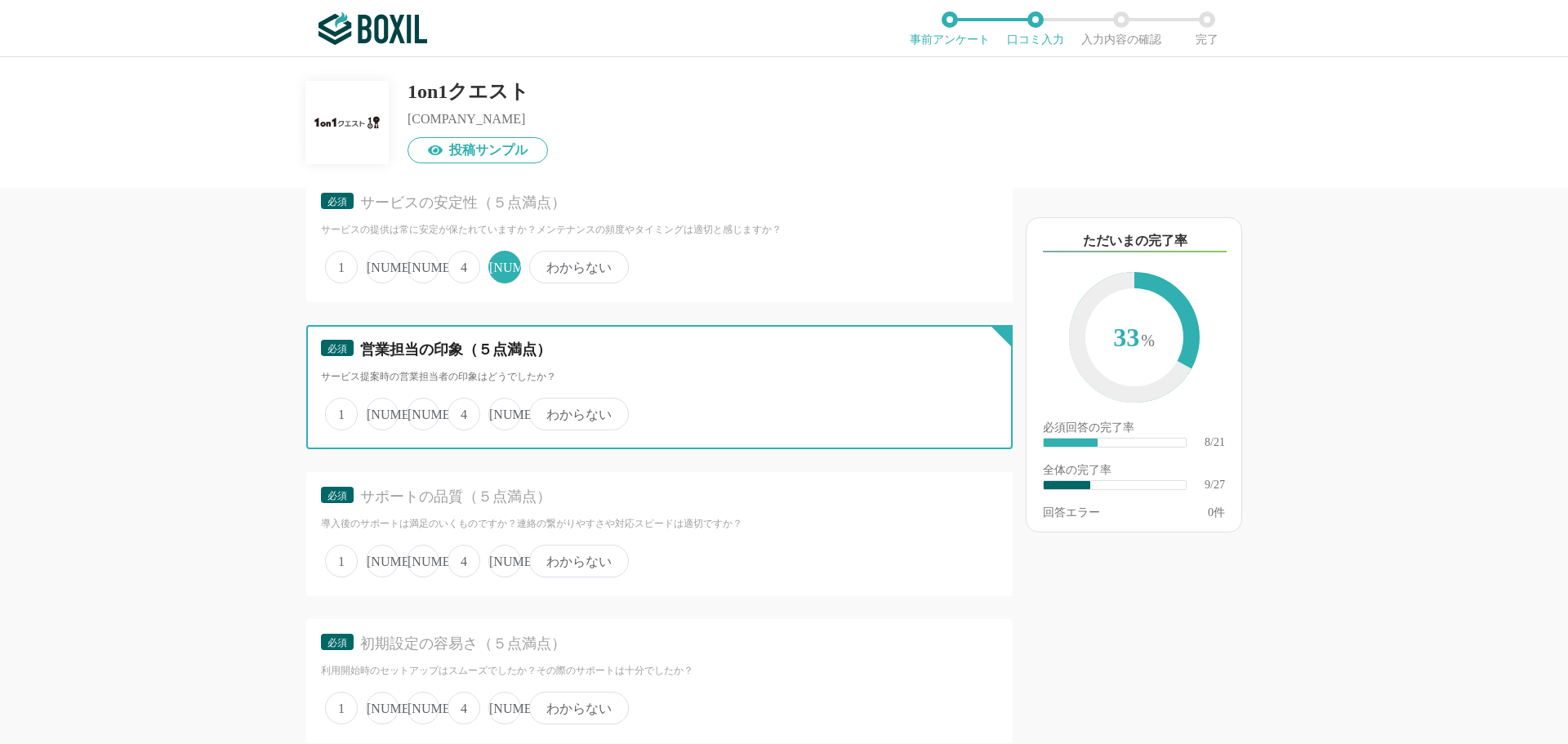 click on "[NUMBER]" at bounding box center (334, 405) 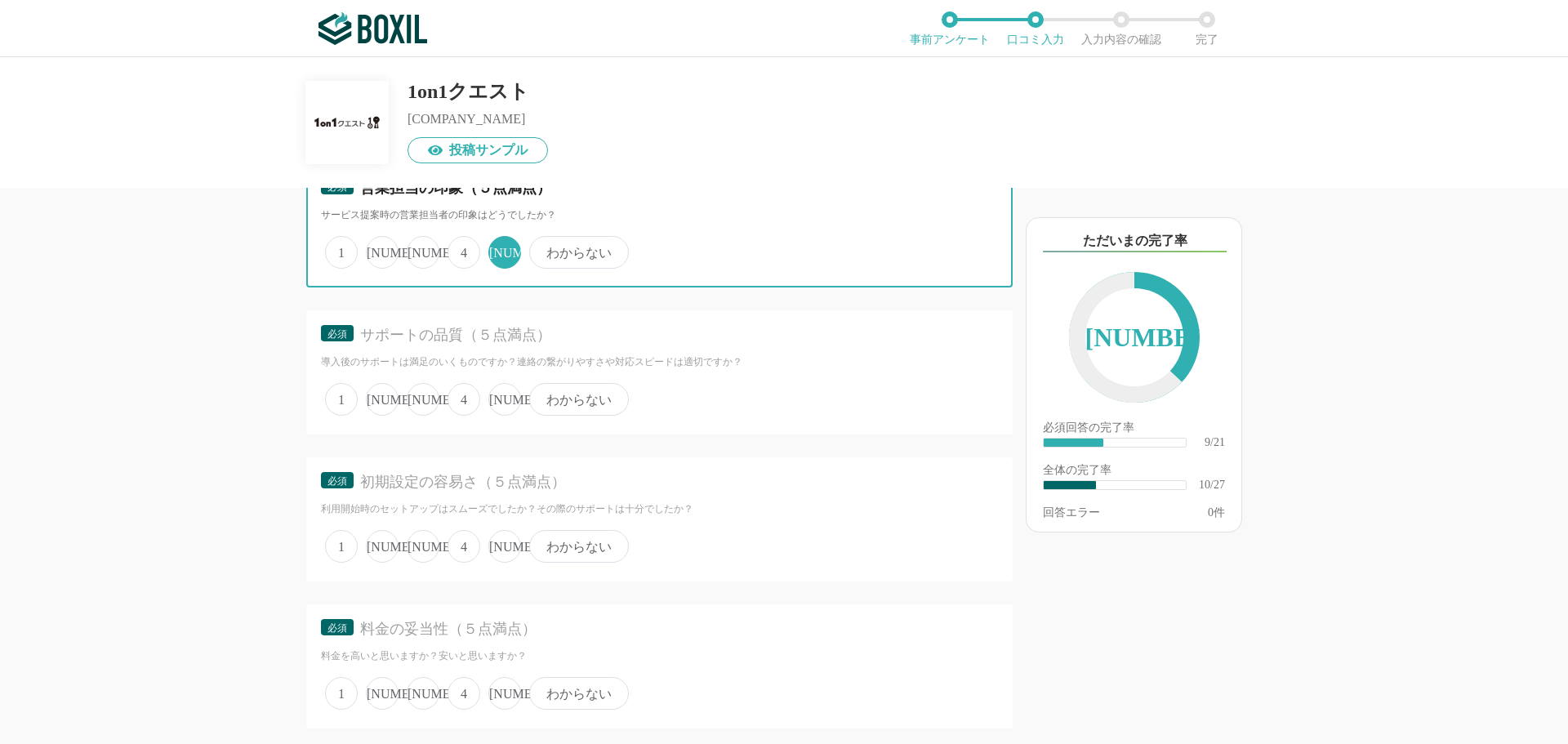 scroll, scrollTop: 1715, scrollLeft: 0, axis: vertical 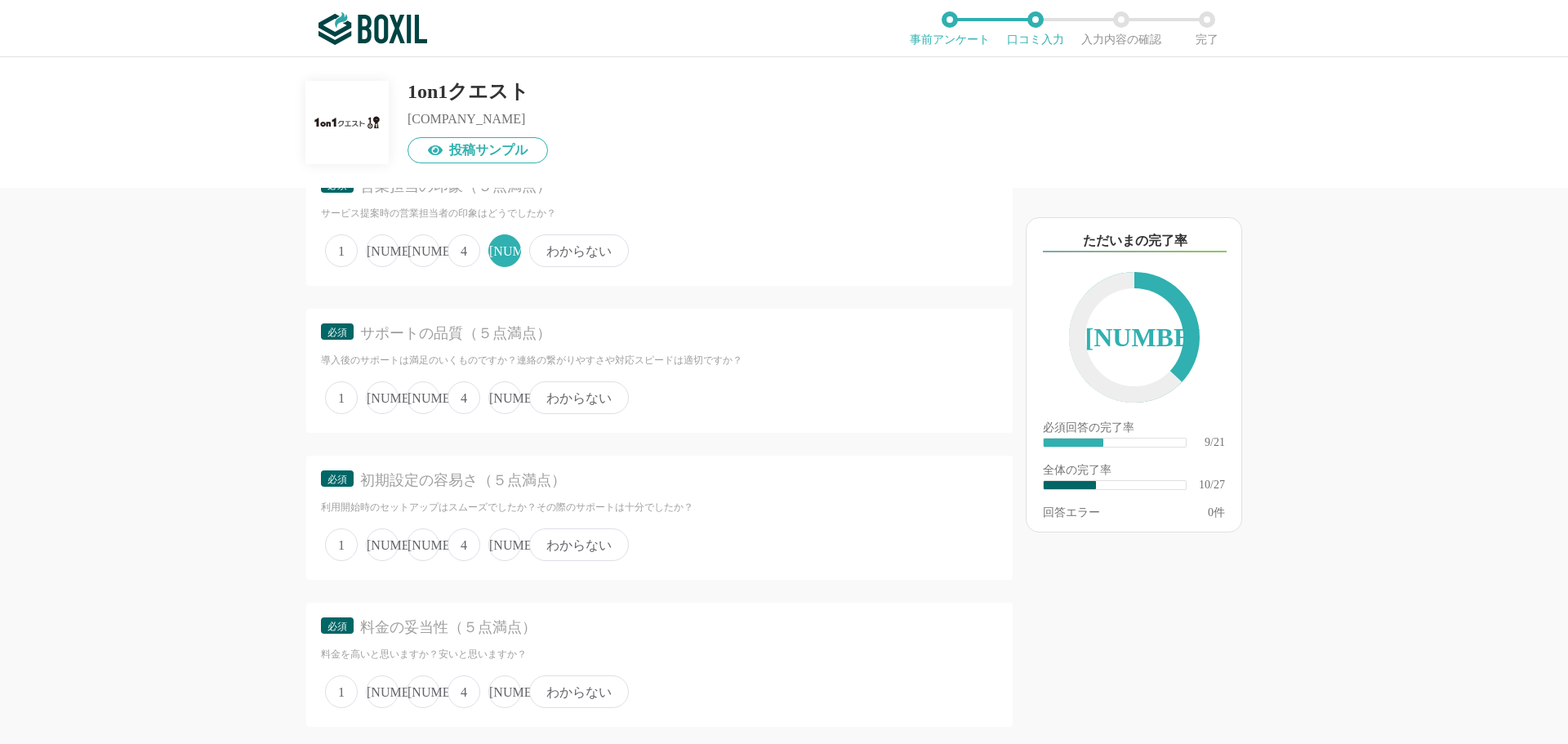 click on "[NUMBER]" at bounding box center [341, 398] 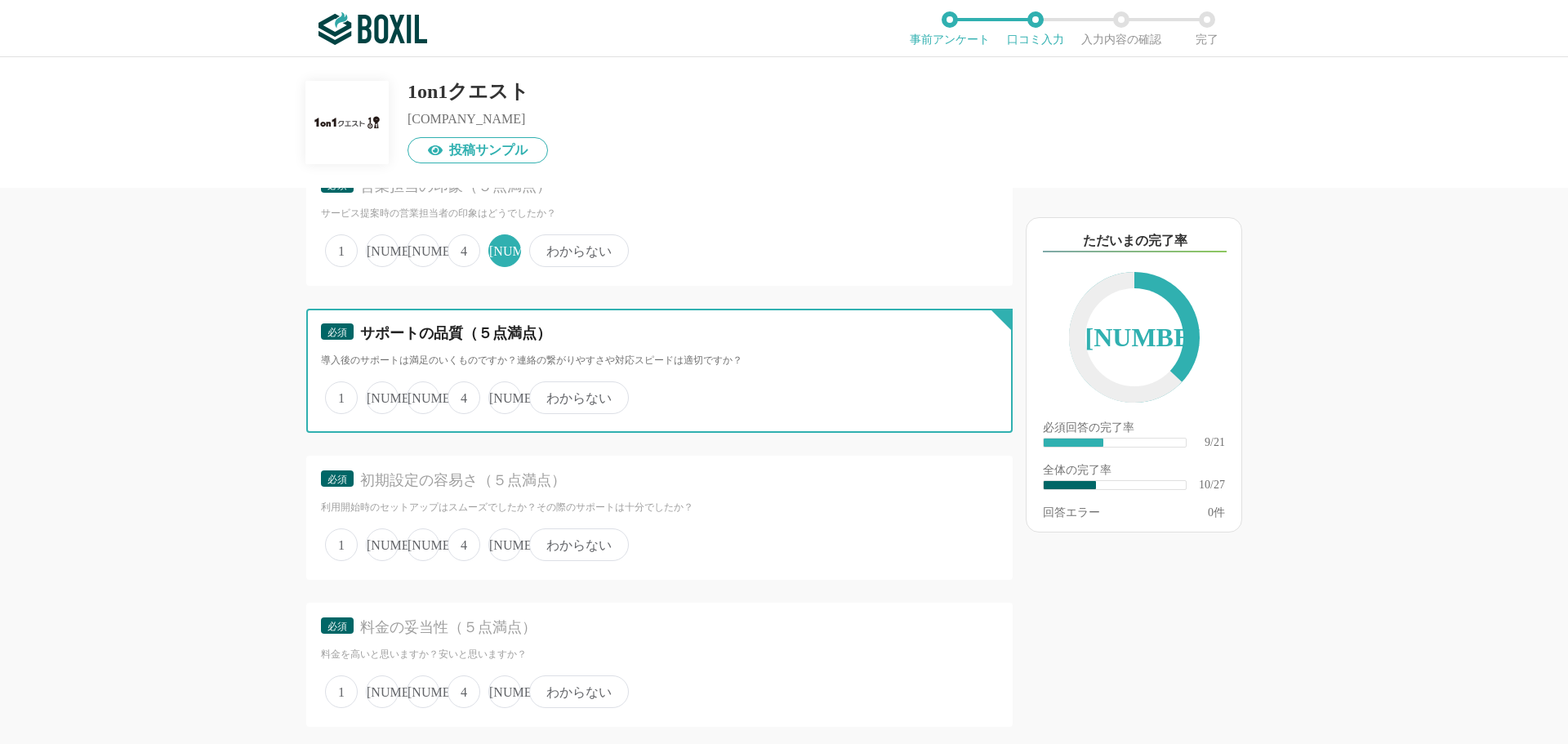 click on "[NUMBER]" at bounding box center (334, 389) 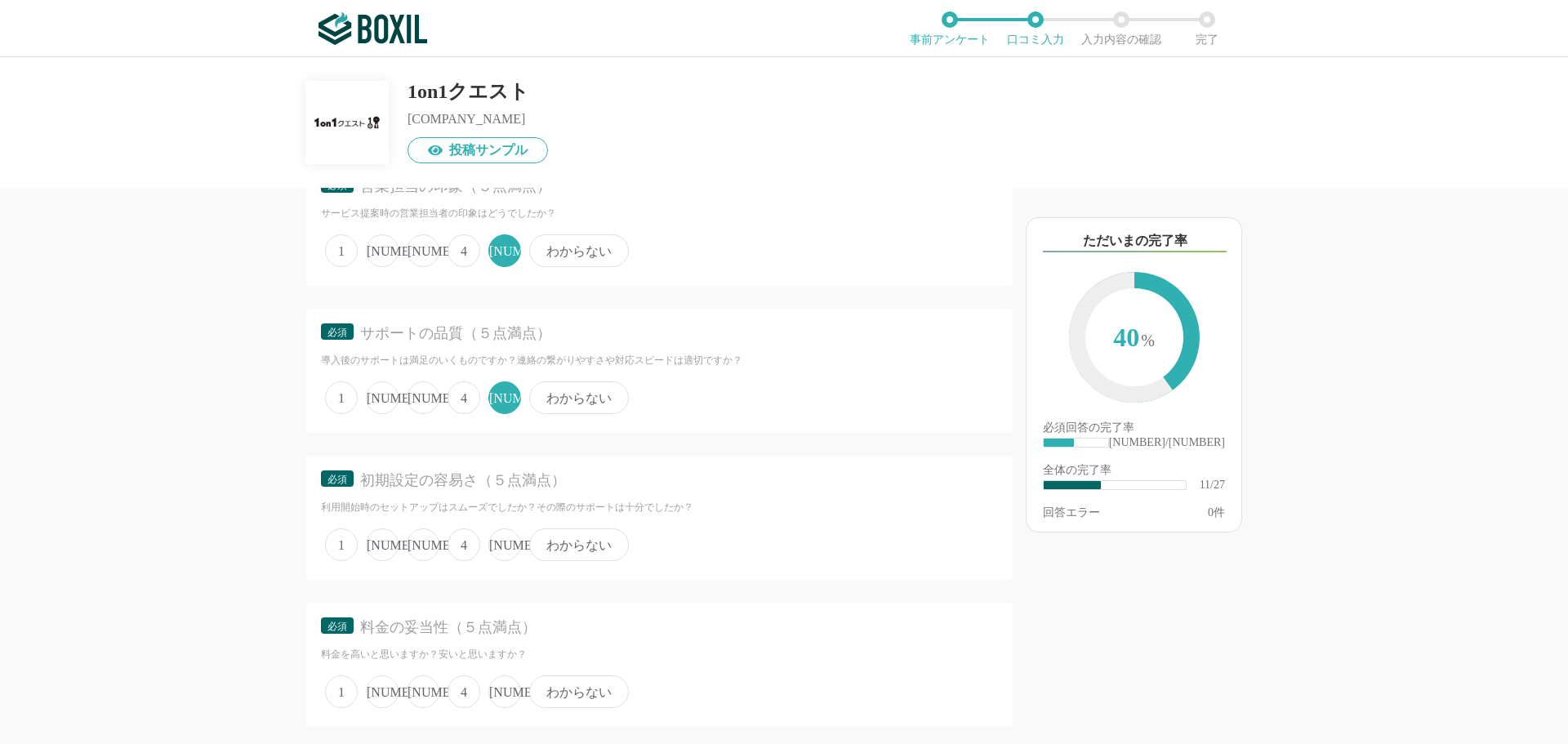 click on "4" at bounding box center [341, 545] 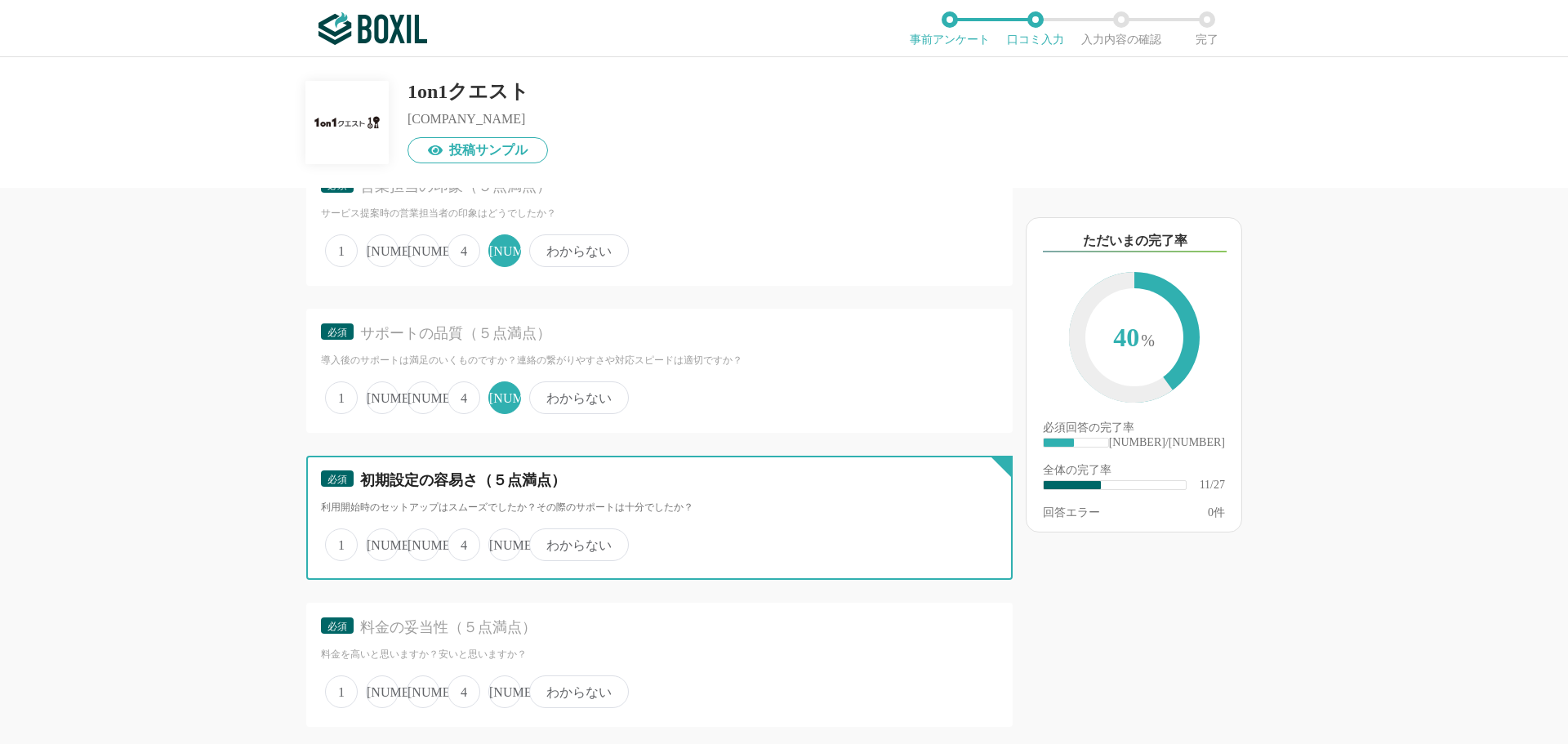 click on "4" at bounding box center [334, 536] 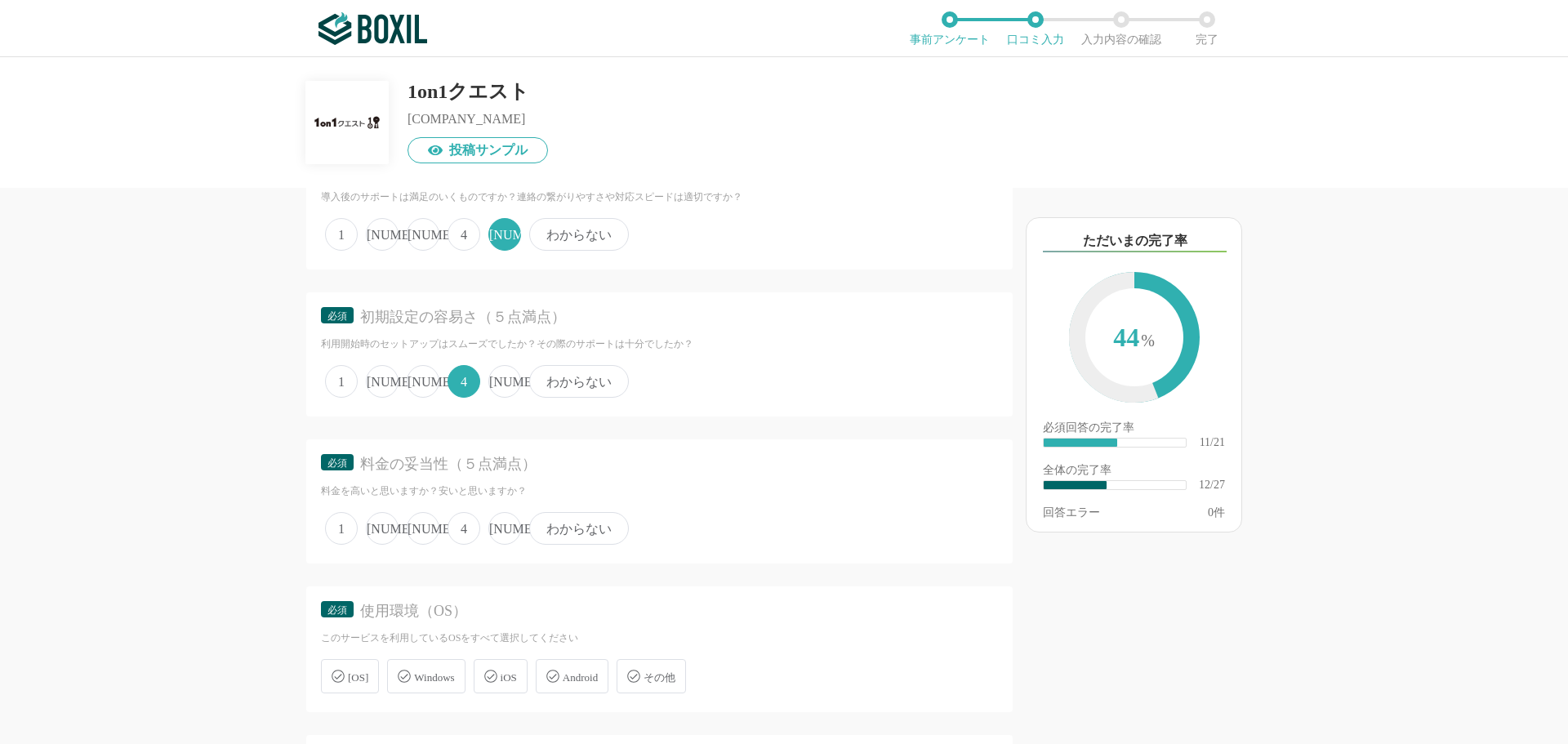 click on "[NUMBER]" at bounding box center (341, 528) 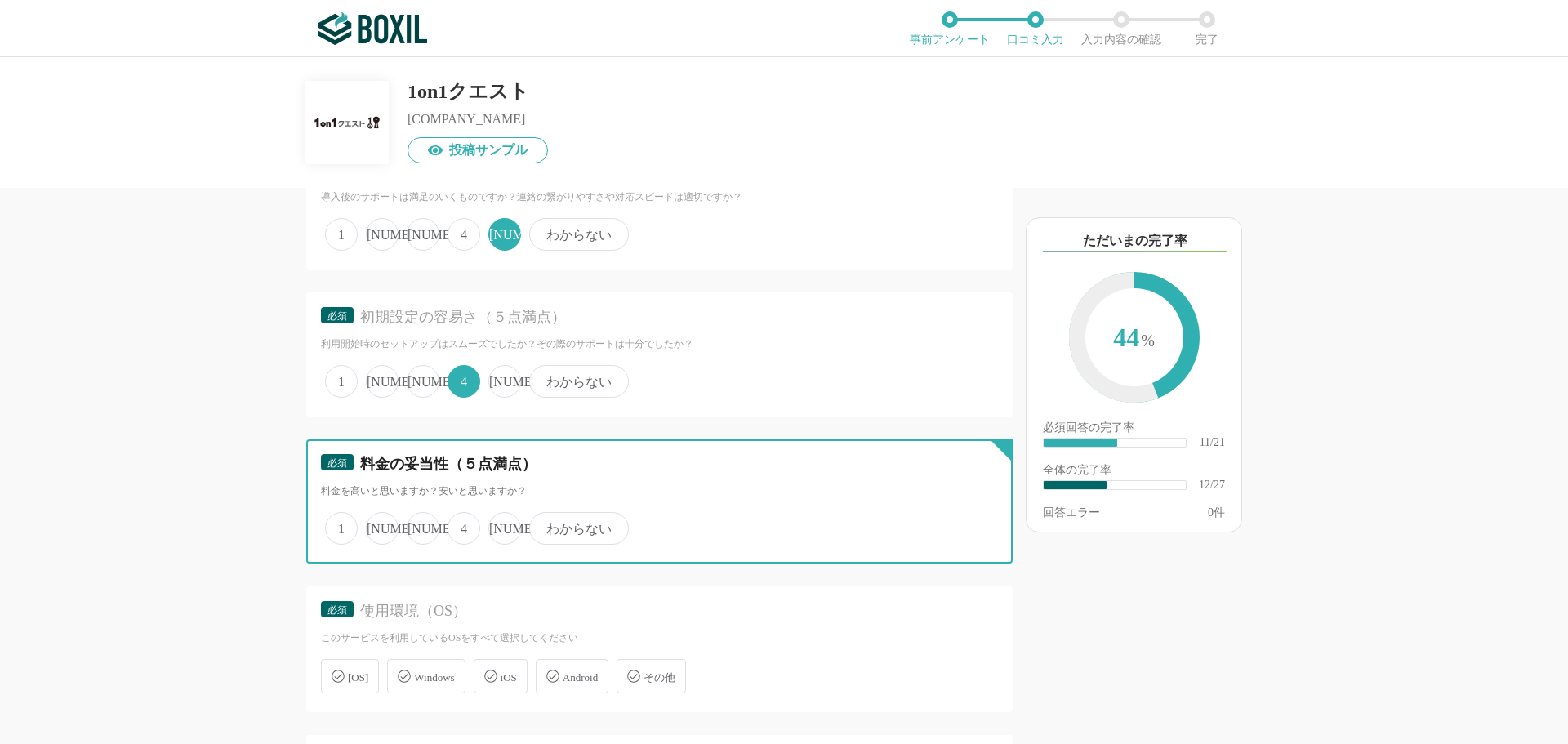 click on "[NUMBER]" at bounding box center [334, 519] 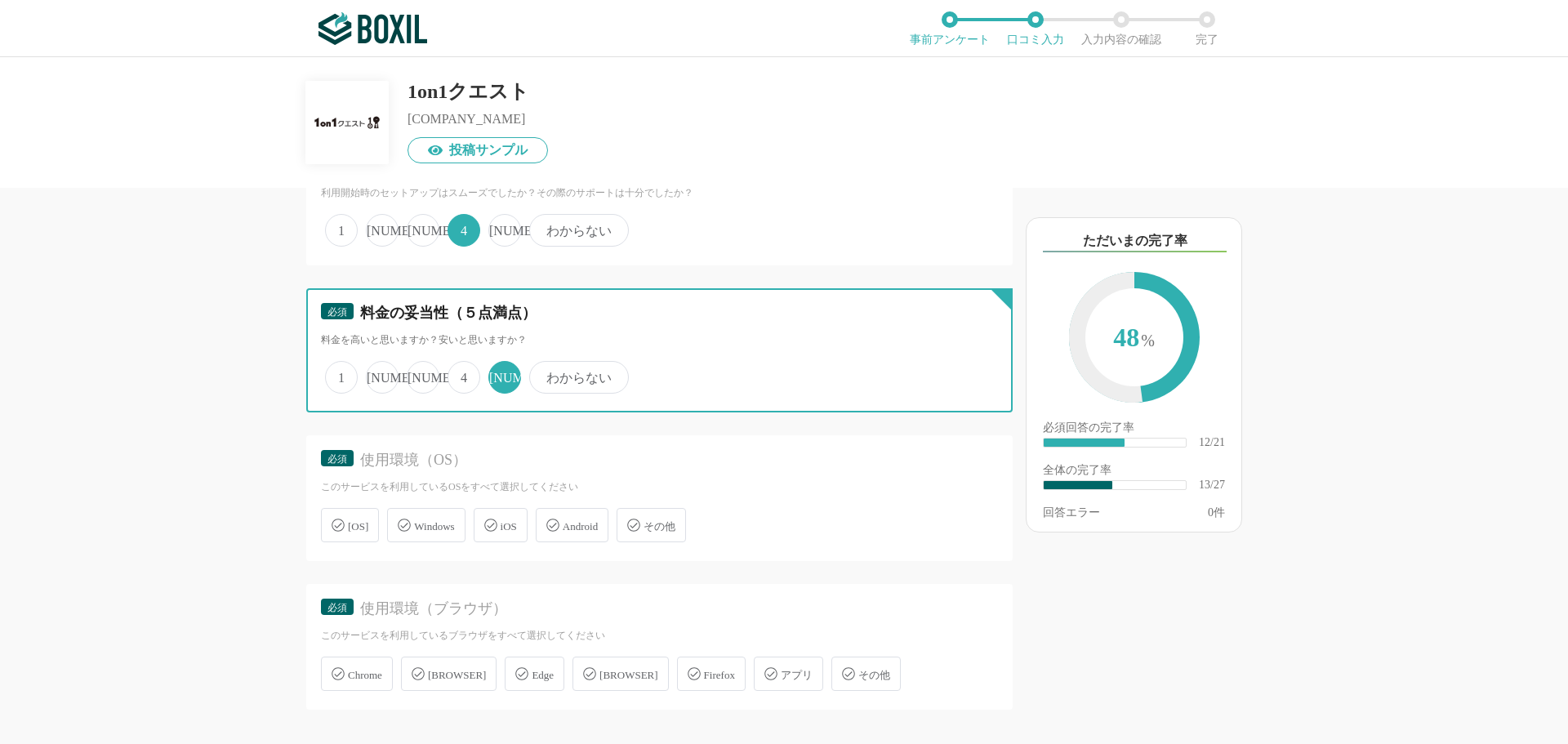 scroll, scrollTop: 2042, scrollLeft: 0, axis: vertical 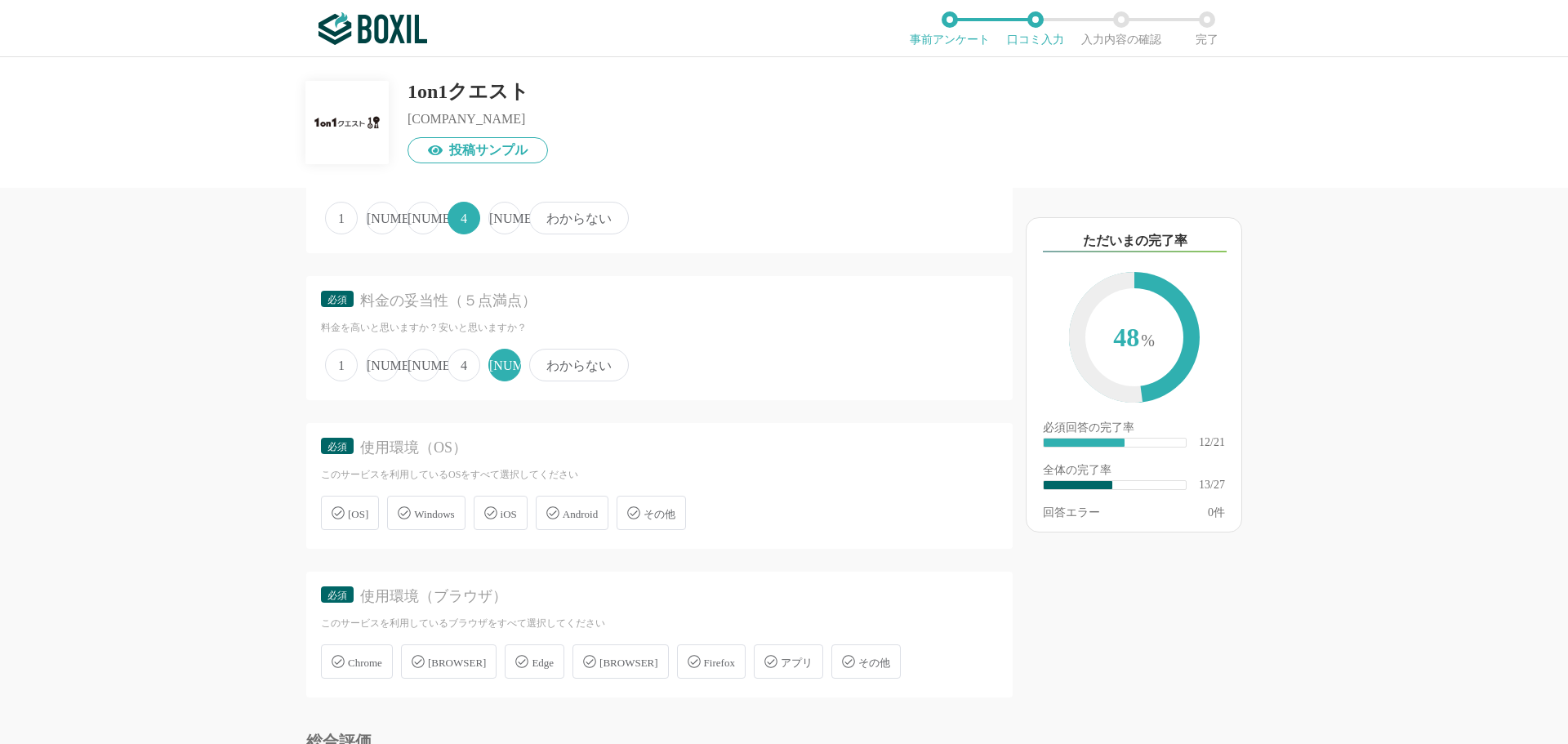 click on "Windows" at bounding box center [358, 514] 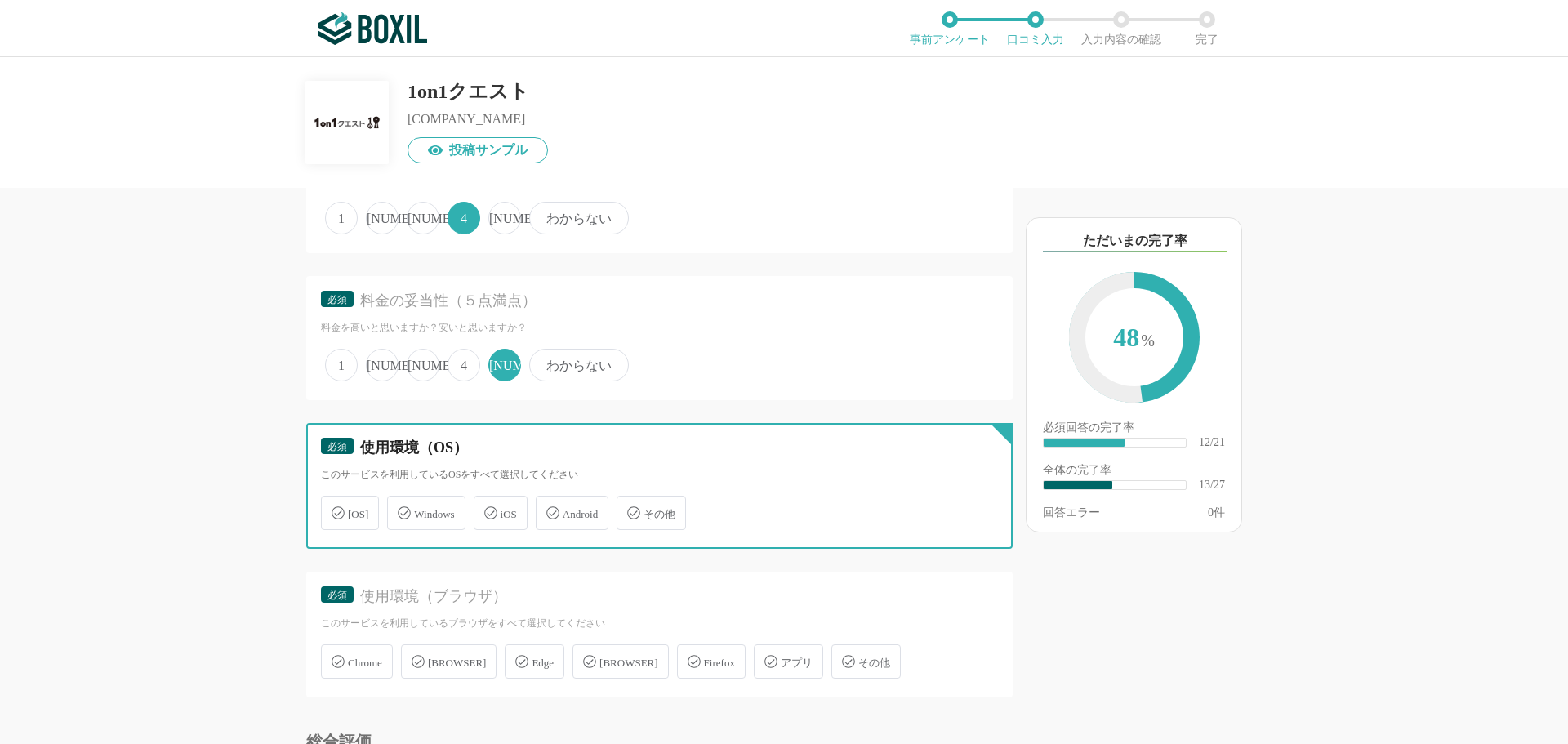 click on "Windows" at bounding box center [329, 503] 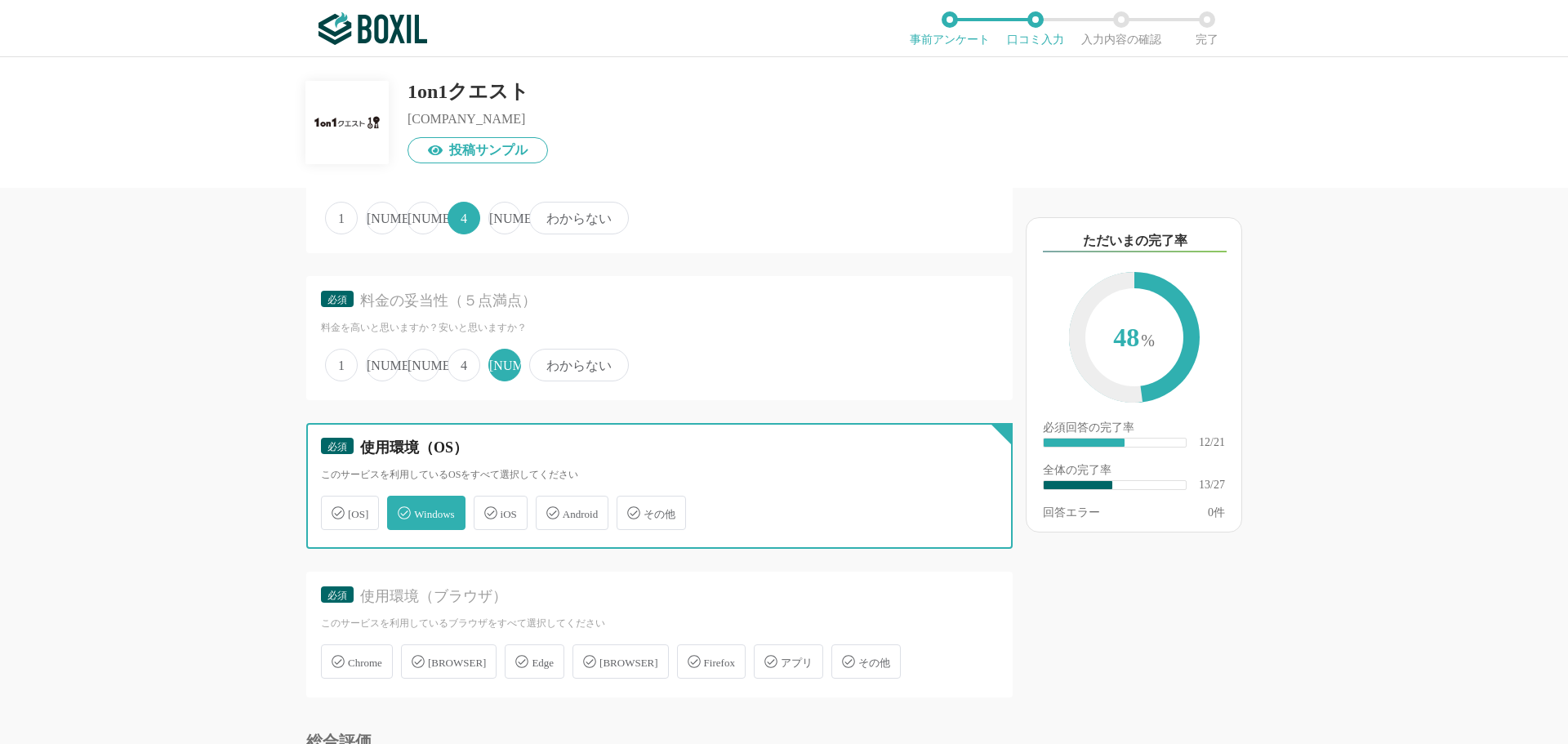 checkbox on "true" 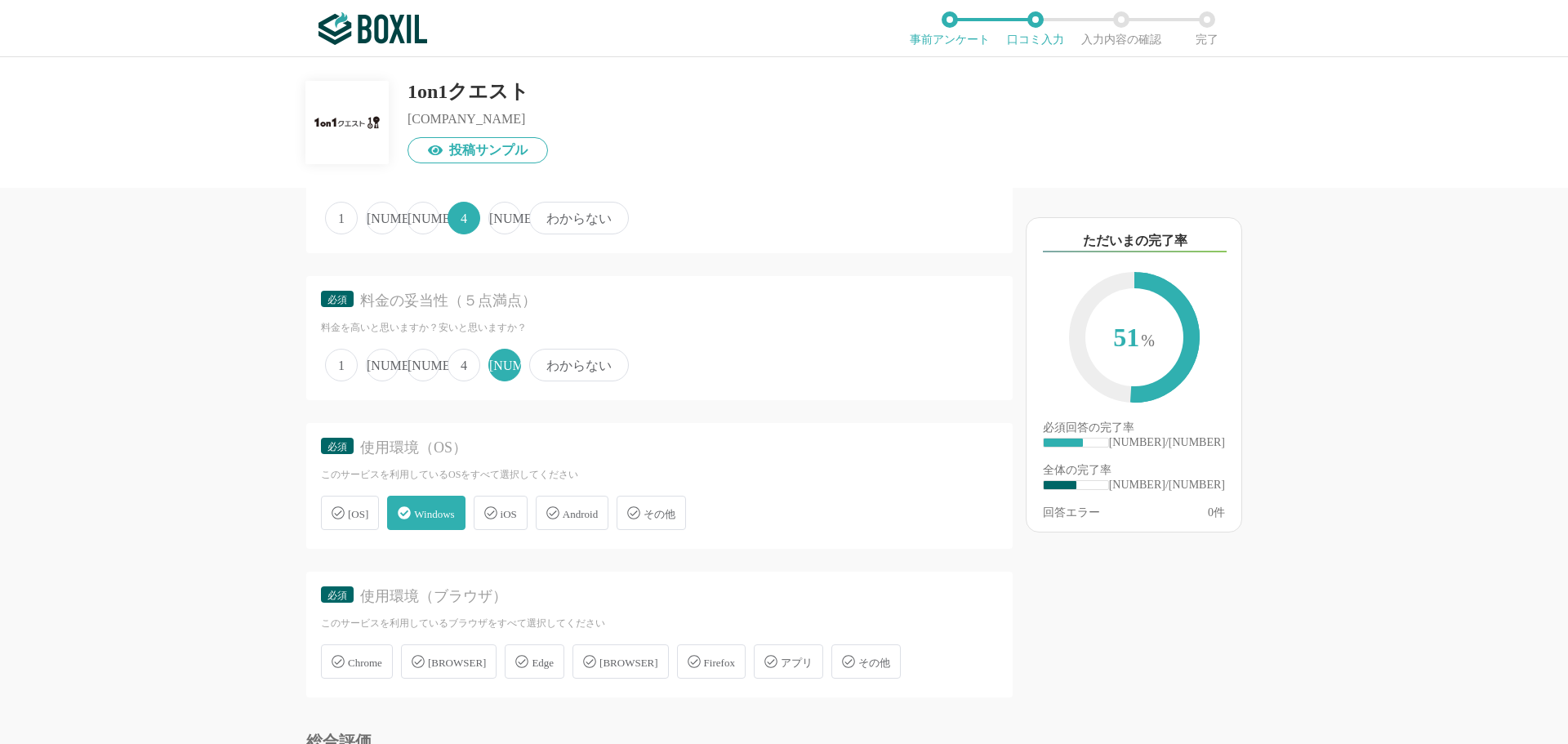 click on "Chrome" at bounding box center (365, 662) 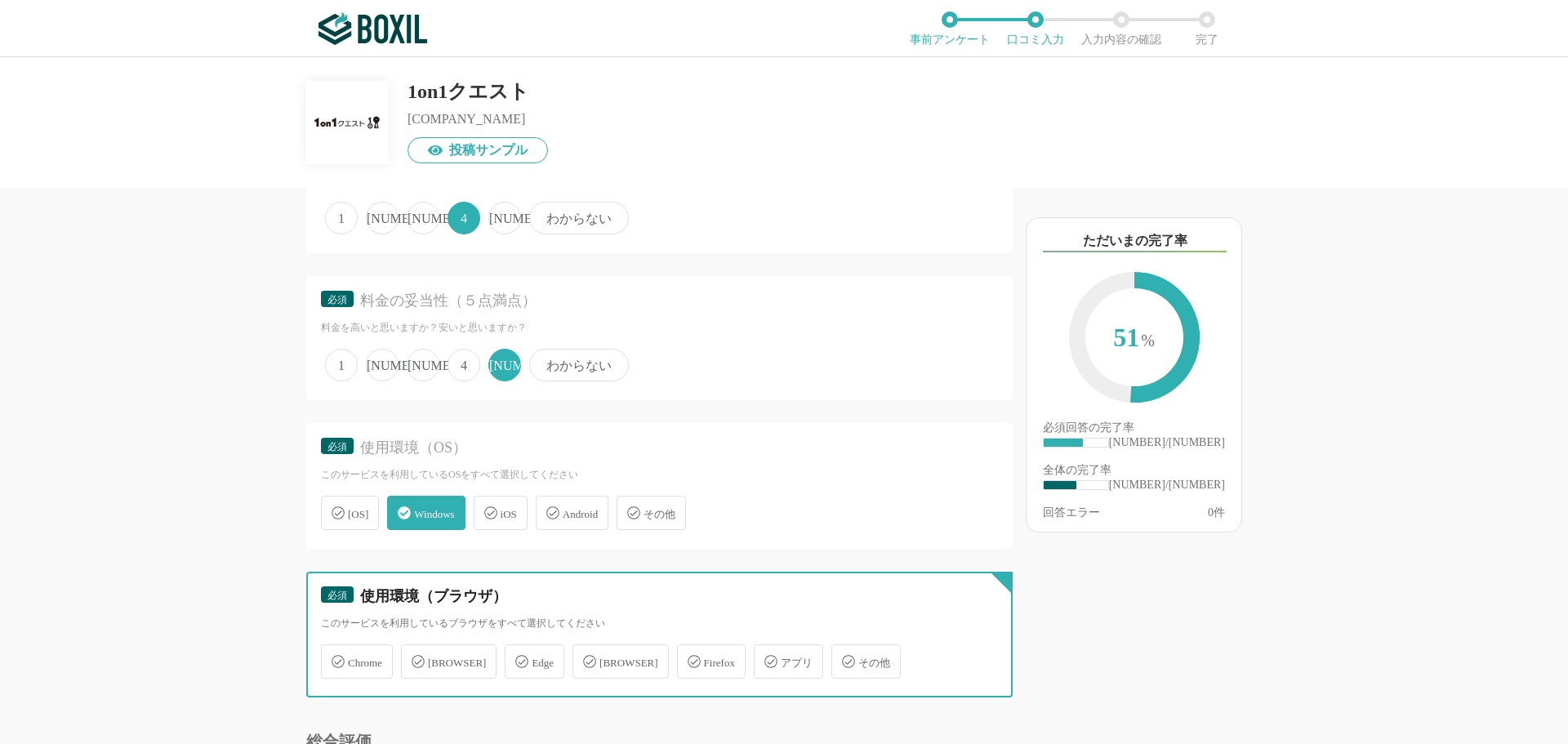 click on "Chrome" at bounding box center (329, 652) 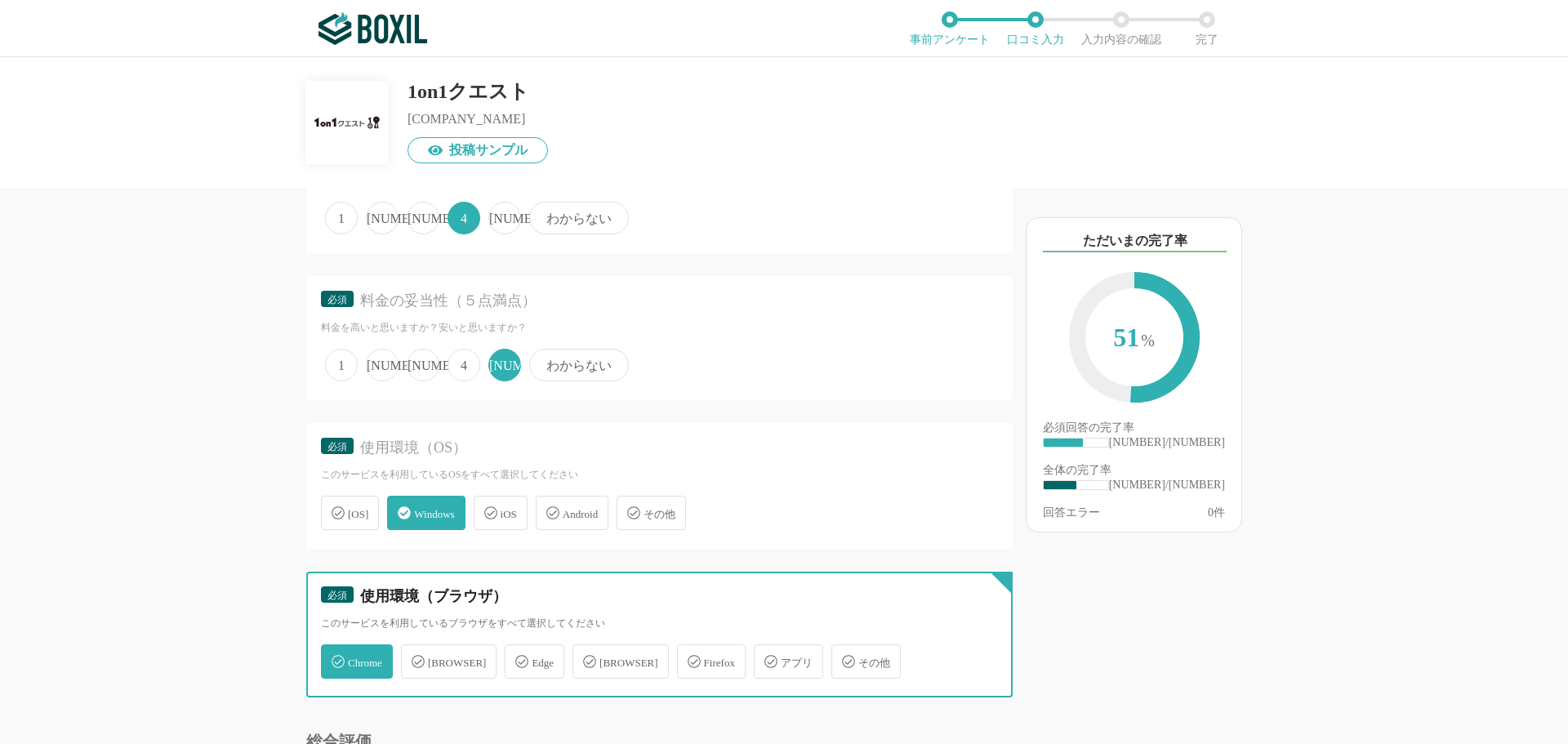 checkbox on "true" 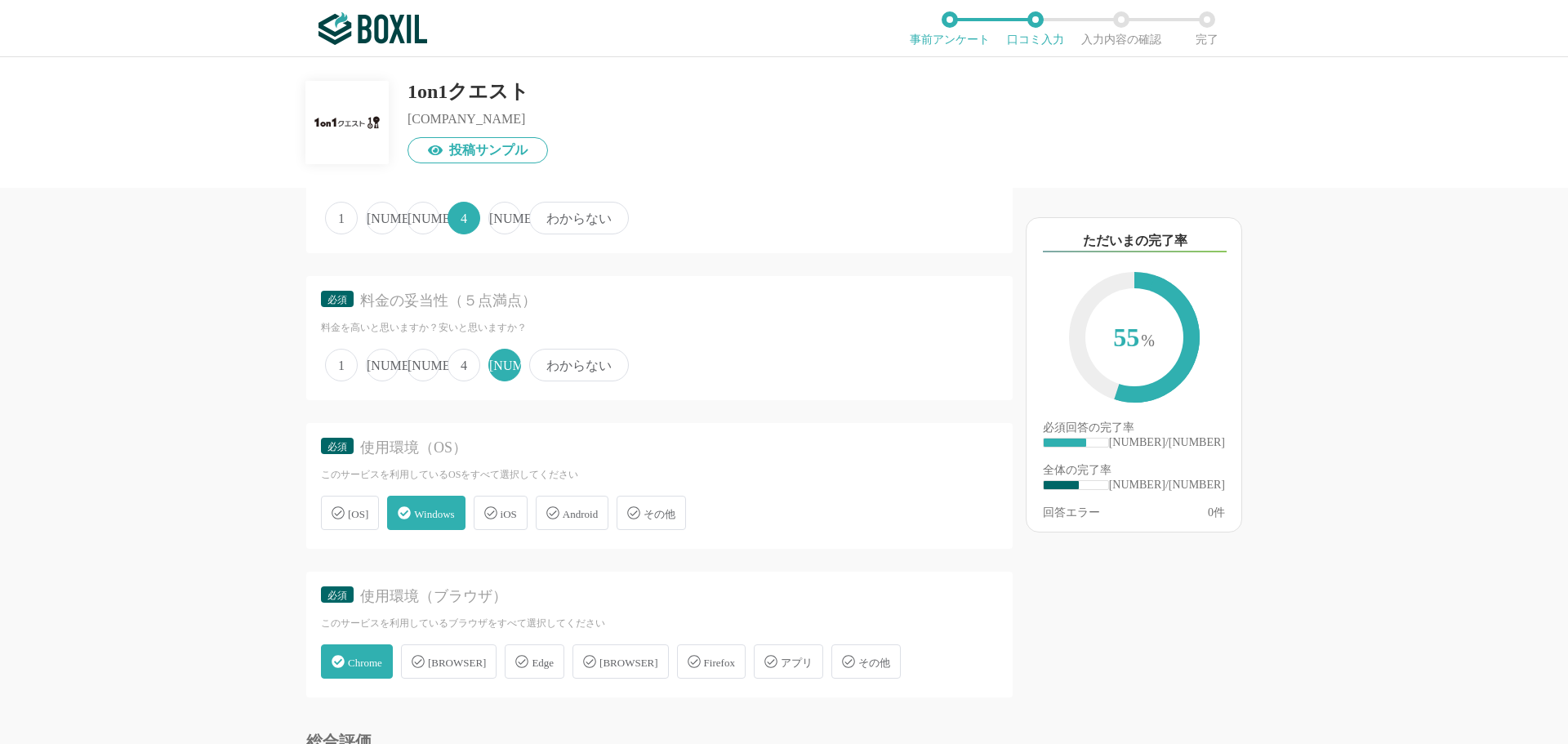 click on "[BROWSER]" at bounding box center [365, 662] 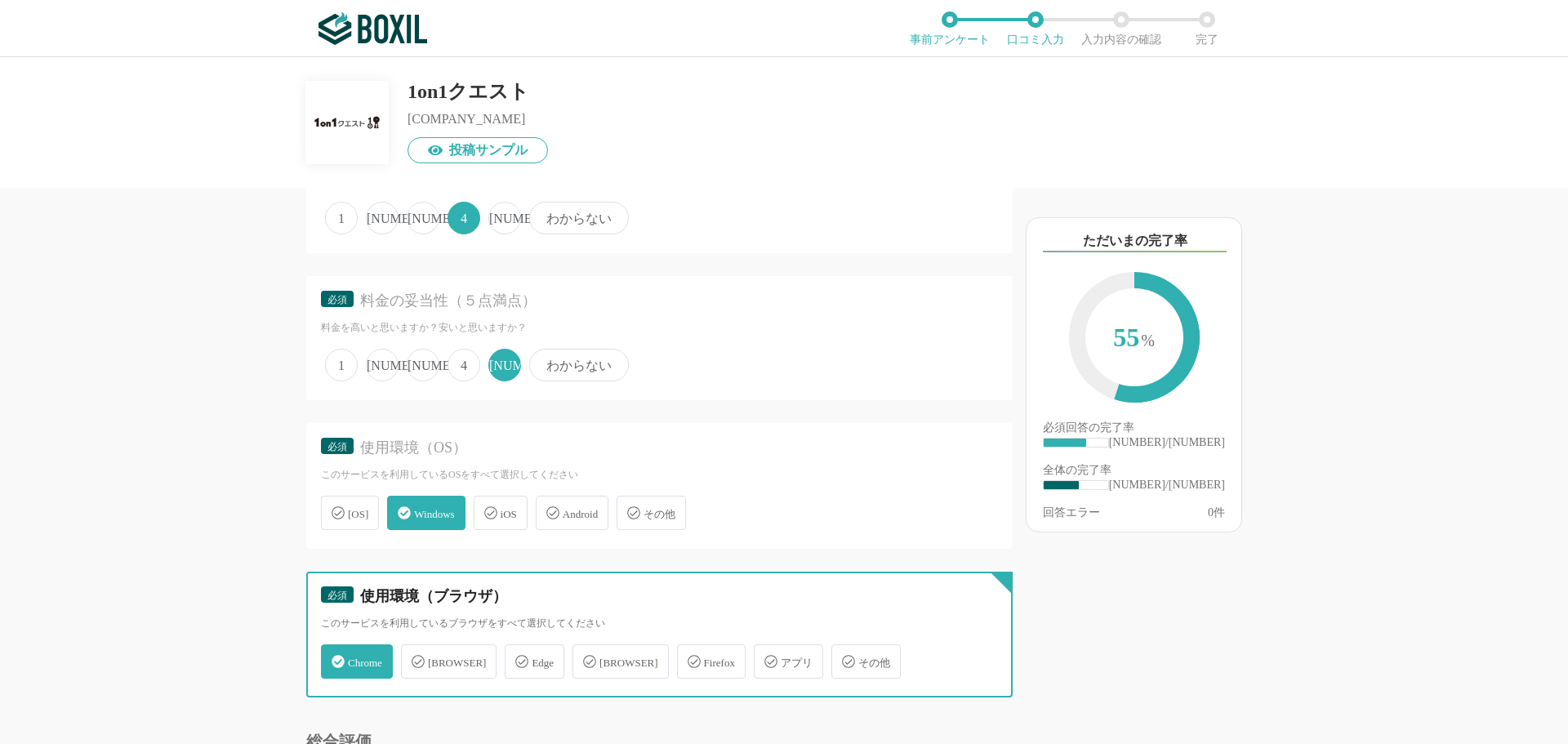 click on "[BROWSER]" at bounding box center (329, 652) 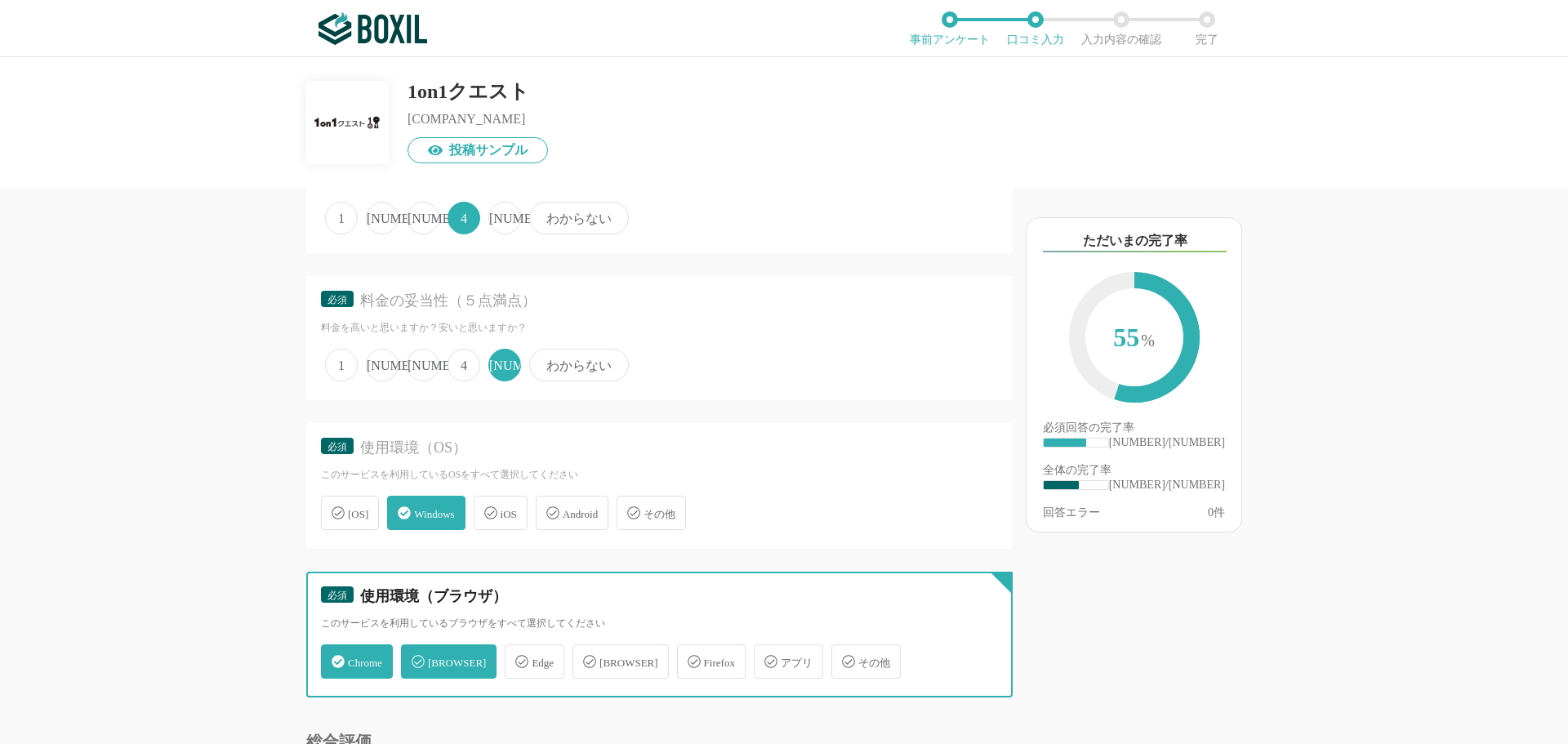 checkbox on "true" 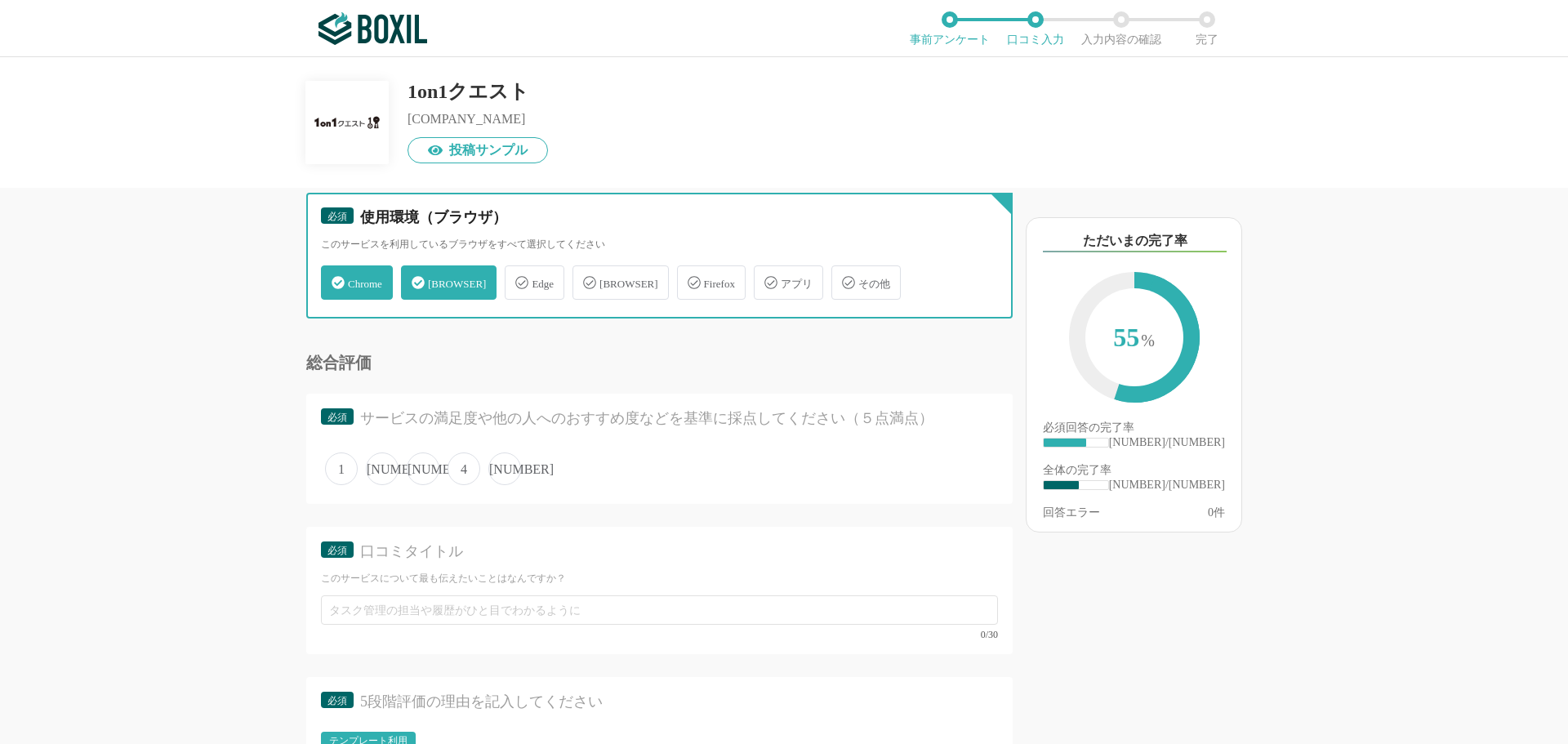 scroll, scrollTop: 2450, scrollLeft: 0, axis: vertical 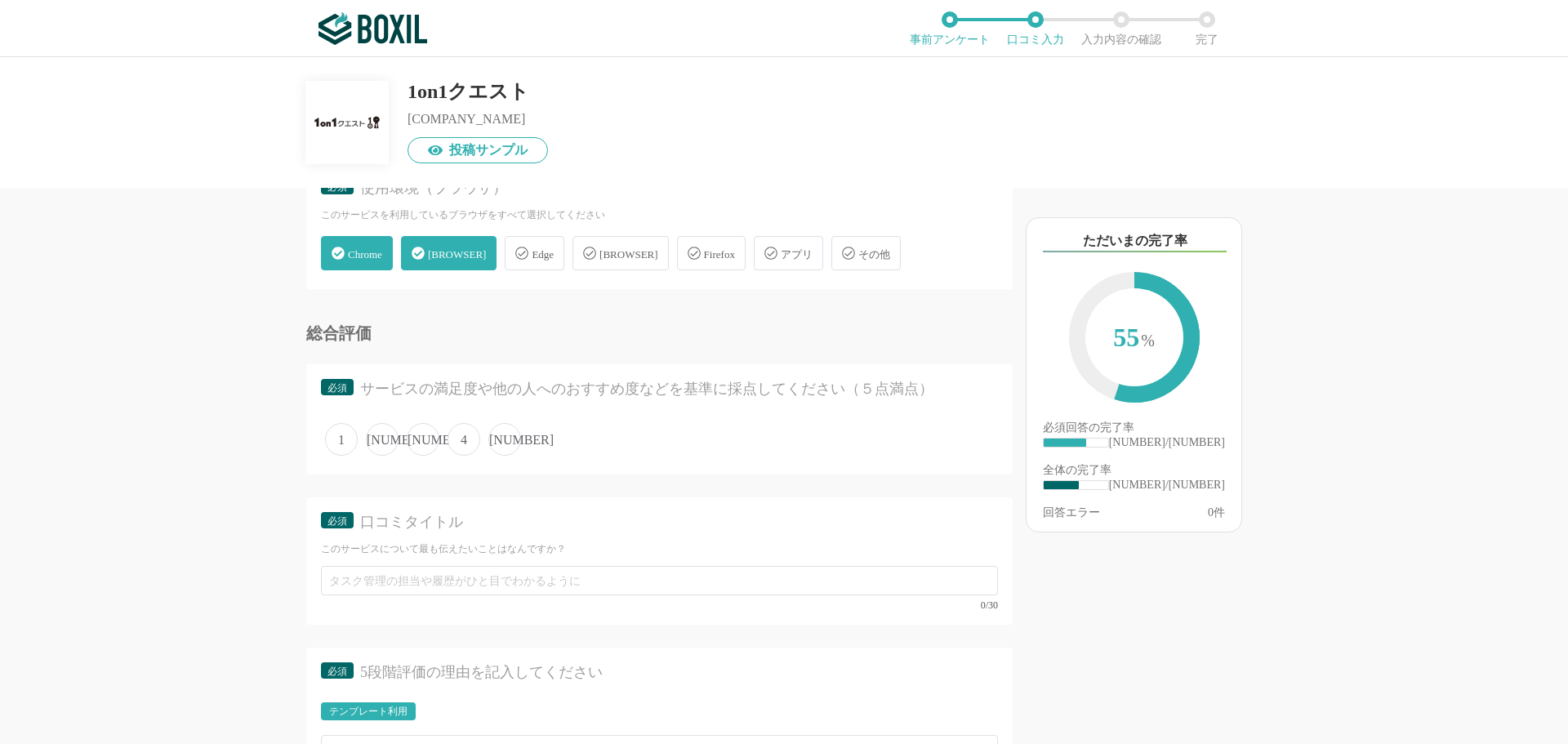 click on "[NUMBER]" at bounding box center (341, 439) 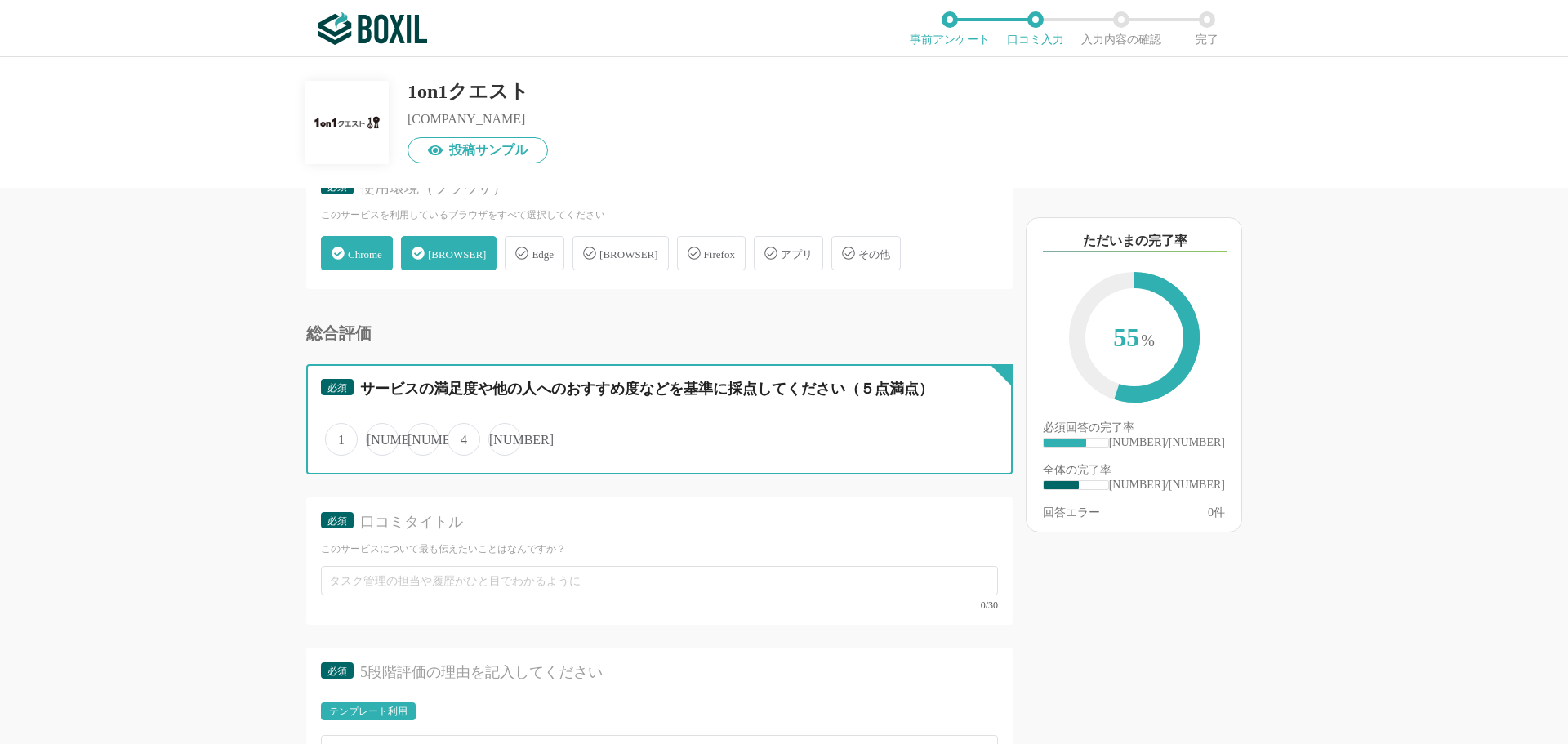 click on "[NUMBER]" at bounding box center (334, 430) 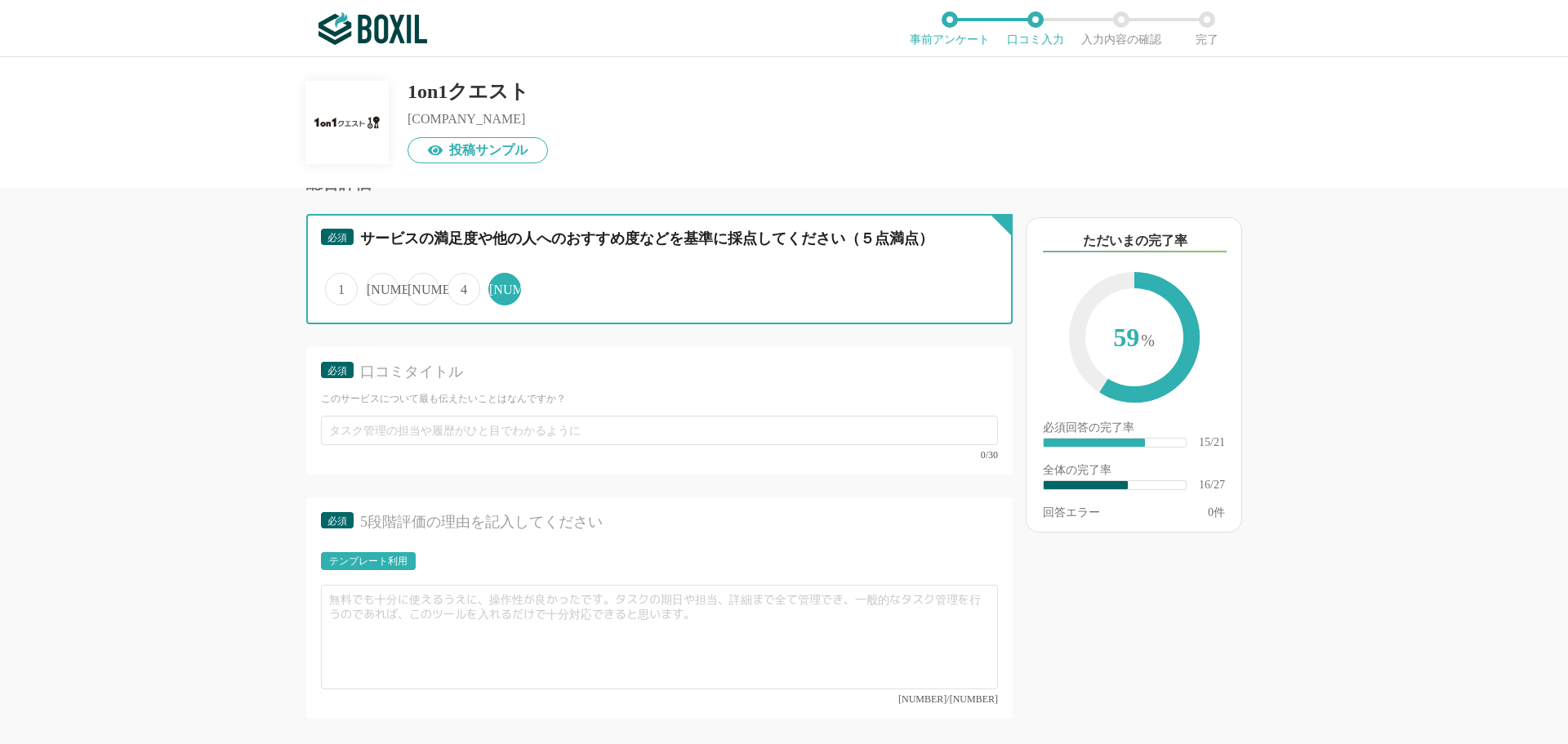 scroll, scrollTop: 2695, scrollLeft: 0, axis: vertical 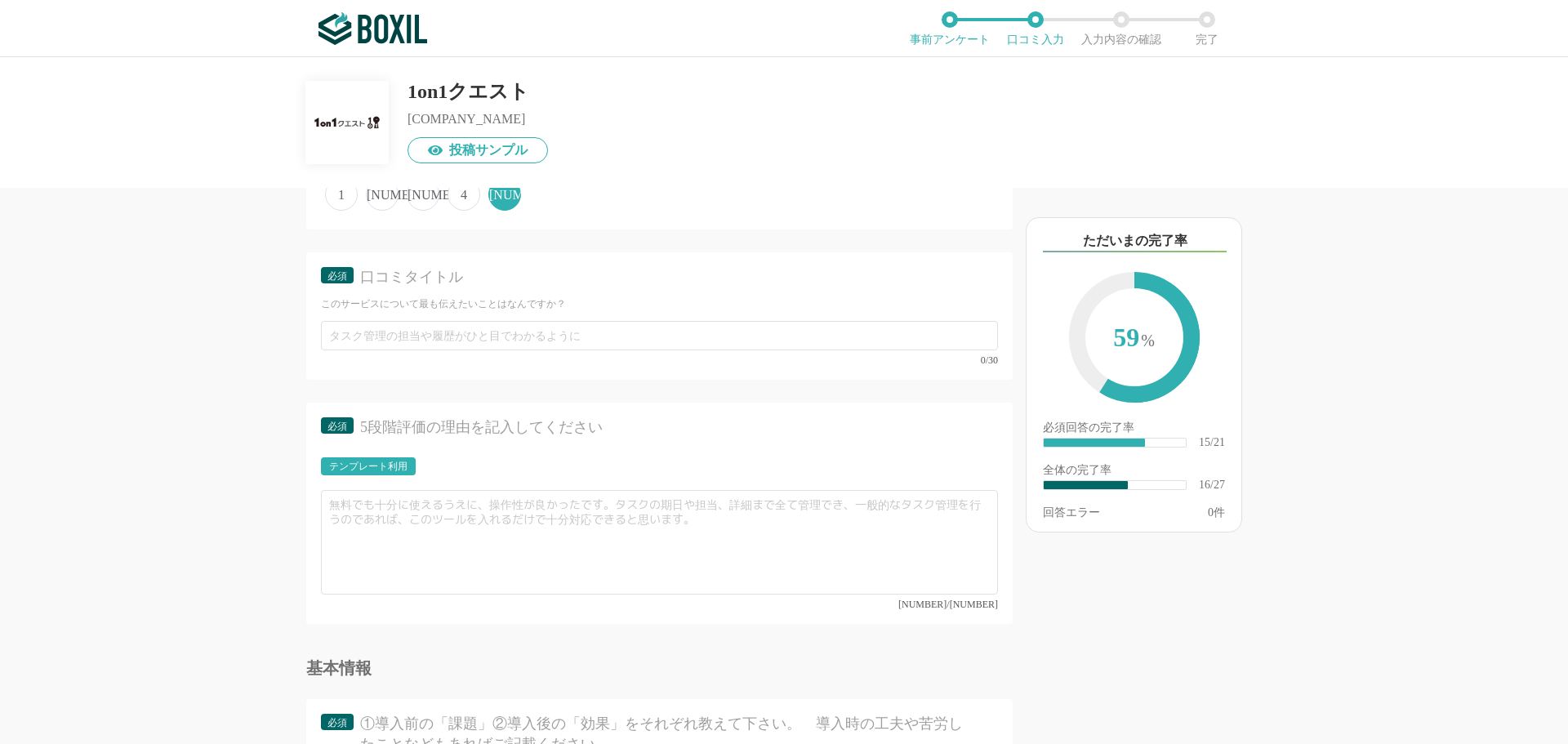 click on "テンプレート利用" at bounding box center [368, 466] 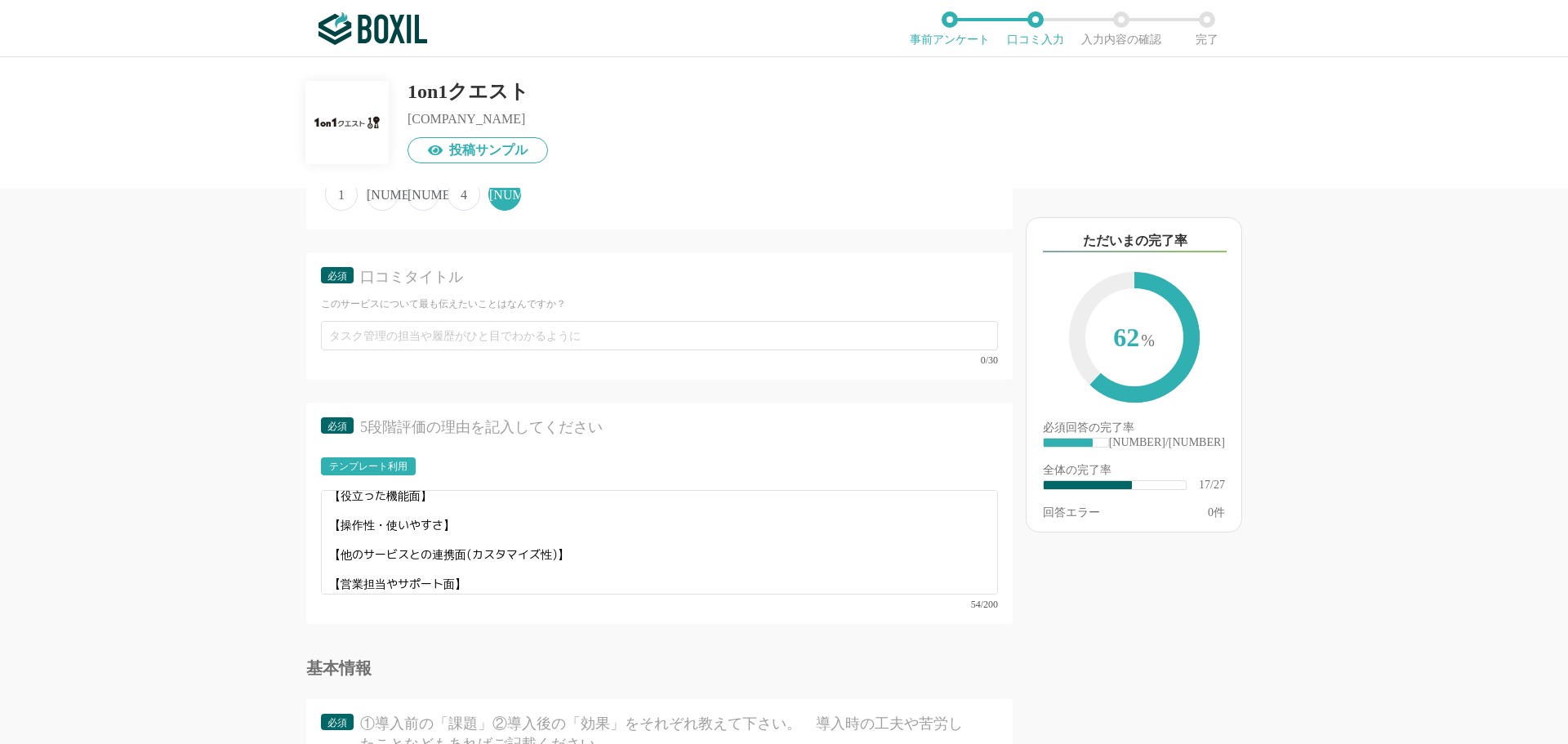 scroll, scrollTop: 11, scrollLeft: 0, axis: vertical 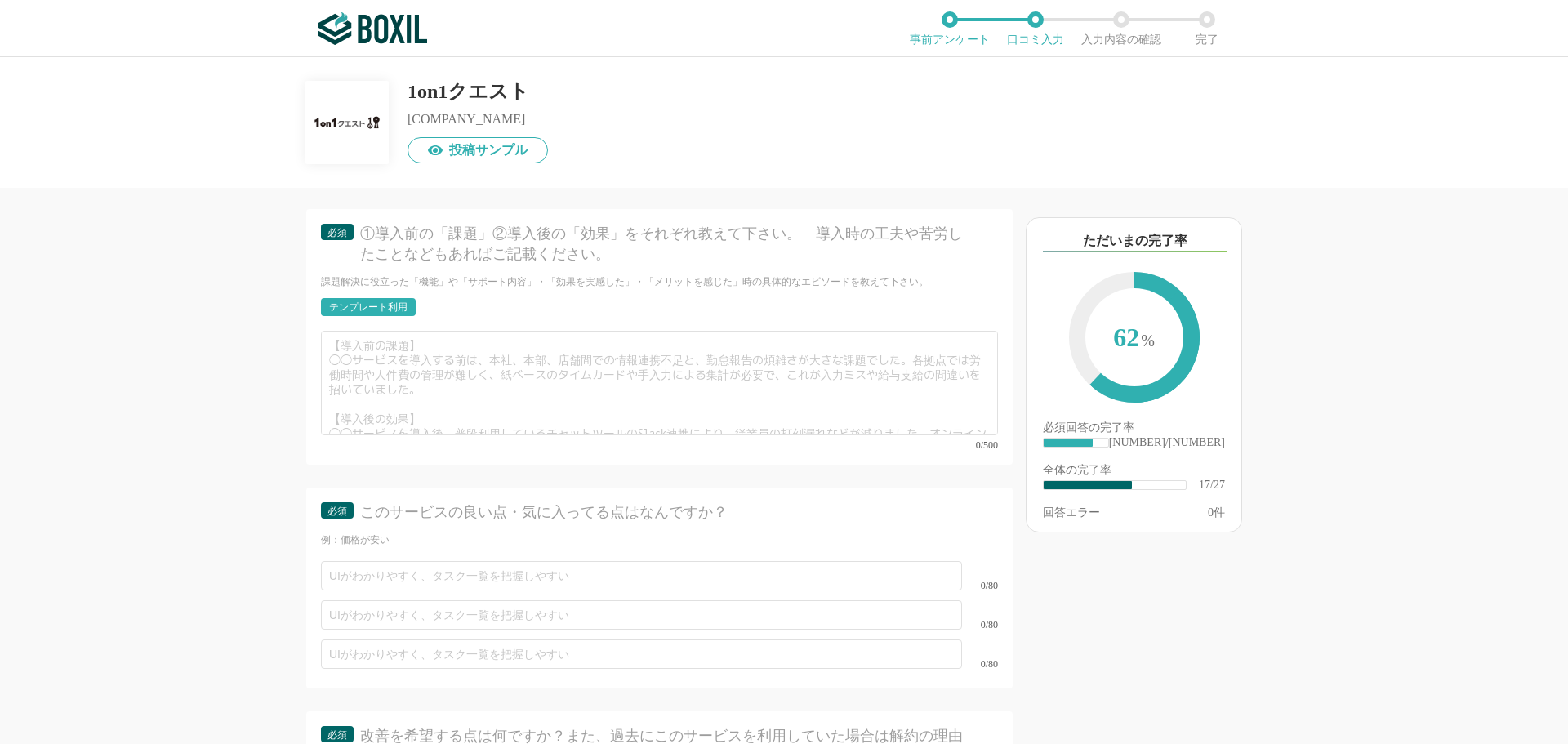 click on "テンプレート利用" at bounding box center [368, 307] 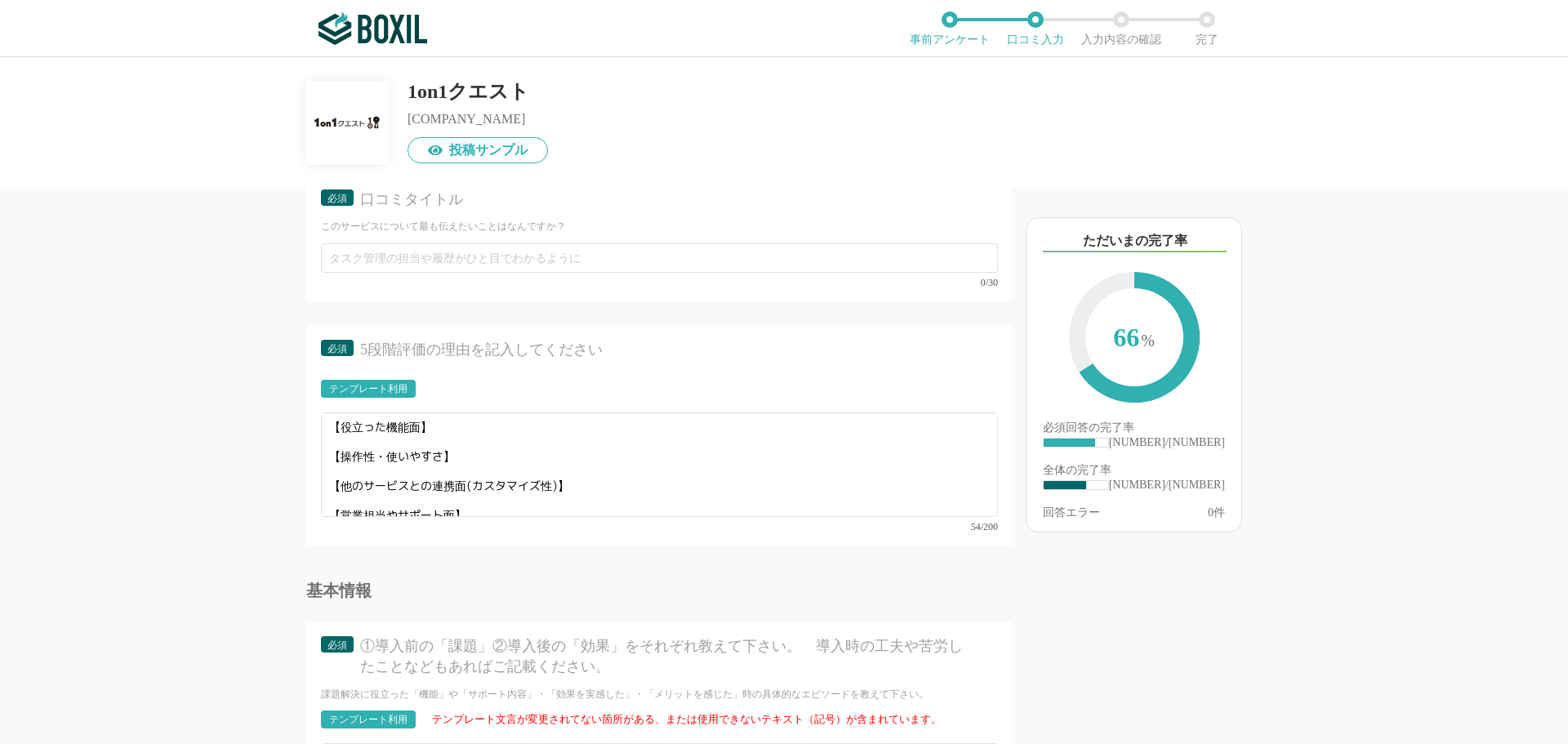 scroll, scrollTop: 2777, scrollLeft: 0, axis: vertical 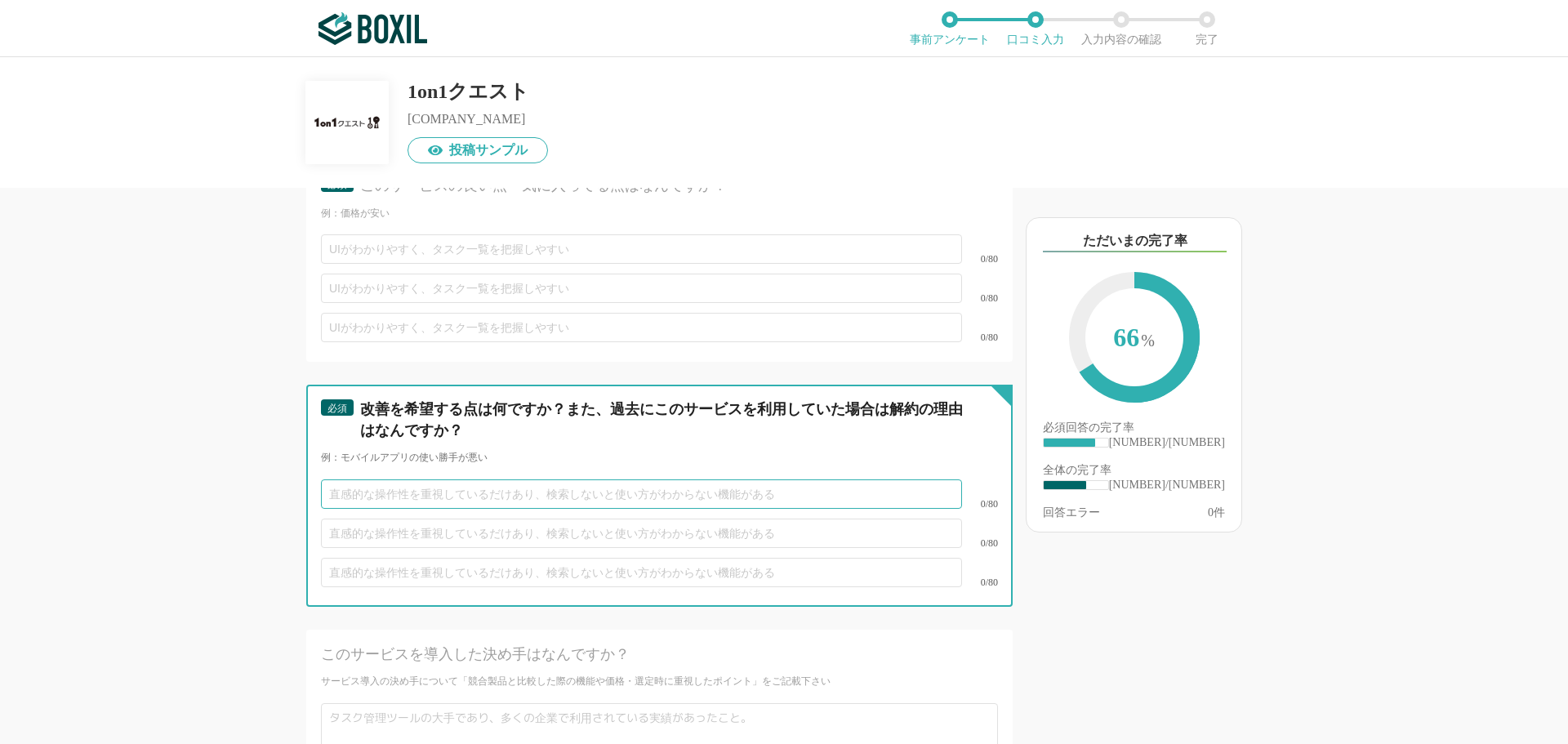 click at bounding box center [641, 494] 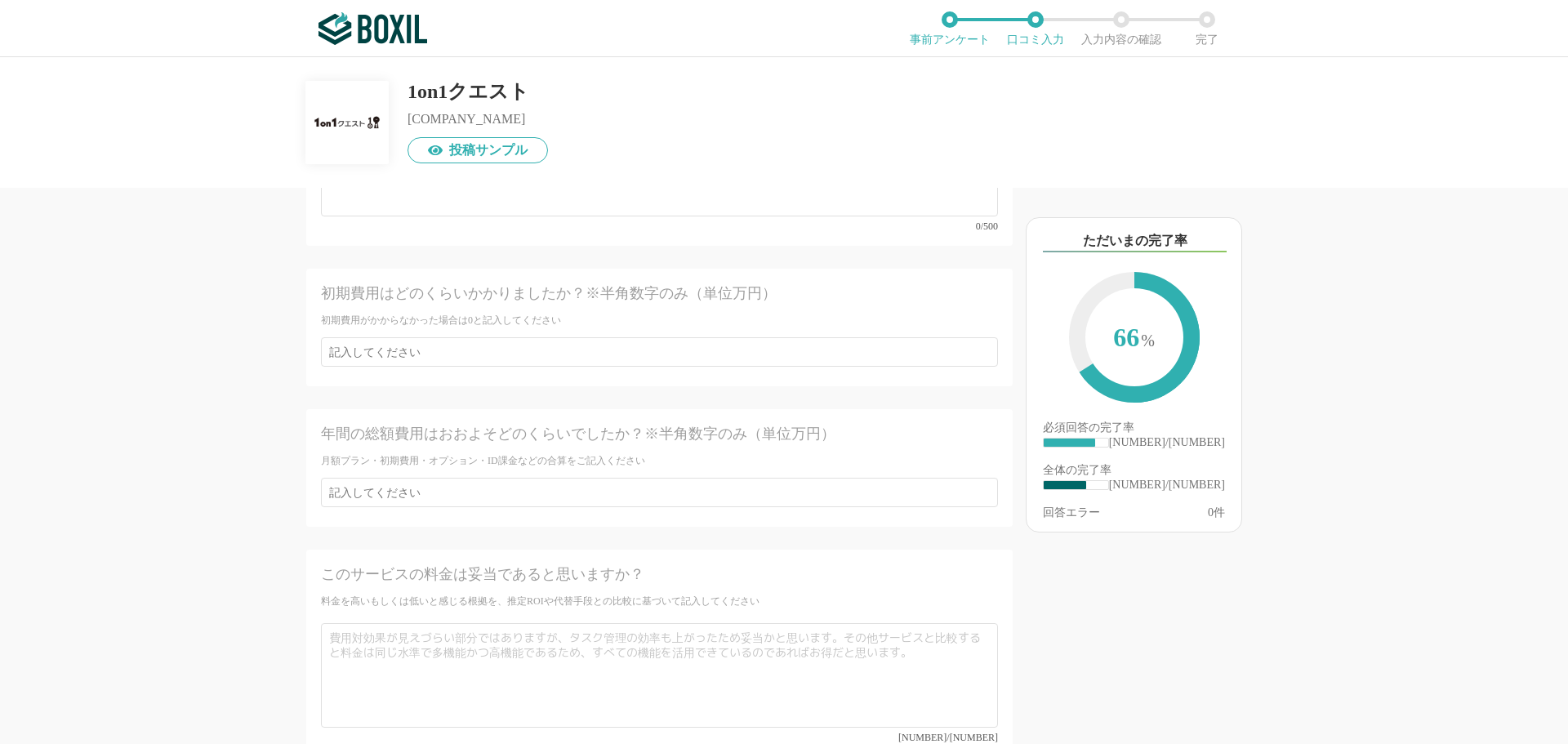 scroll, scrollTop: 4247, scrollLeft: 0, axis: vertical 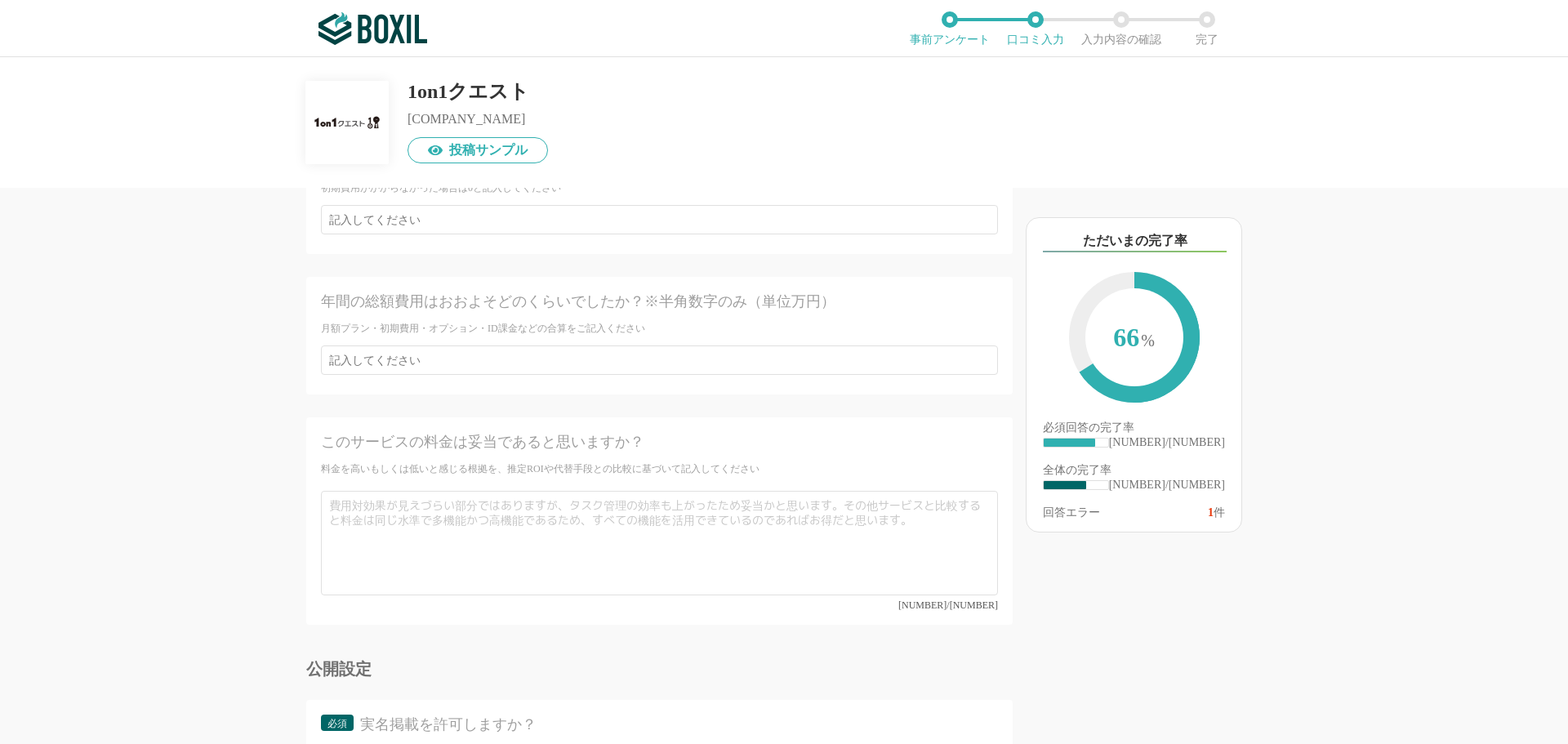 click on "いいえ" at bounding box center [346, 788] 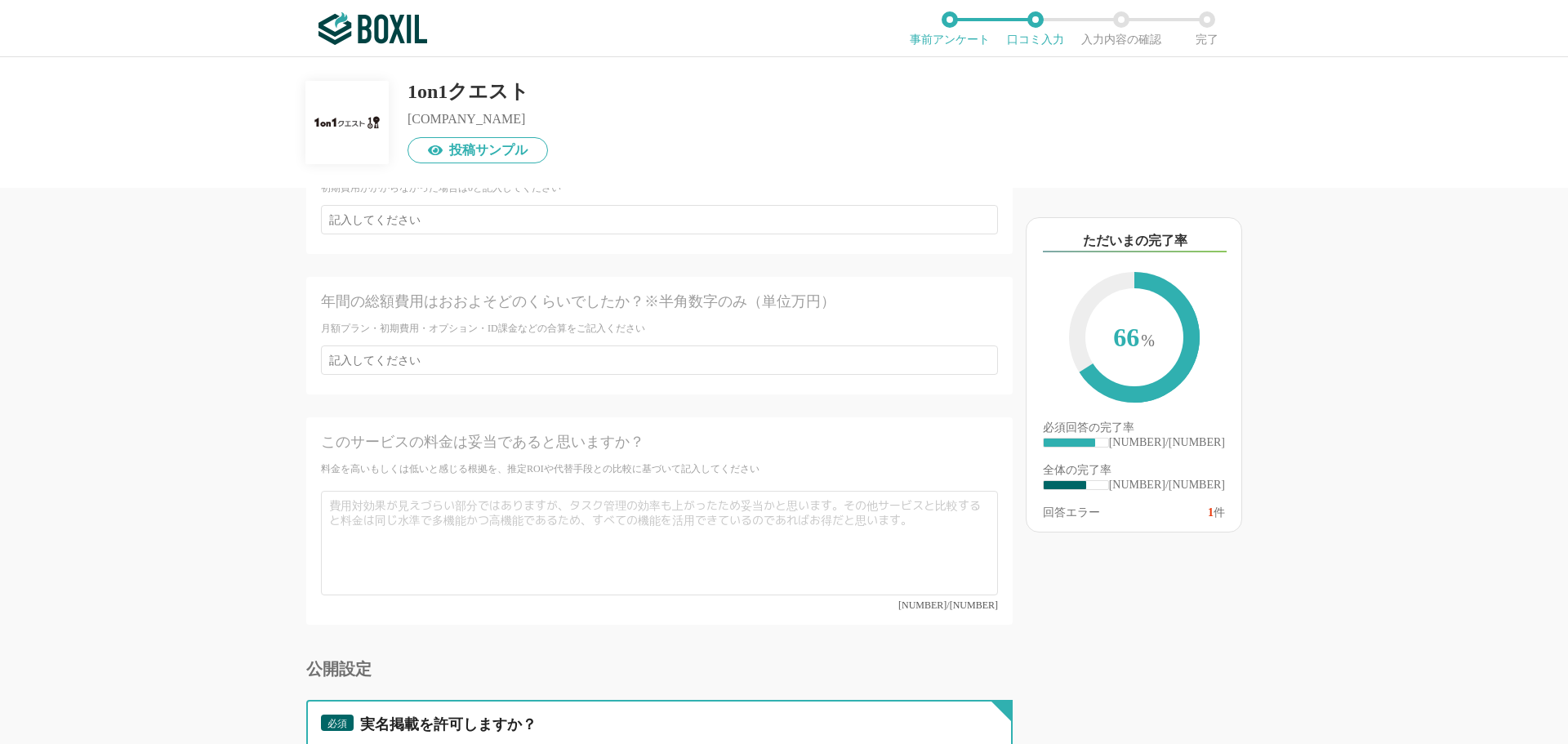click on "いいえ" at bounding box center [334, 780] 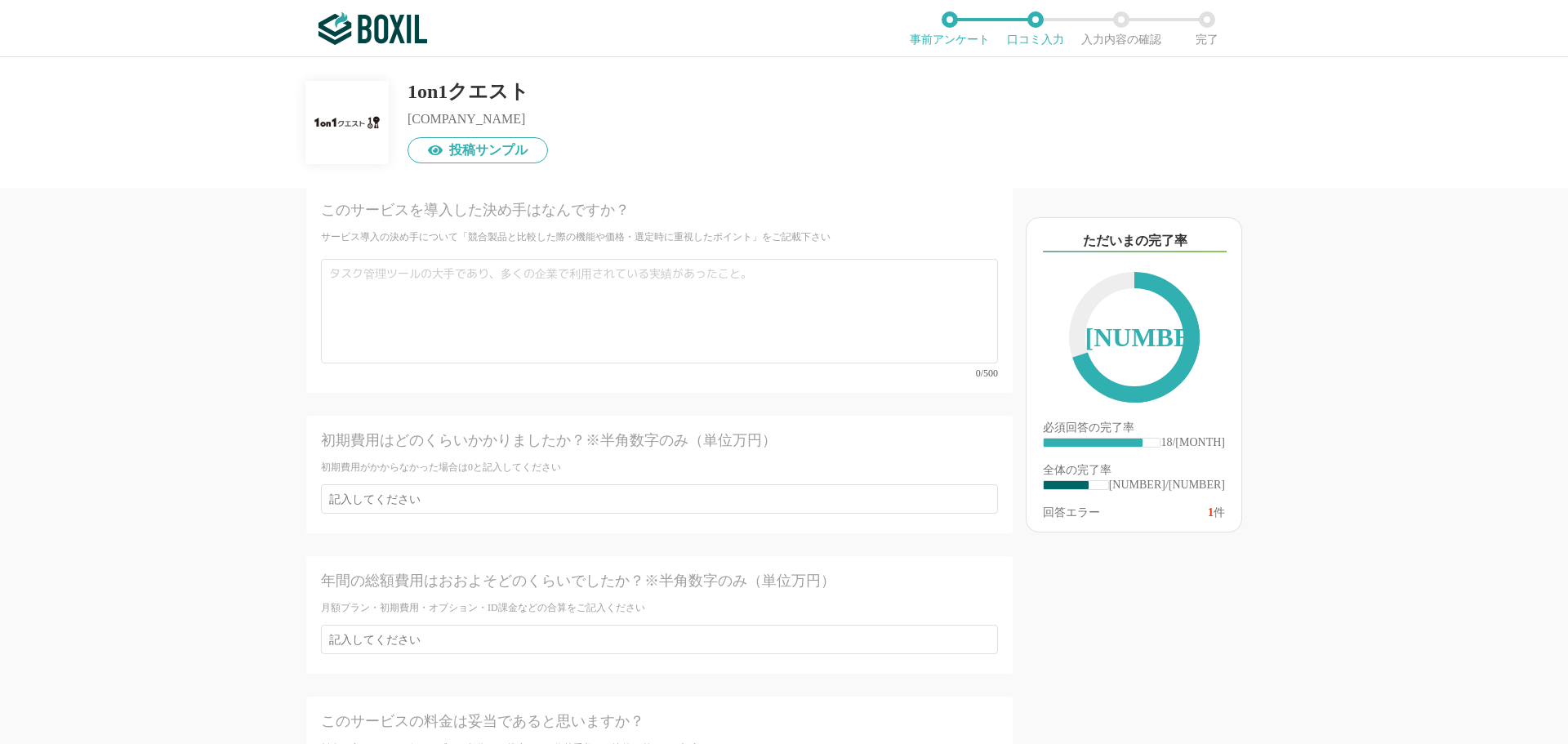 scroll, scrollTop: 4294, scrollLeft: 0, axis: vertical 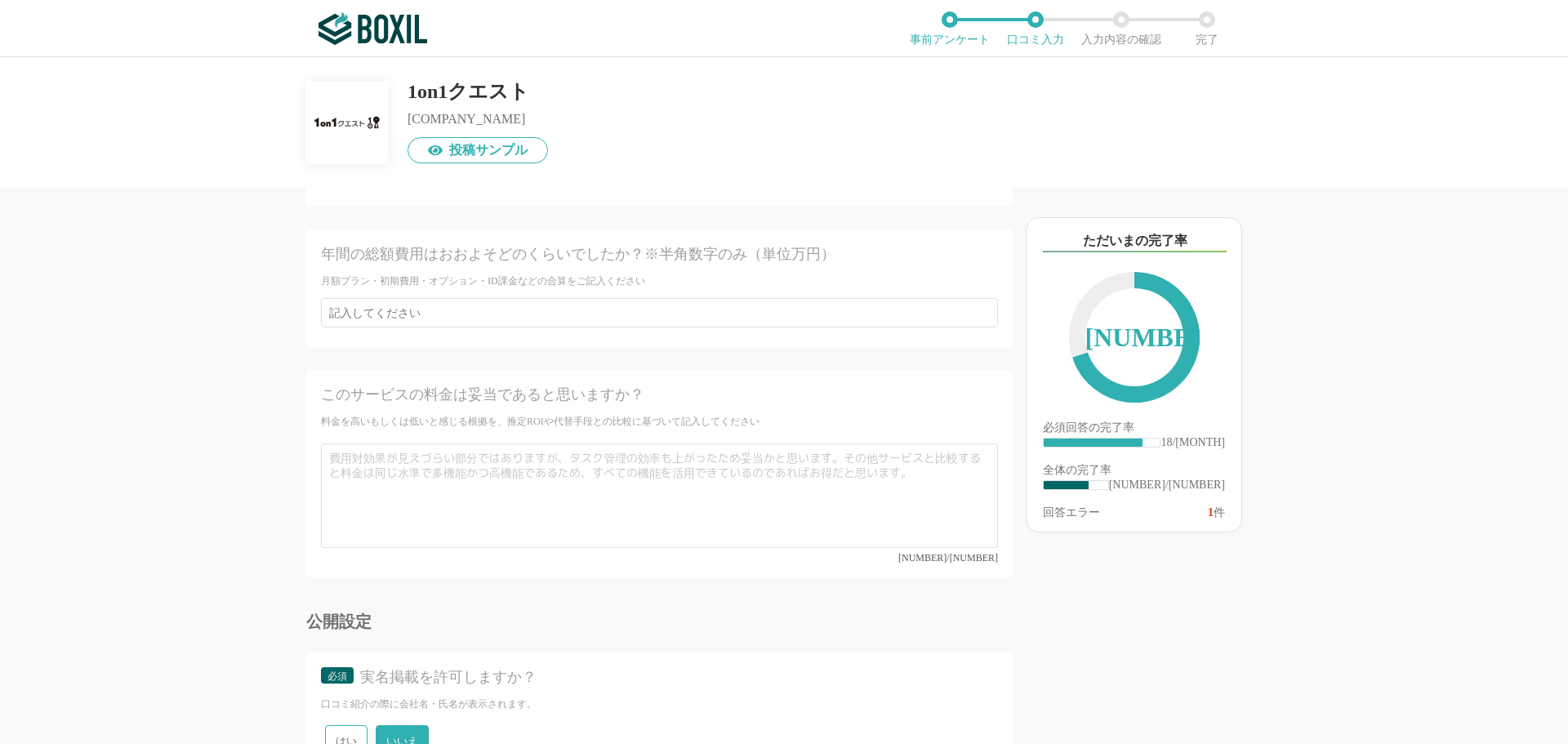 drag, startPoint x: 358, startPoint y: 619, endPoint x: 341, endPoint y: 605, distance: 22.022716 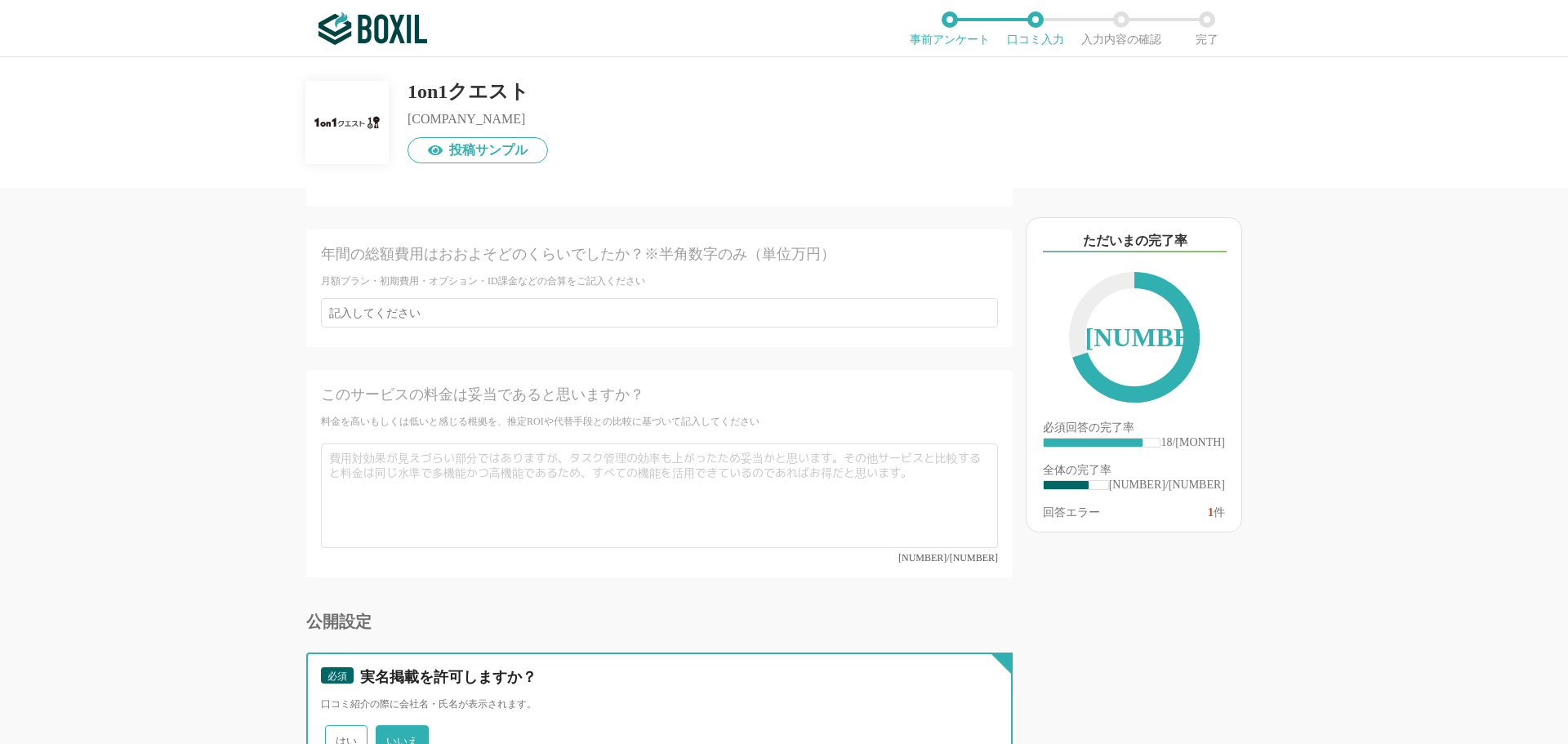 click on "はい" at bounding box center (334, 733) 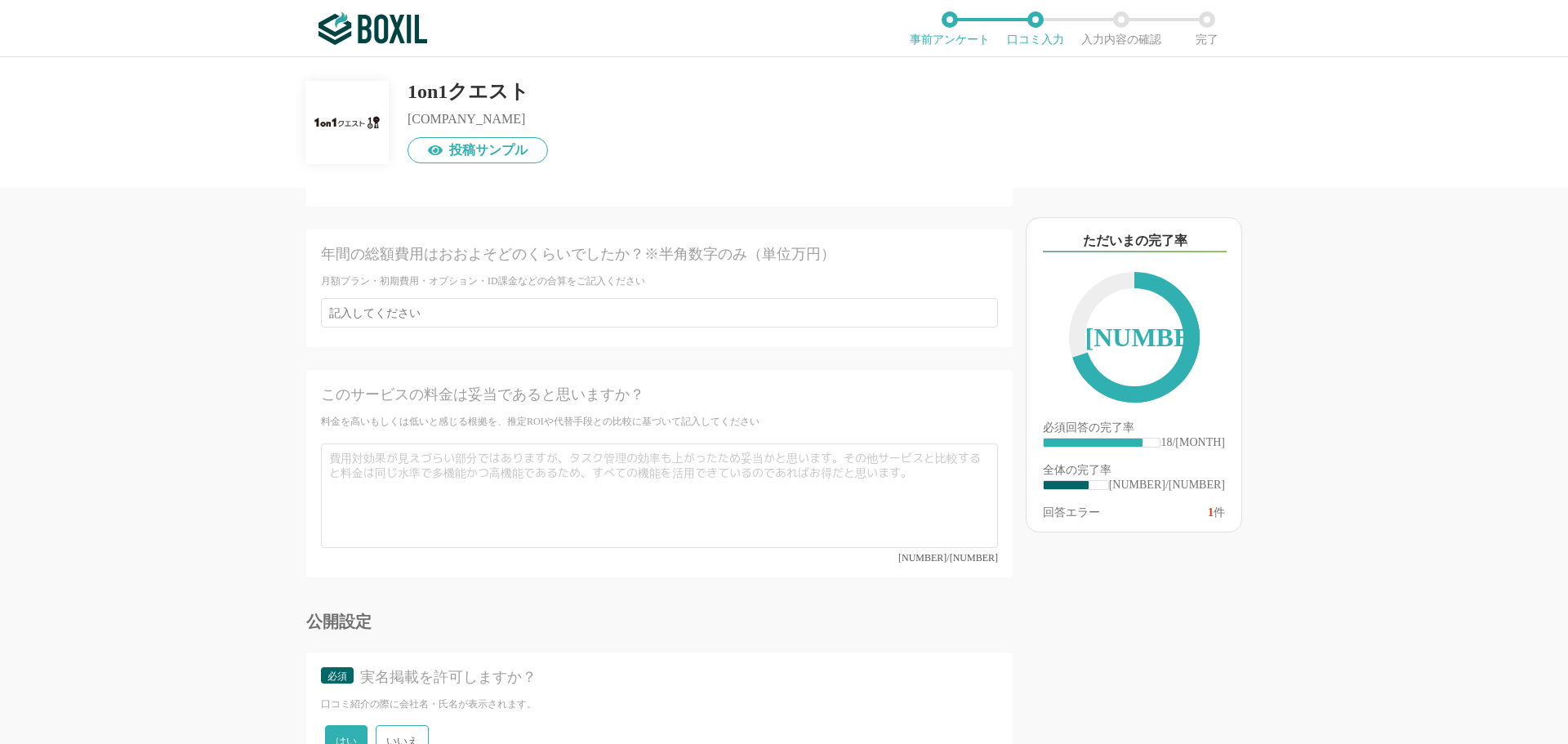 drag, startPoint x: 395, startPoint y: 621, endPoint x: 370, endPoint y: 590, distance: 39.824616 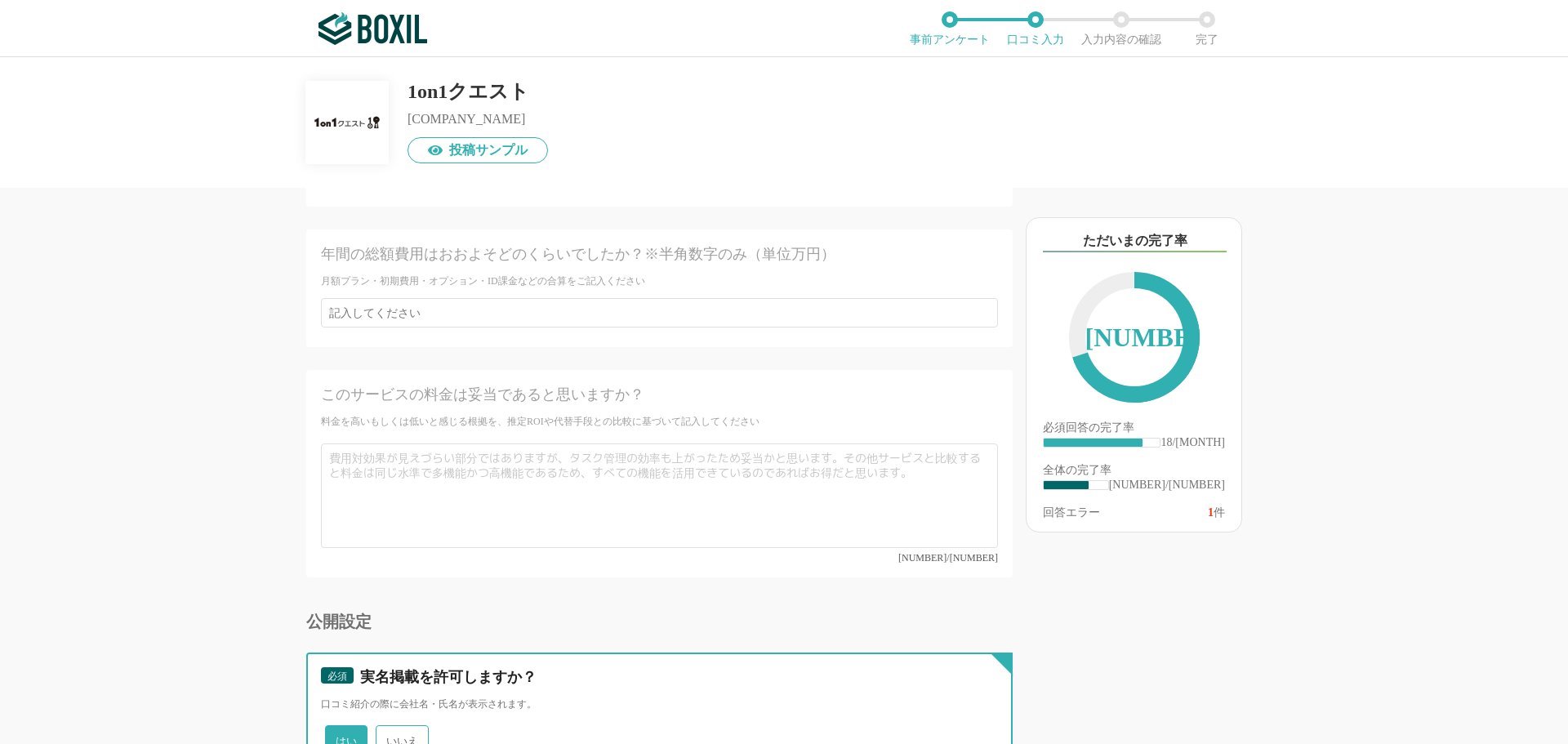click on "いいえ" at bounding box center (334, 733) 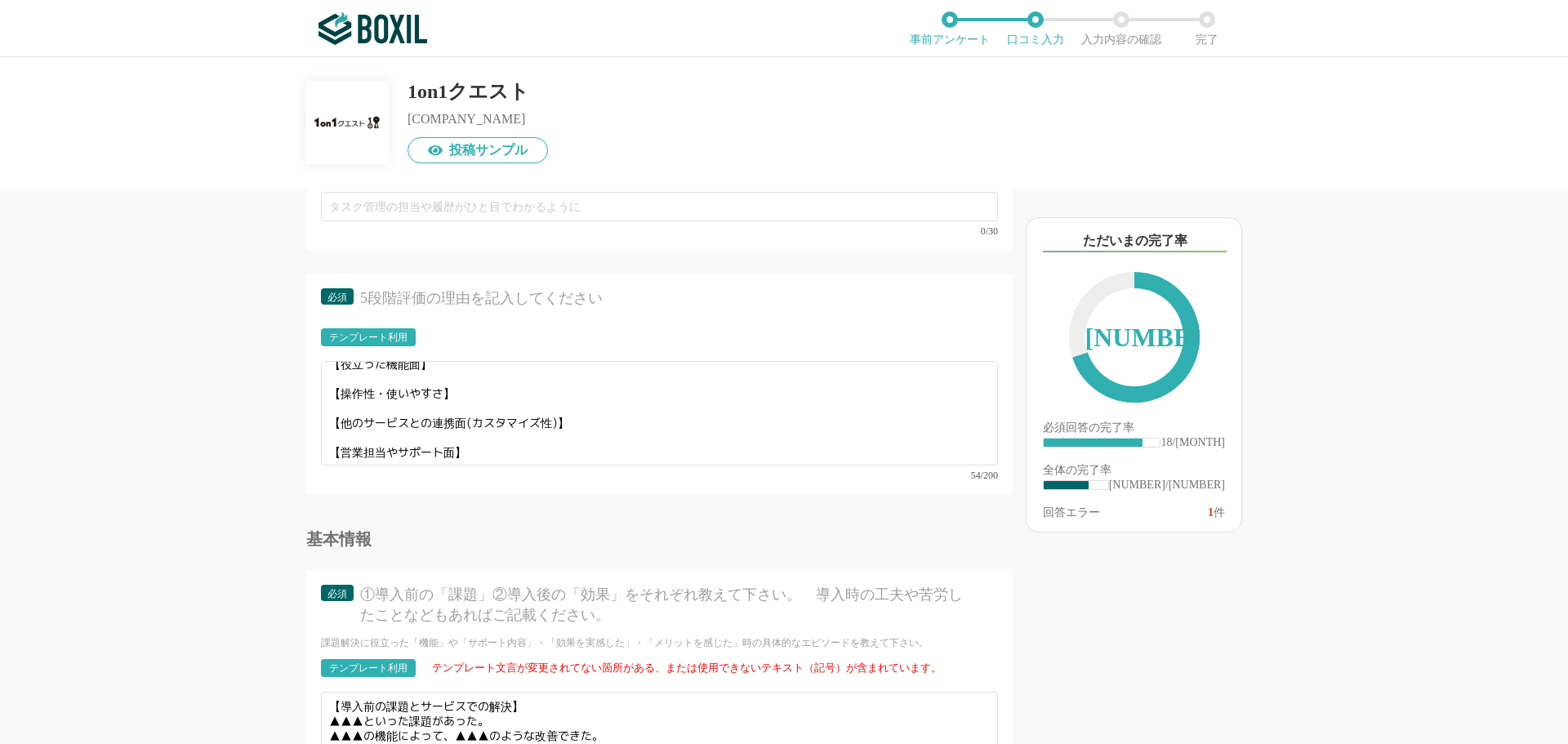 scroll, scrollTop: 2906, scrollLeft: 0, axis: vertical 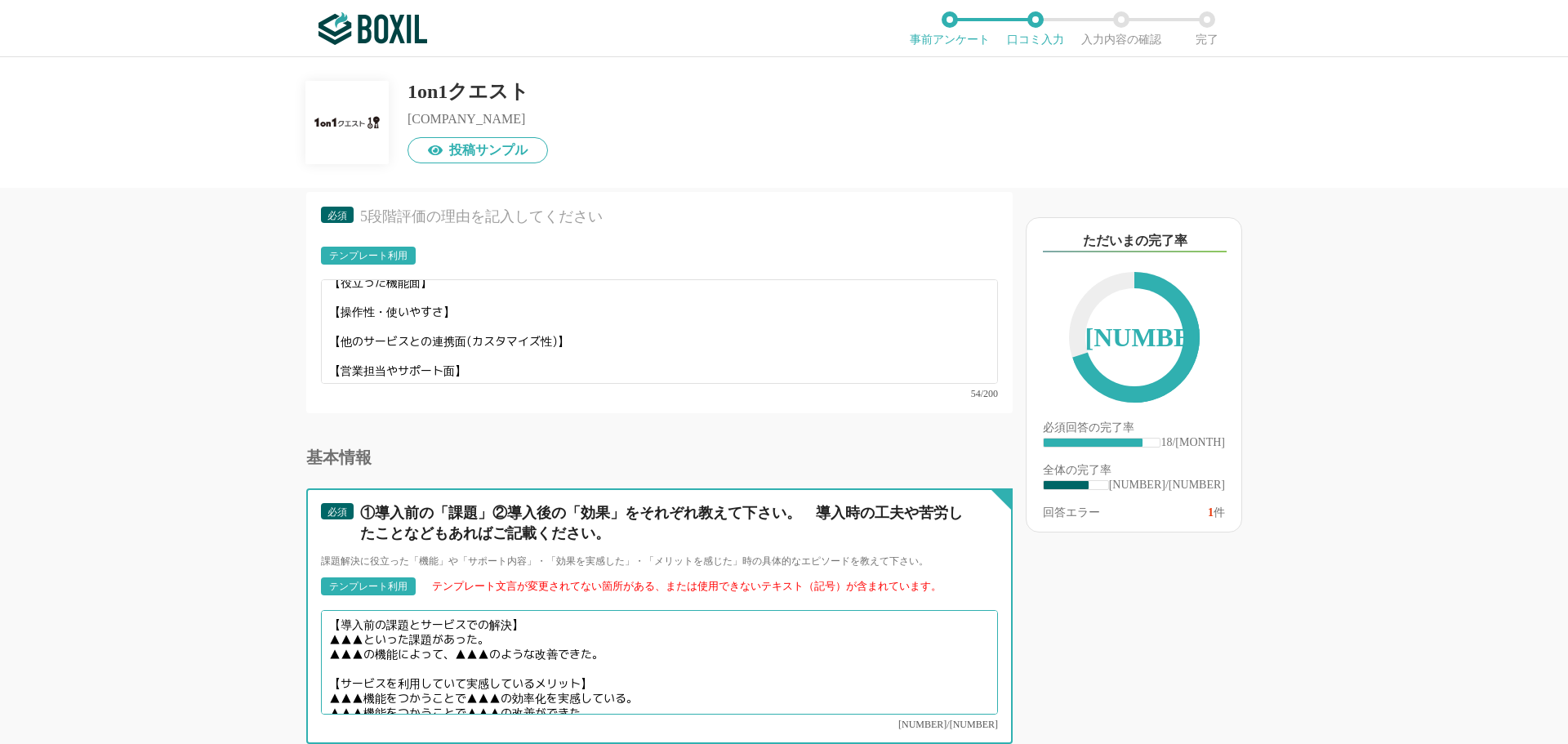 click on "【導入前の課題とサービスでの解決】
▲▲▲といった課題があった。
▲▲▲の機能によって、▲▲▲のような改善できた。
【サービスを利用していて実感しているメリット】
▲▲▲機能をつかうことで▲▲▲の効率化を実感している。
▲▲▲機能をつかうことで▲▲▲の改善ができた。" at bounding box center [659, 662] 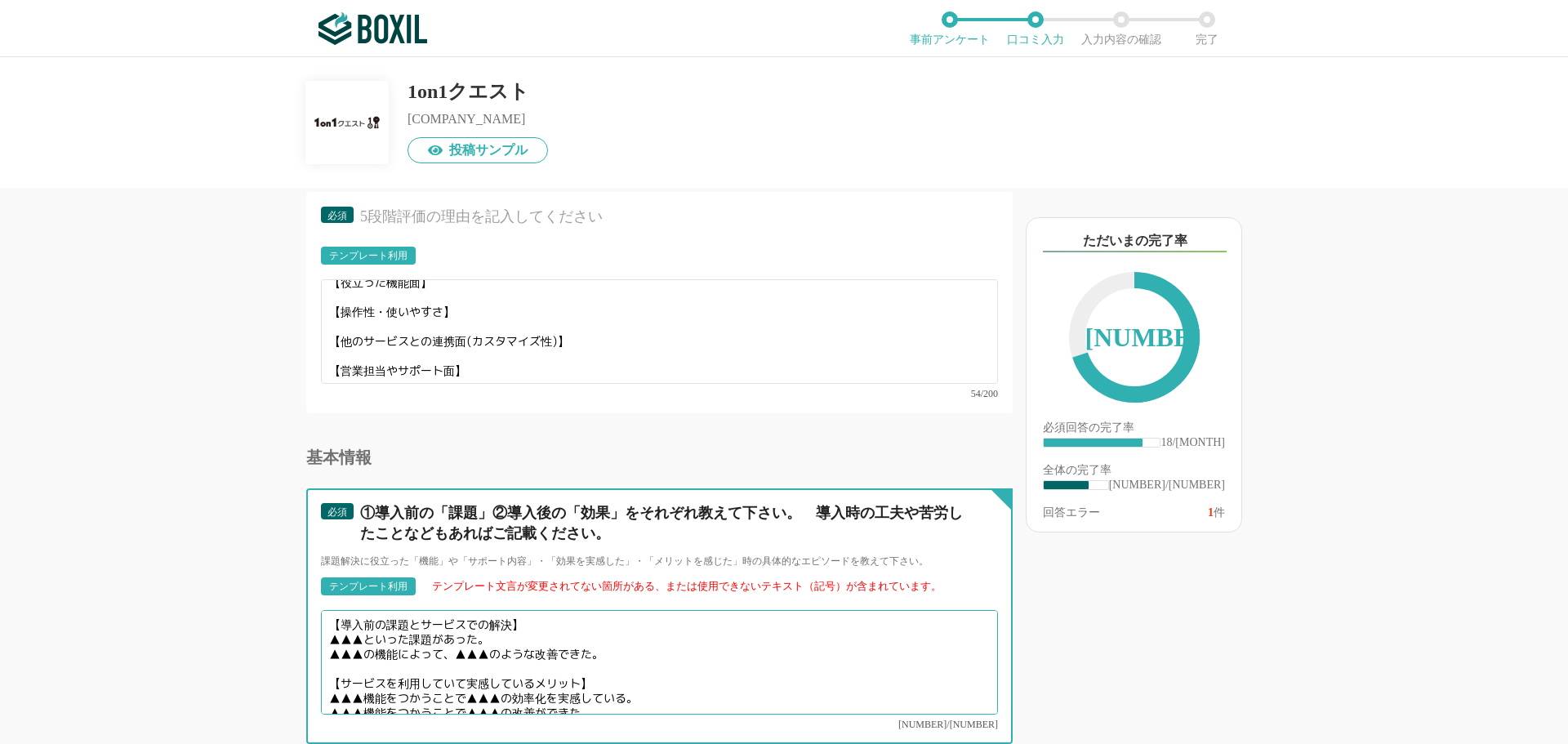 click on "【導入前の課題とサービスでの解決】
▲▲▲といった課題があった。
▲▲▲の機能によって、▲▲▲のような改善できた。
【サービスを利用していて実感しているメリット】
▲▲▲機能をつかうことで▲▲▲の効率化を実感している。
▲▲▲機能をつかうことで▲▲▲の改善ができた。" at bounding box center [659, 662] 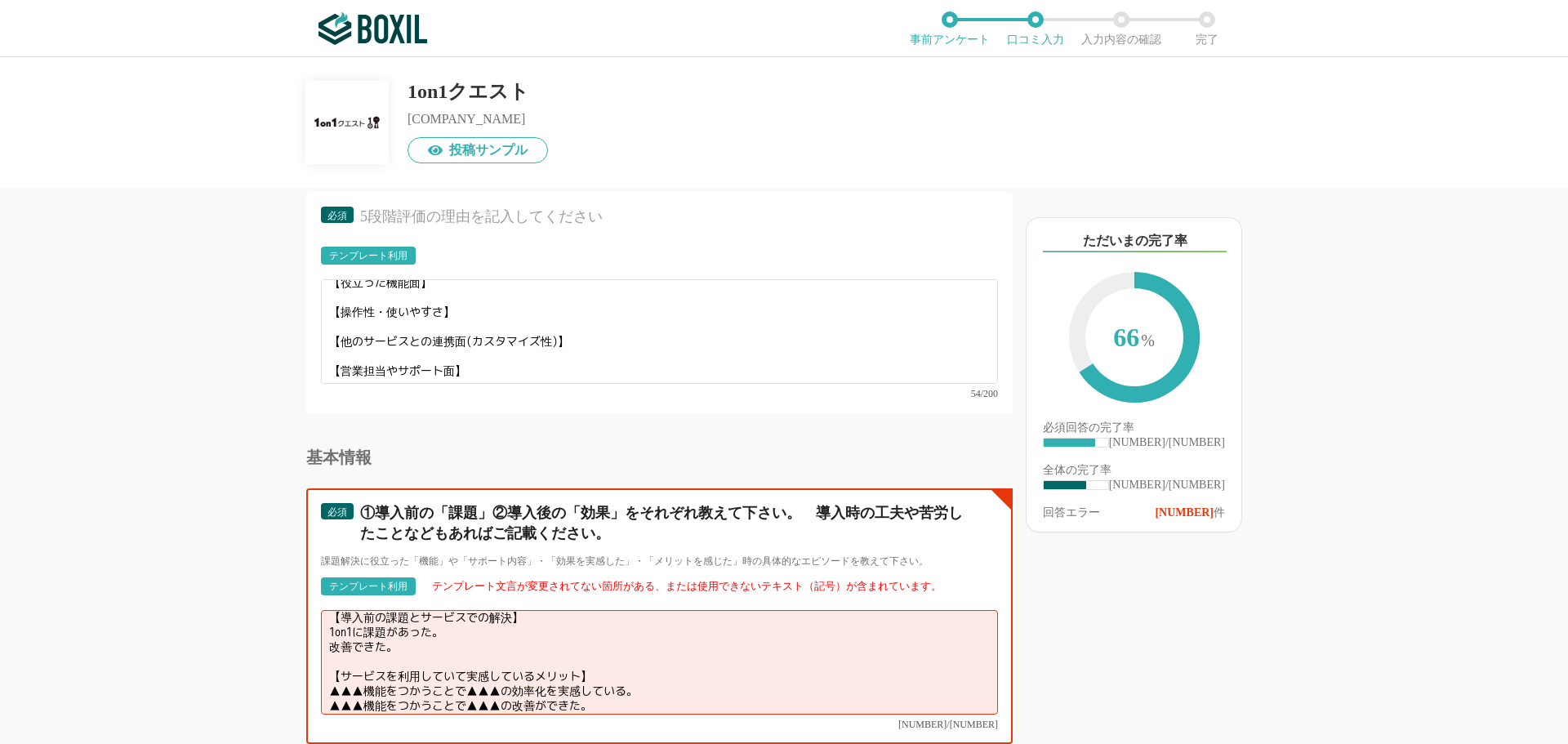scroll, scrollTop: 11, scrollLeft: 0, axis: vertical 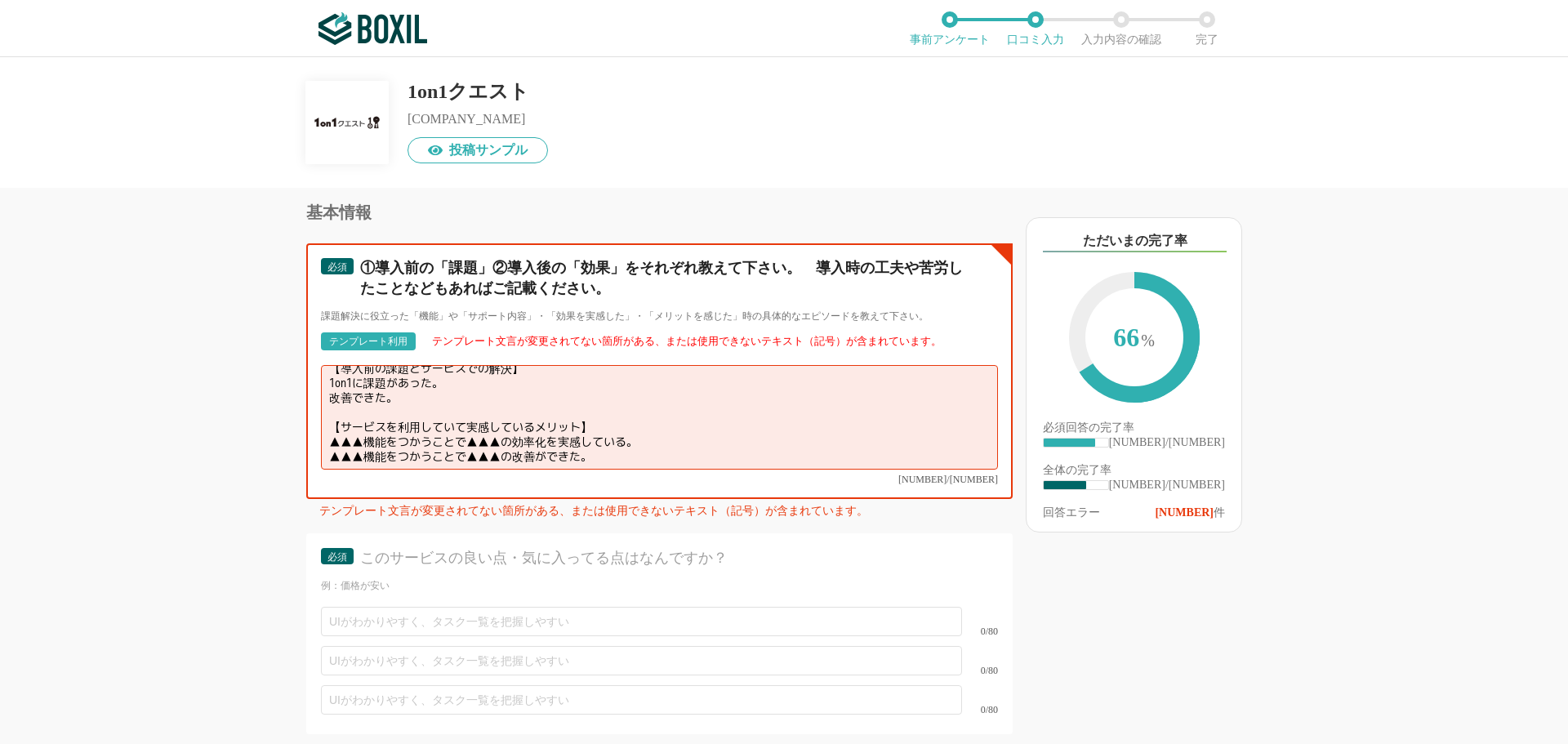 drag, startPoint x: 553, startPoint y: 379, endPoint x: 331, endPoint y: 351, distance: 223.7588 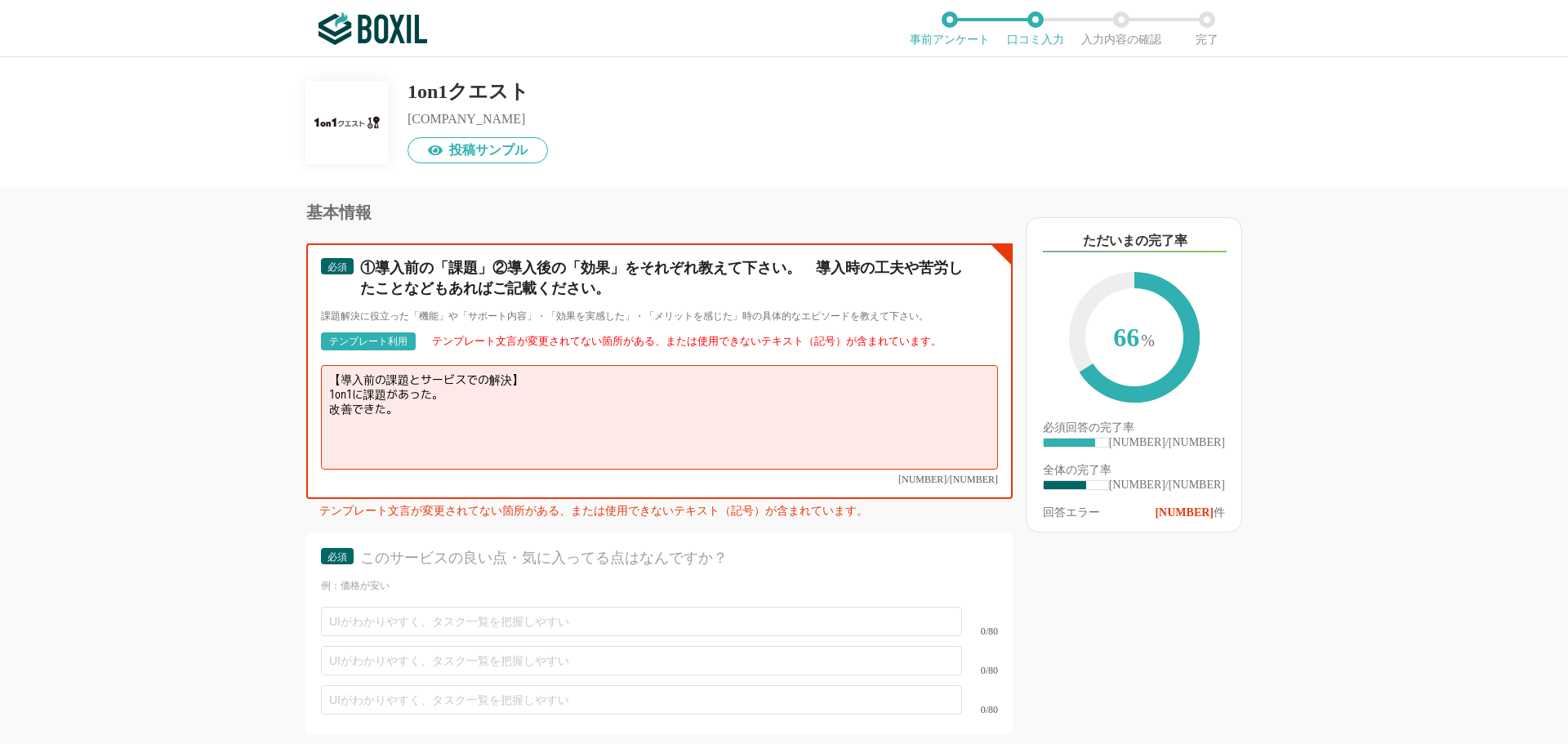 scroll, scrollTop: 0, scrollLeft: 0, axis: both 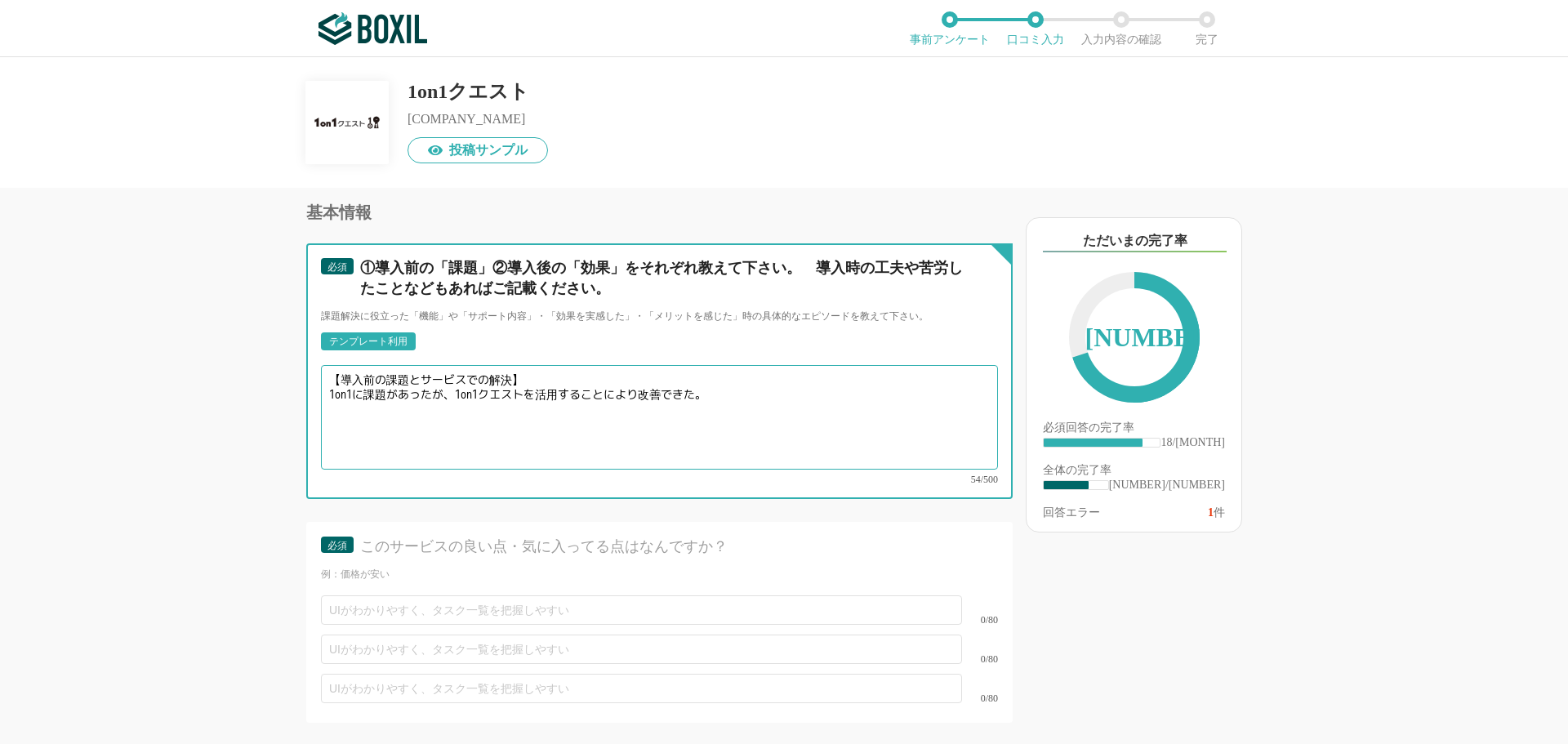 type on "【導入前の課題とサービスでの解決】
1on1に課題があったが、1on1クエストを活用することにより改善できた。" 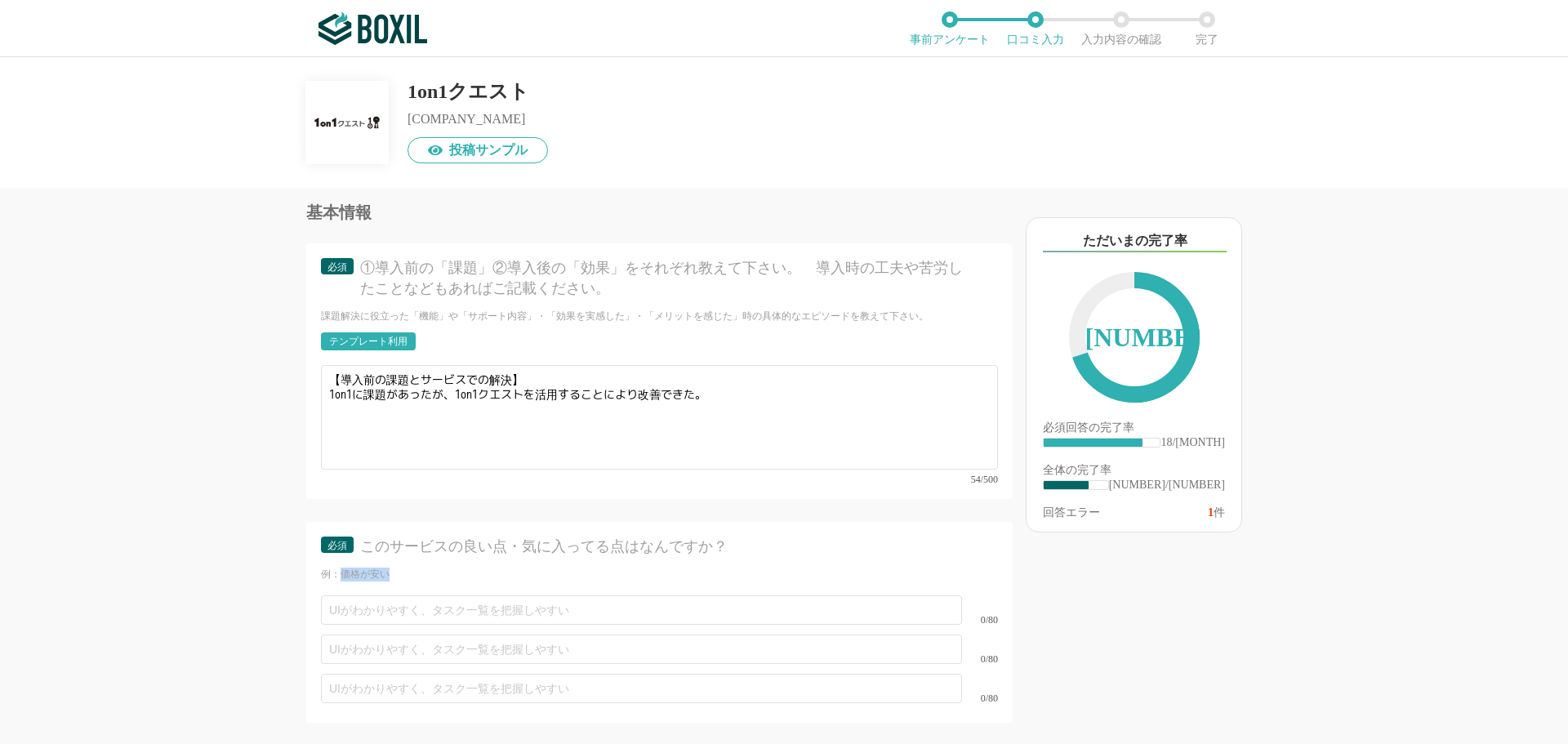 drag, startPoint x: 403, startPoint y: 492, endPoint x: 343, endPoint y: 498, distance: 60.299254 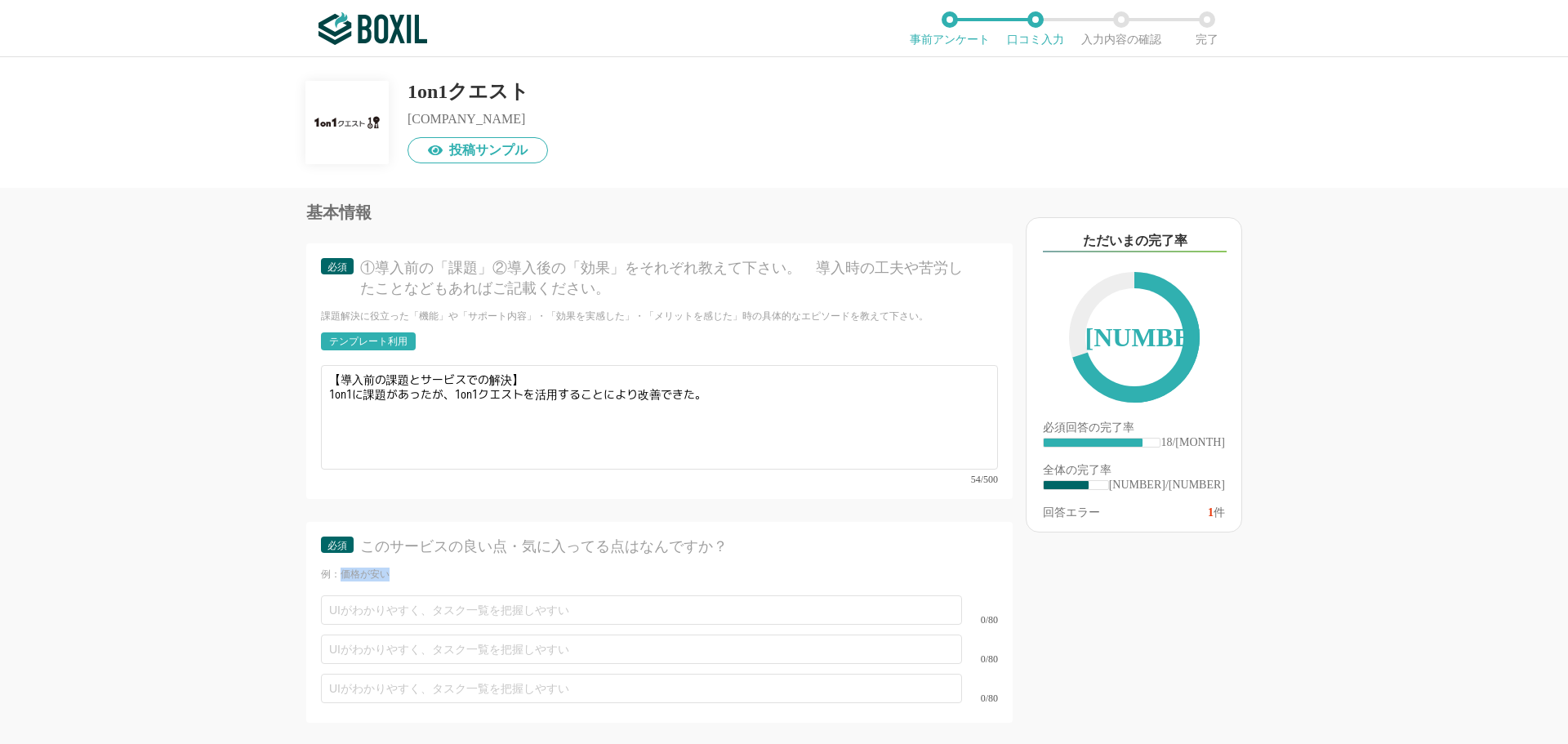 copy on "価格が安い" 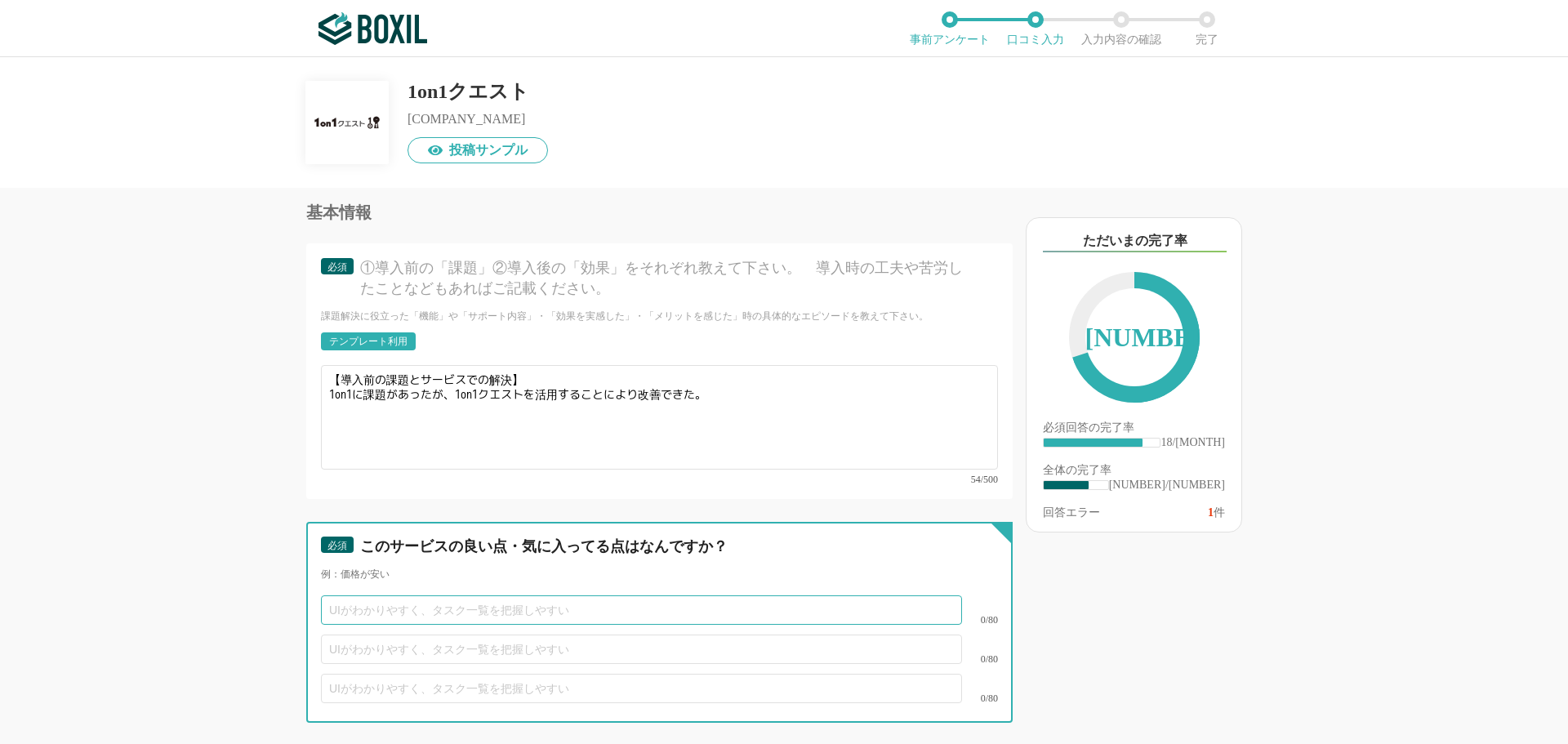 drag, startPoint x: 417, startPoint y: 536, endPoint x: 389, endPoint y: 545, distance: 29.410882 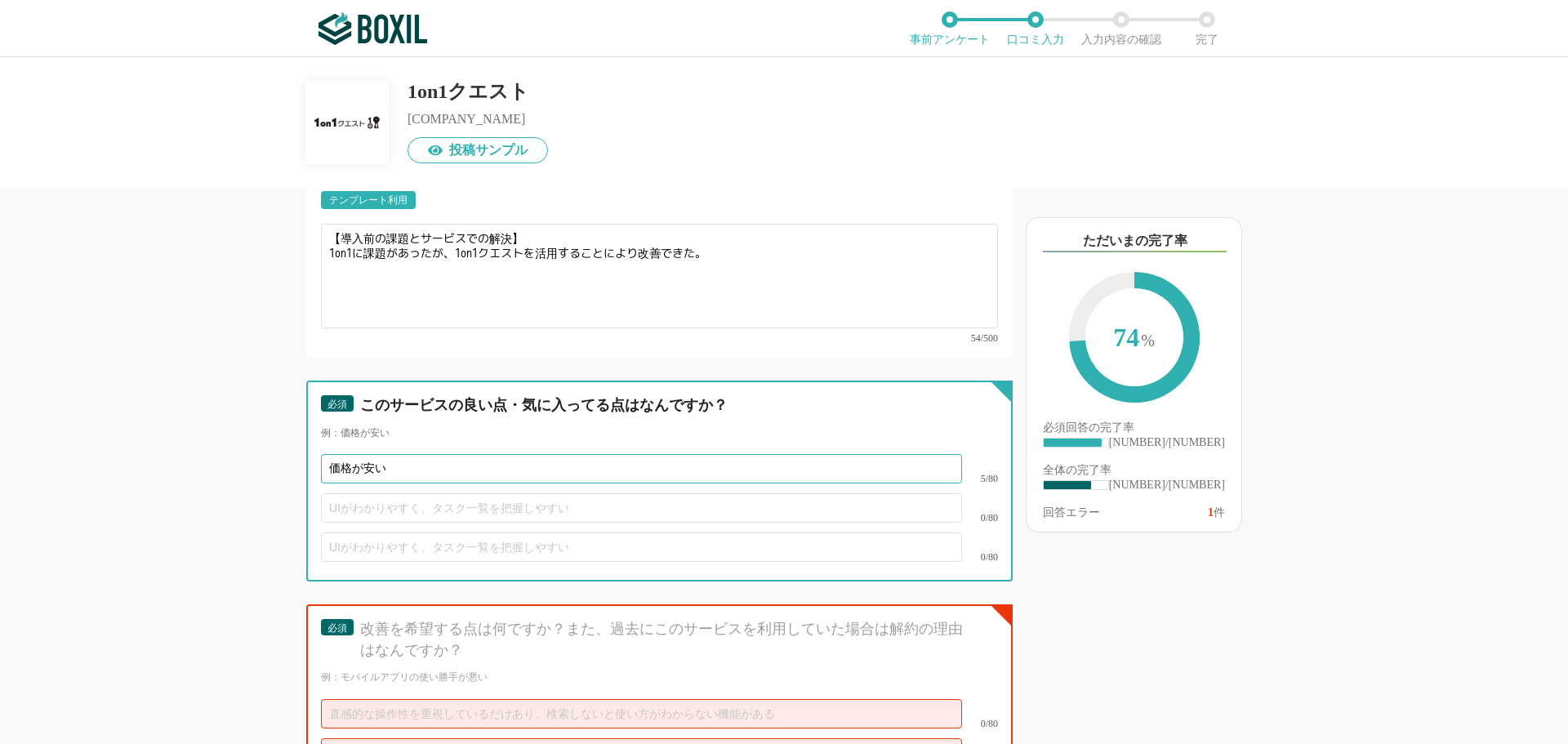 scroll, scrollTop: 3477, scrollLeft: 0, axis: vertical 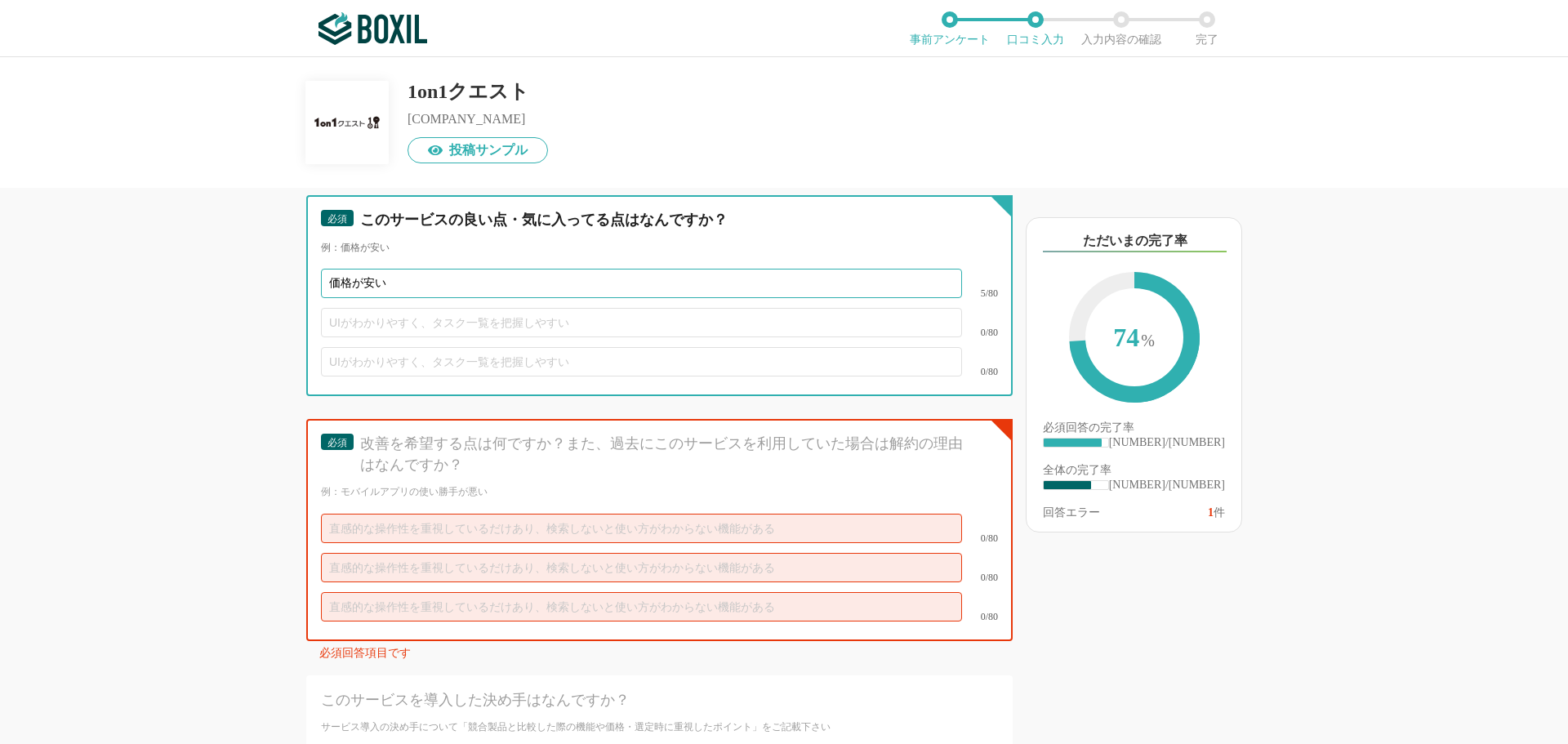 type on "価格が安い" 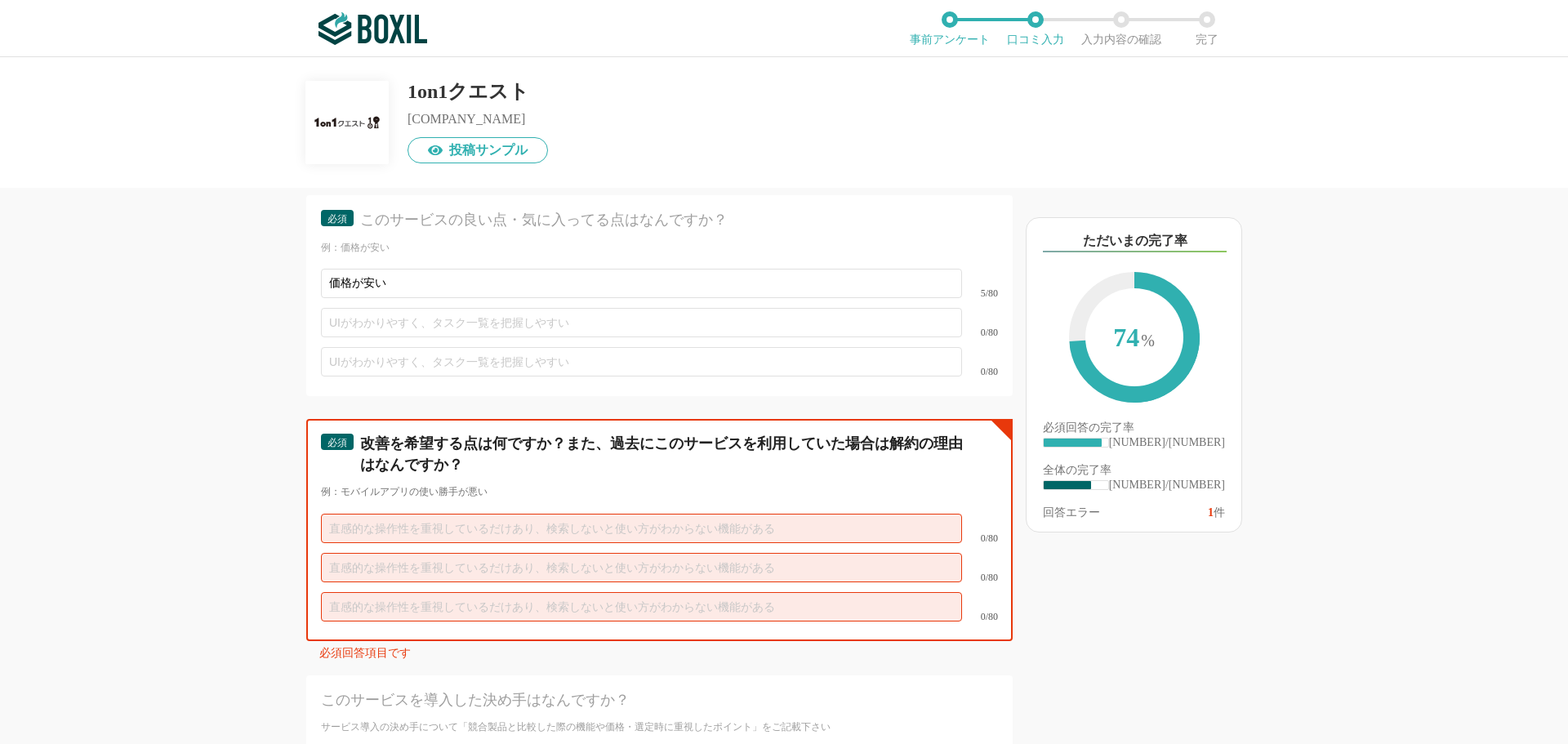 click at bounding box center [641, 528] 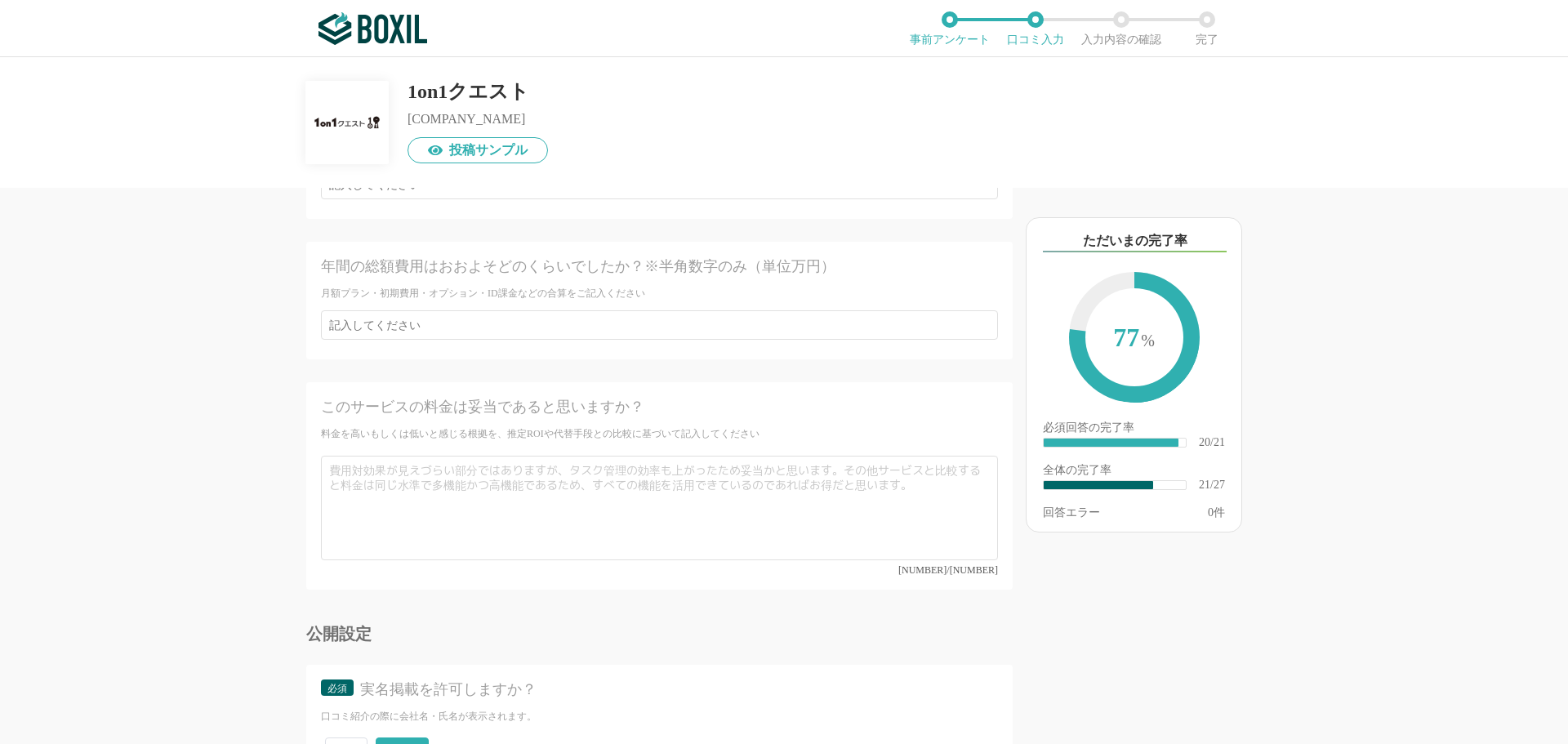 scroll, scrollTop: 4283, scrollLeft: 0, axis: vertical 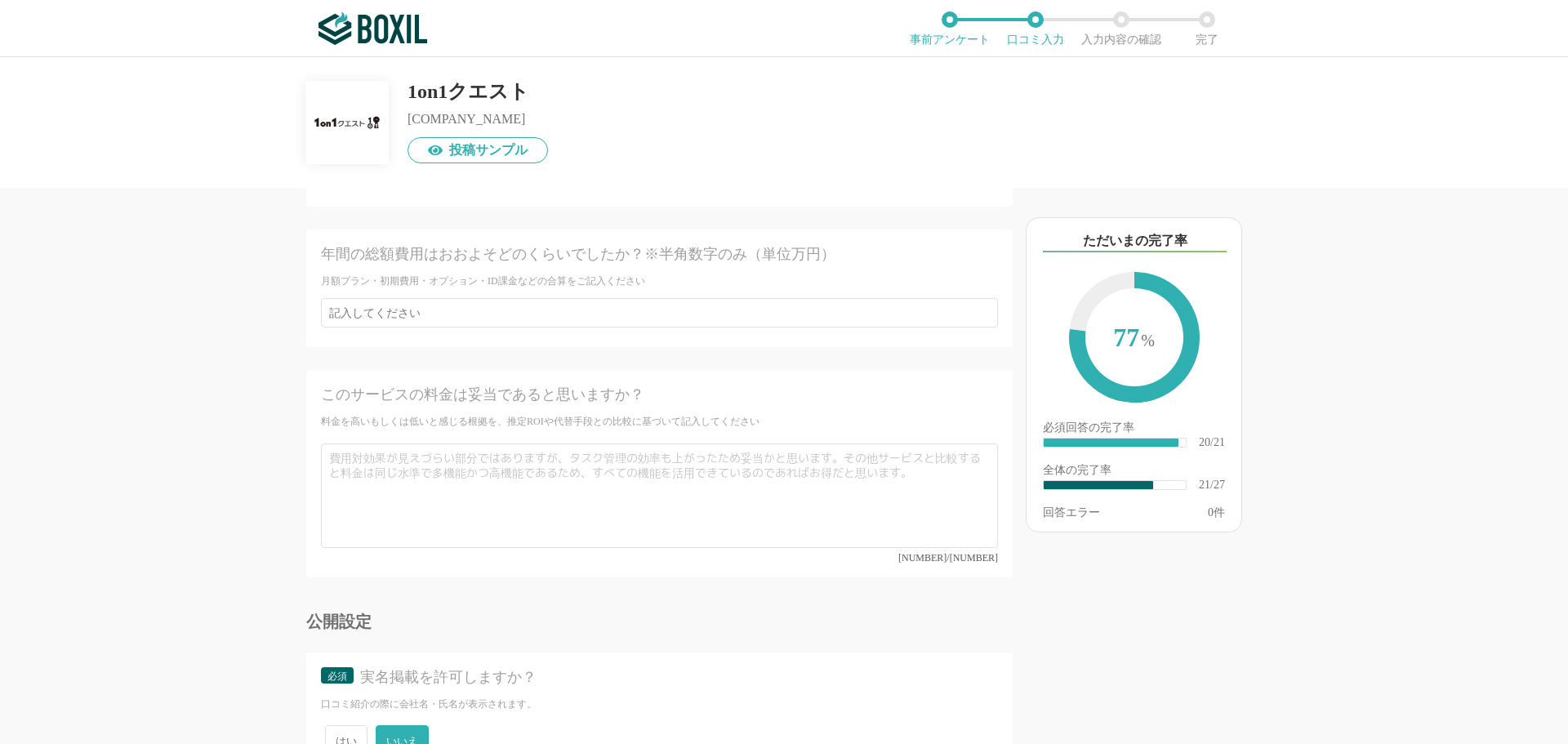 type on "なし" 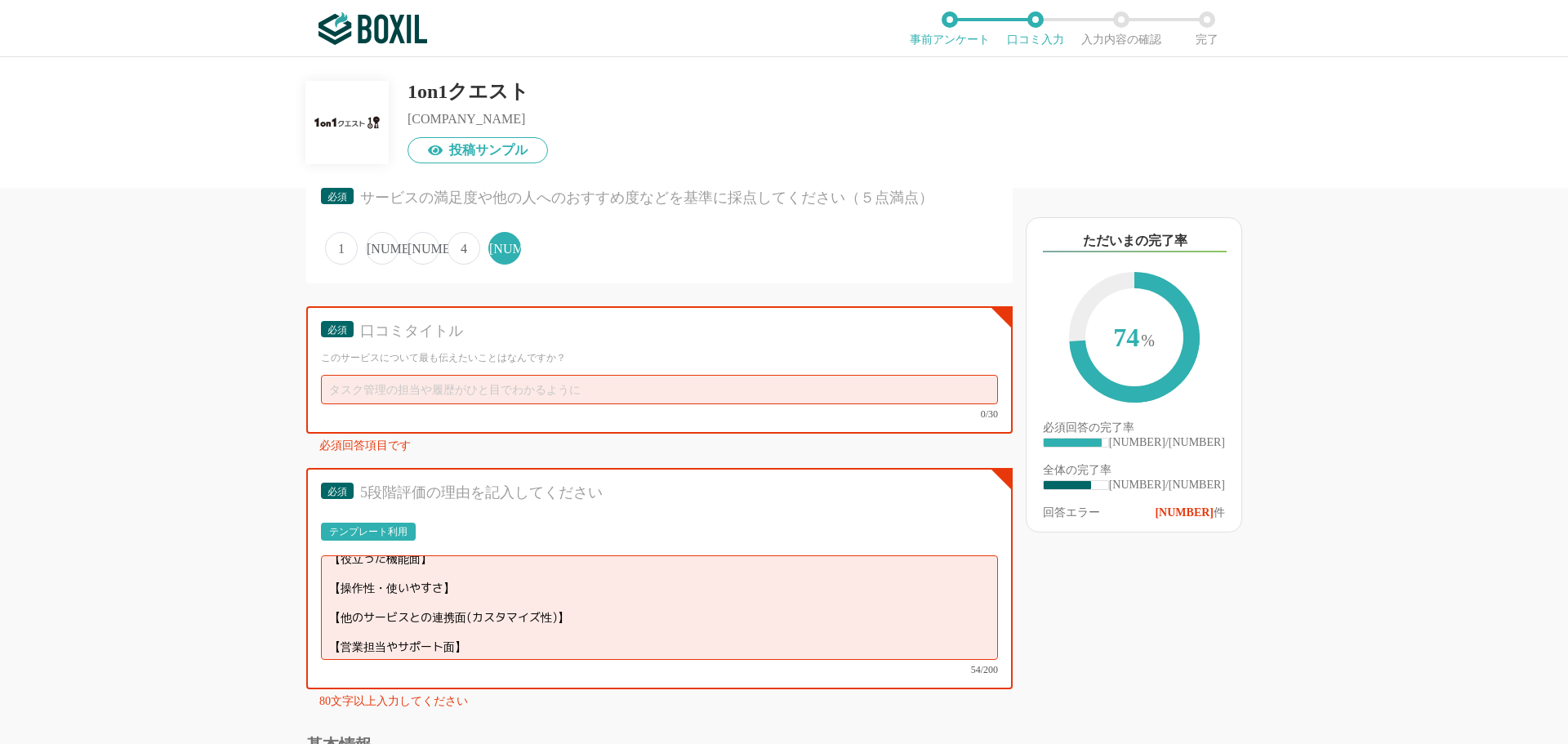 scroll, scrollTop: 2644, scrollLeft: 0, axis: vertical 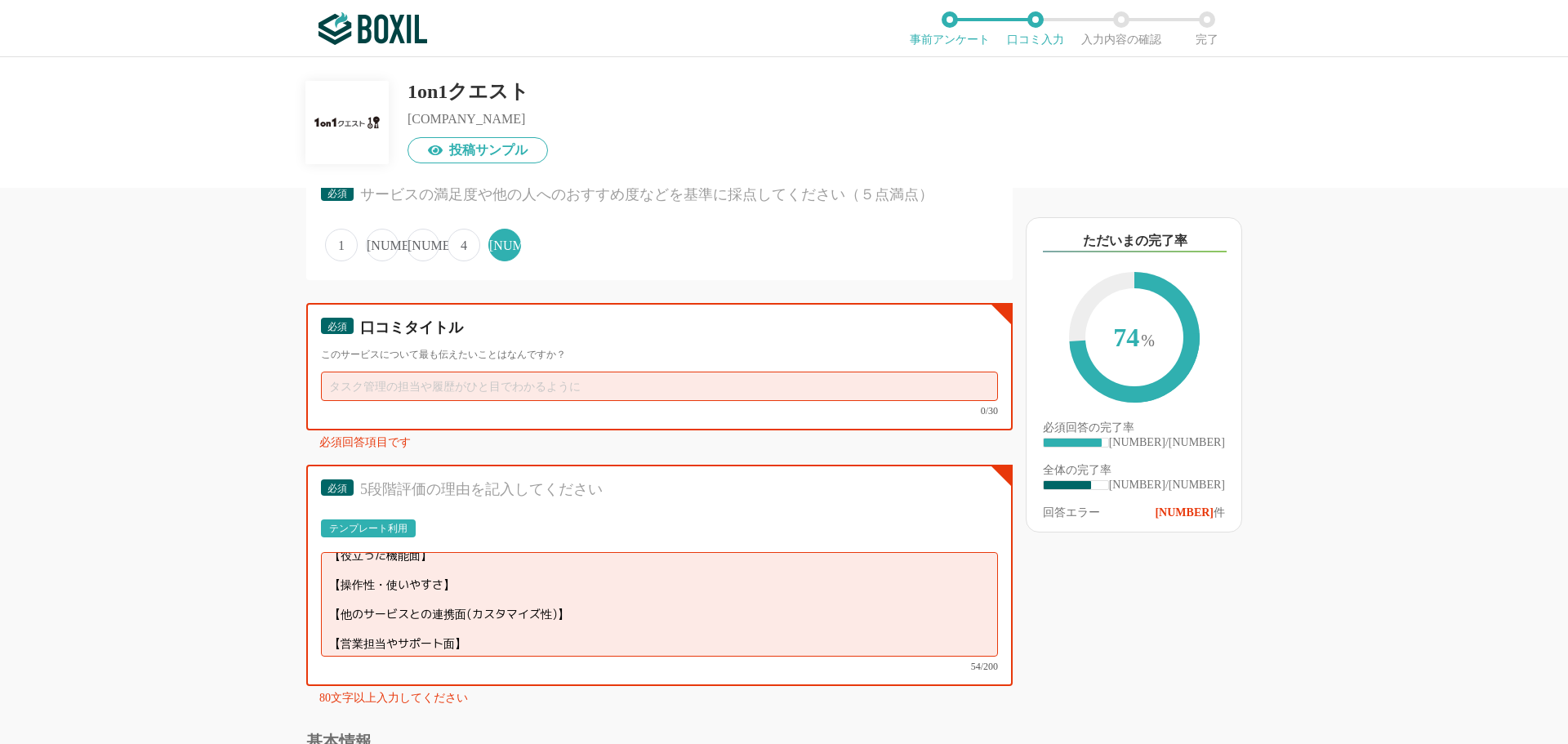 click at bounding box center [659, 386] 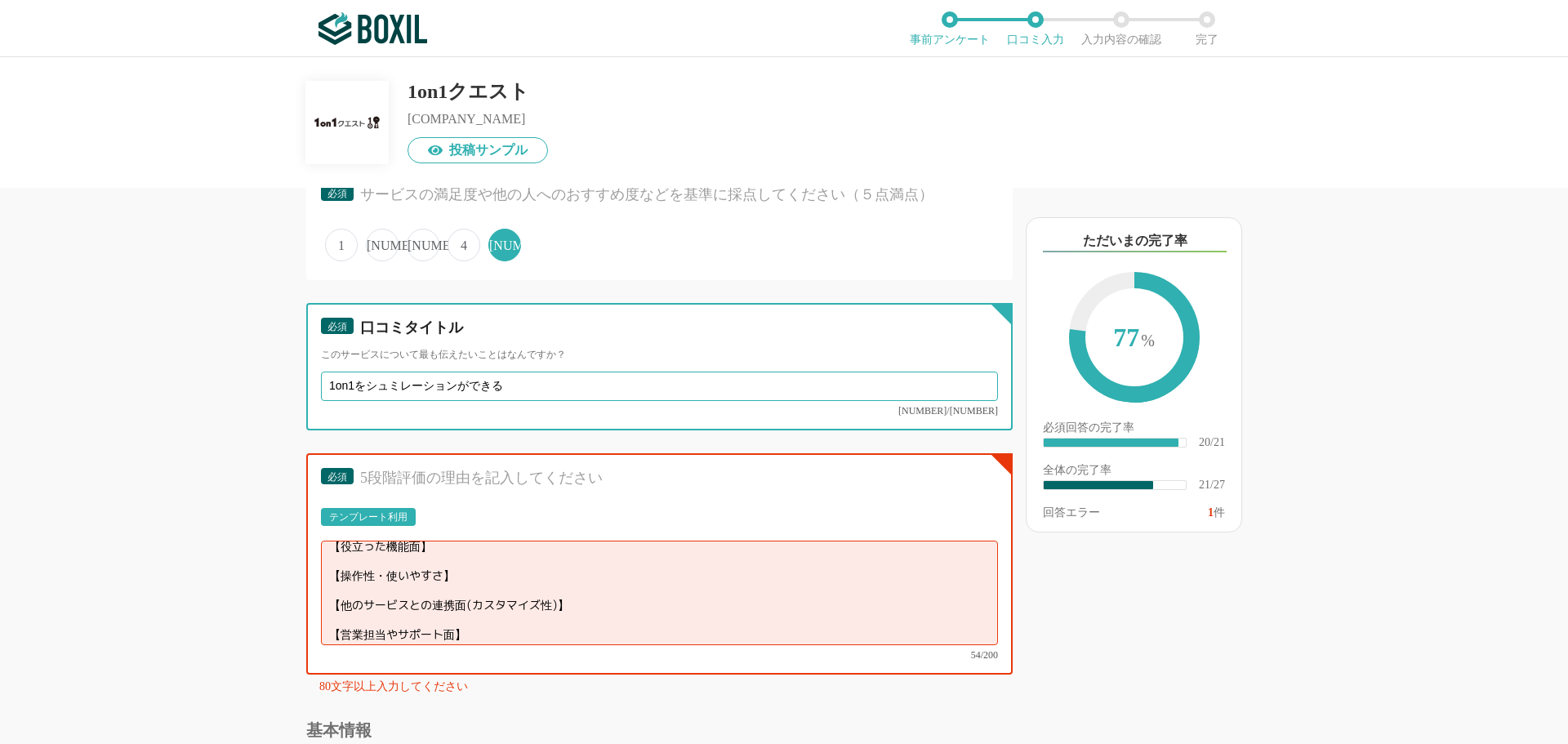 scroll, scrollTop: 11, scrollLeft: 0, axis: vertical 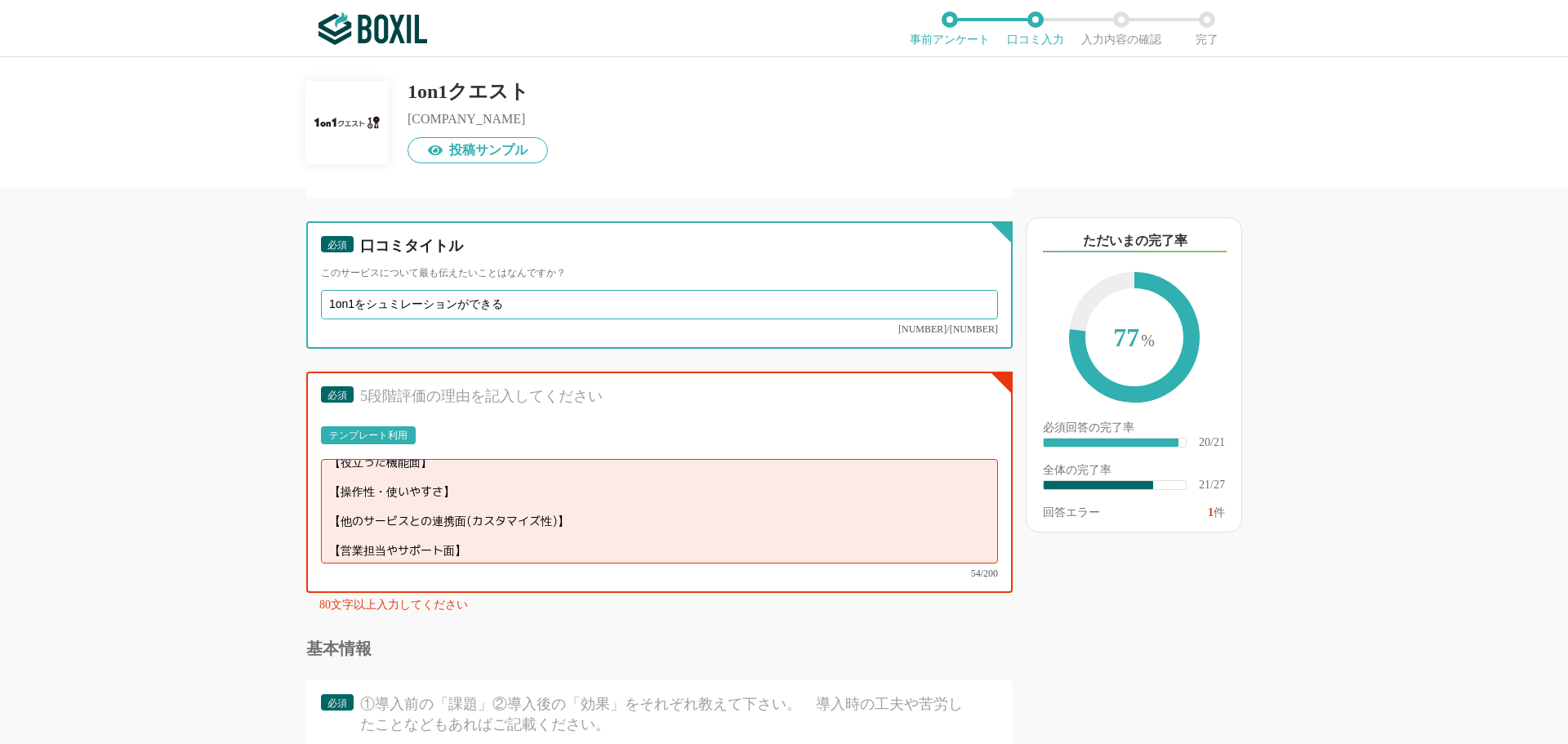 type on "1on1をシュミレーションができる" 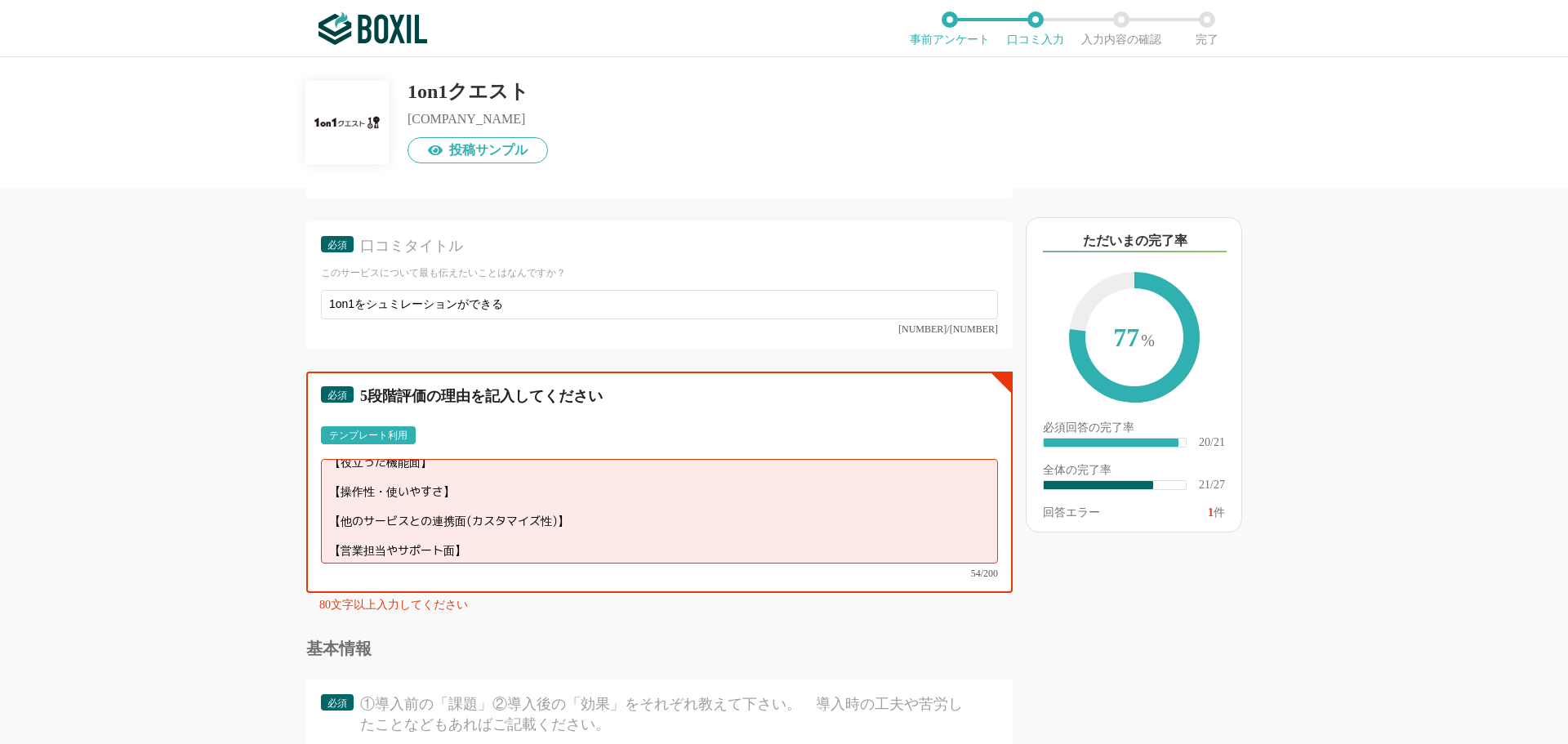 scroll, scrollTop: 0, scrollLeft: 0, axis: both 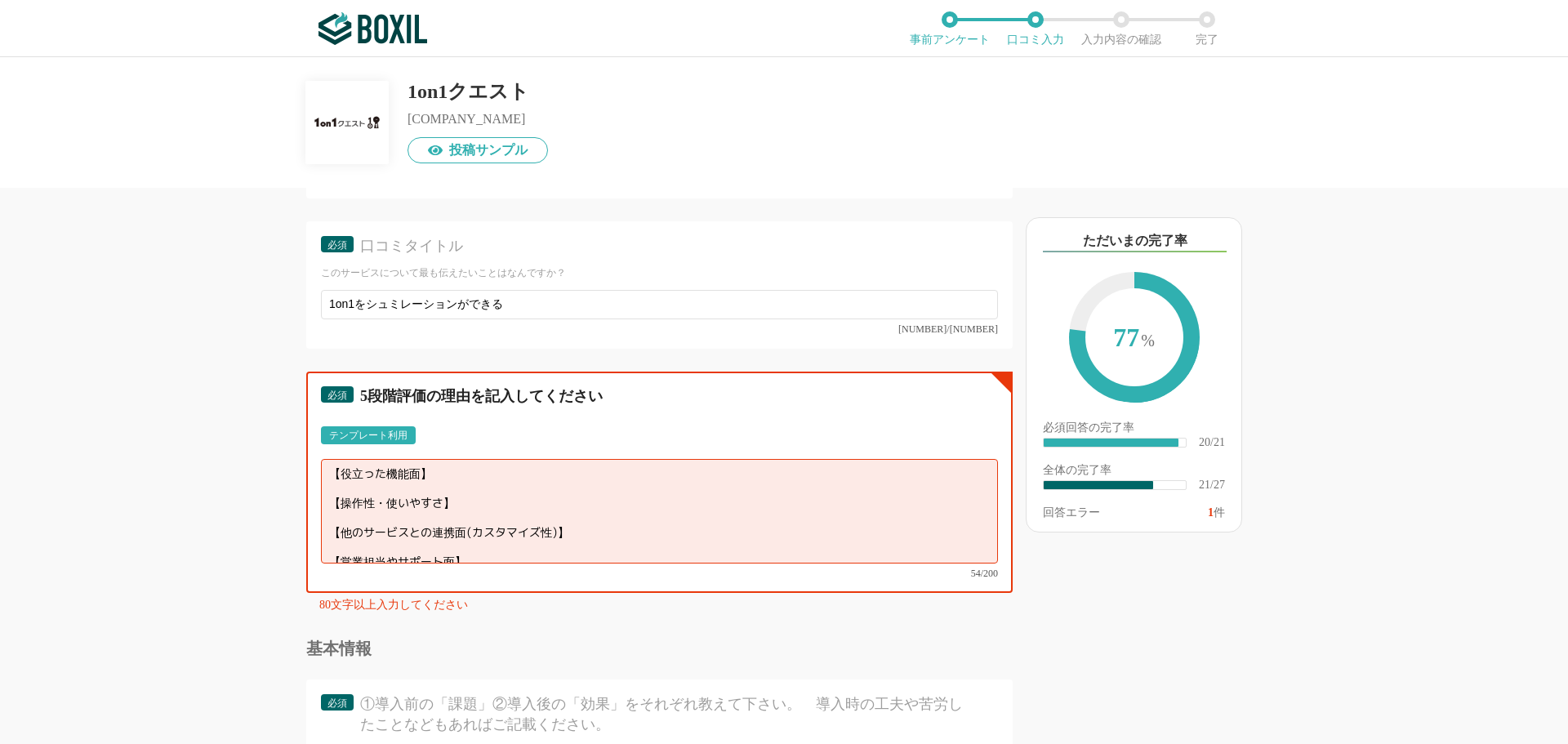 drag, startPoint x: 479, startPoint y: 493, endPoint x: 316, endPoint y: 399, distance: 188.16216 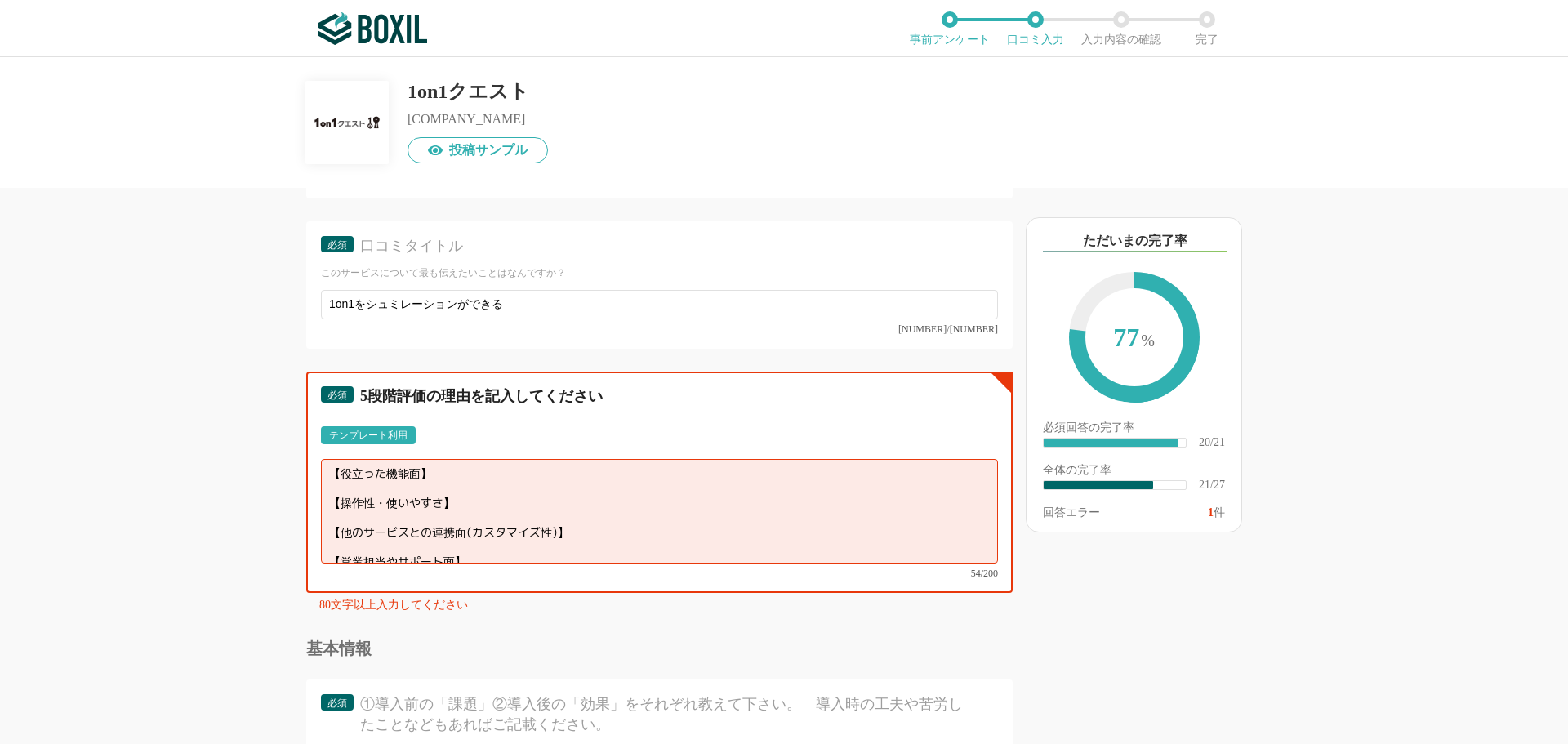 click on "【役立った機能面】
【操作性・使いやすさ】
【他のサービスとの連携面(カスタマイズ性)】
【営業担当やサポート面】" at bounding box center [659, 511] 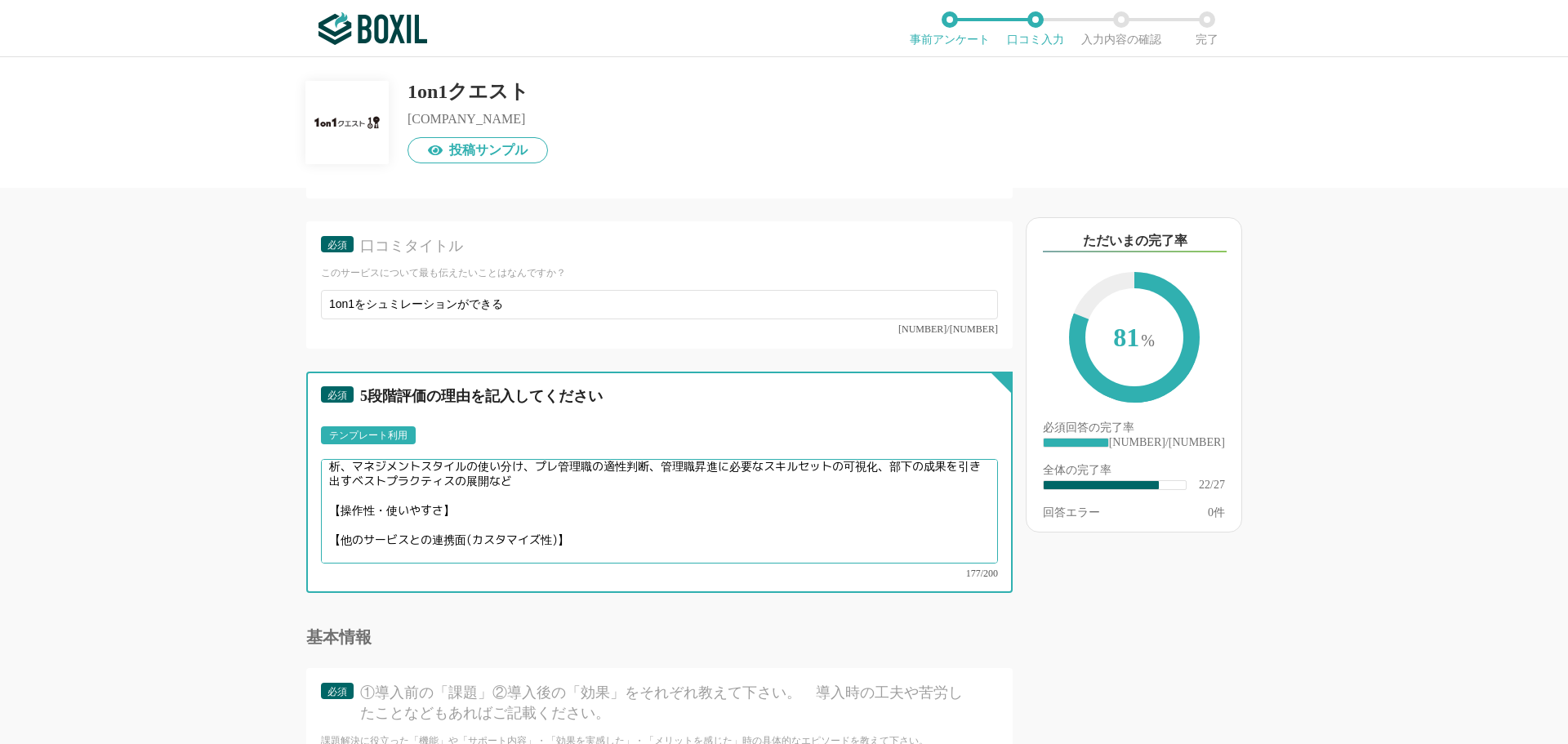 scroll, scrollTop: 34, scrollLeft: 0, axis: vertical 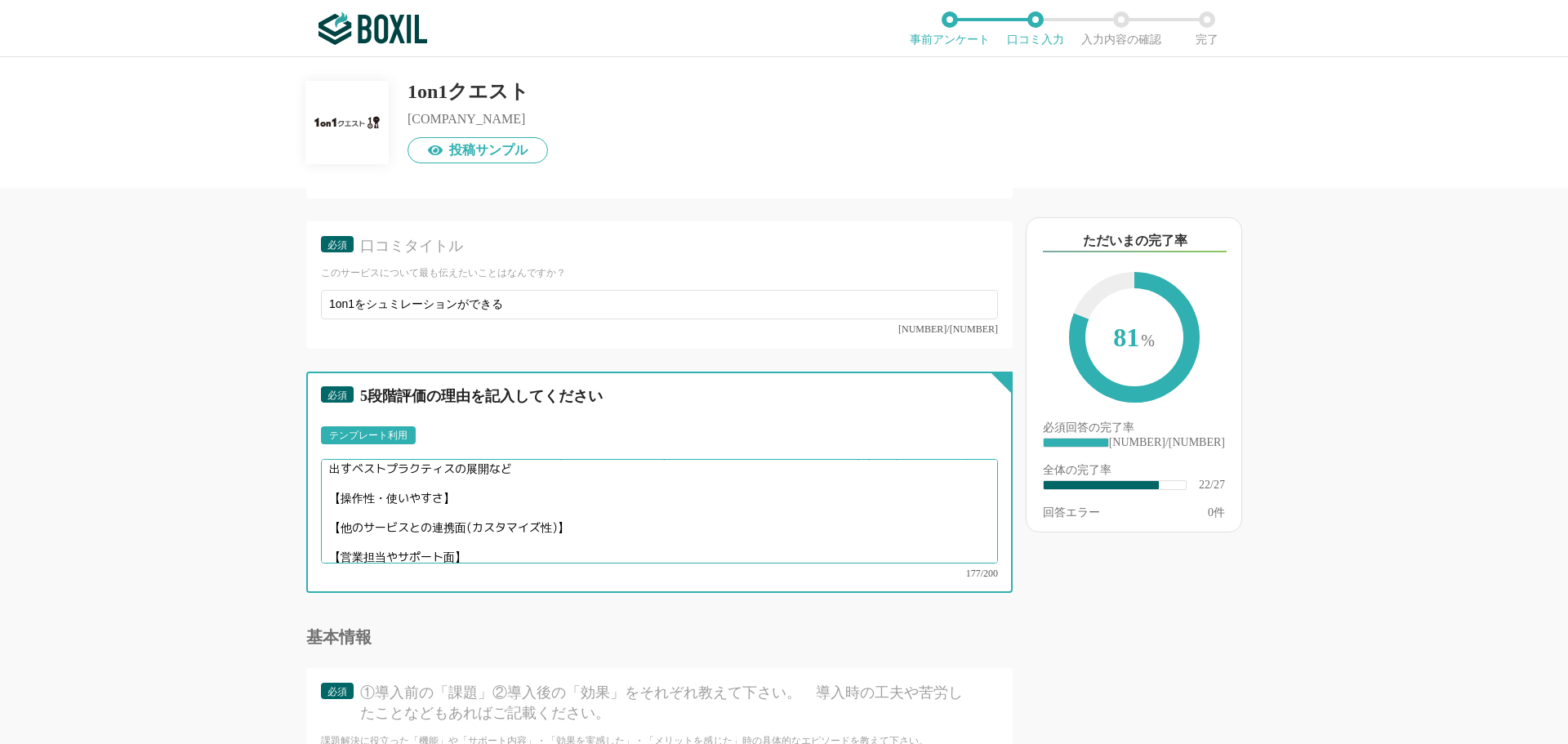 drag, startPoint x: 497, startPoint y: 501, endPoint x: 303, endPoint y: 429, distance: 206.92994 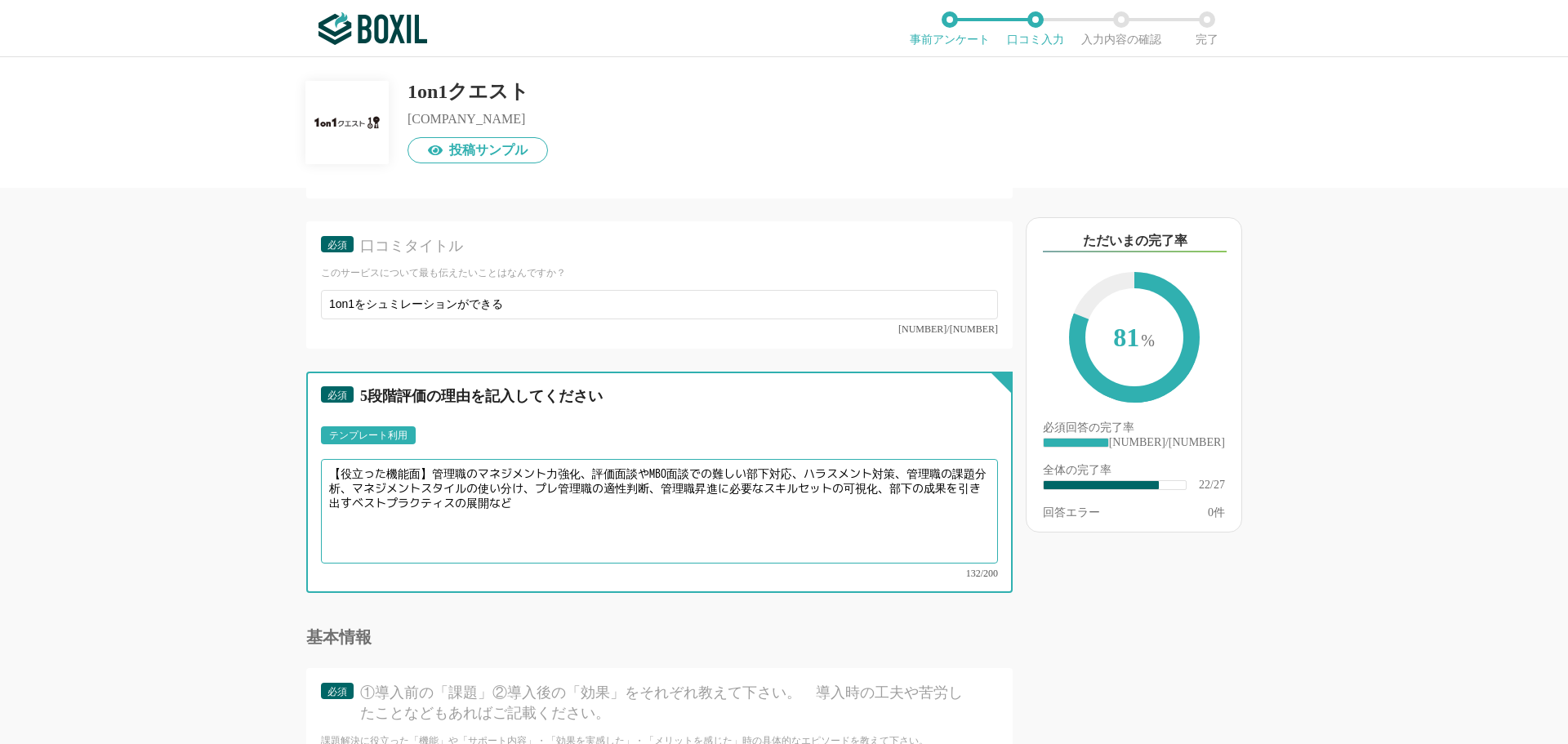 scroll, scrollTop: 0, scrollLeft: 0, axis: both 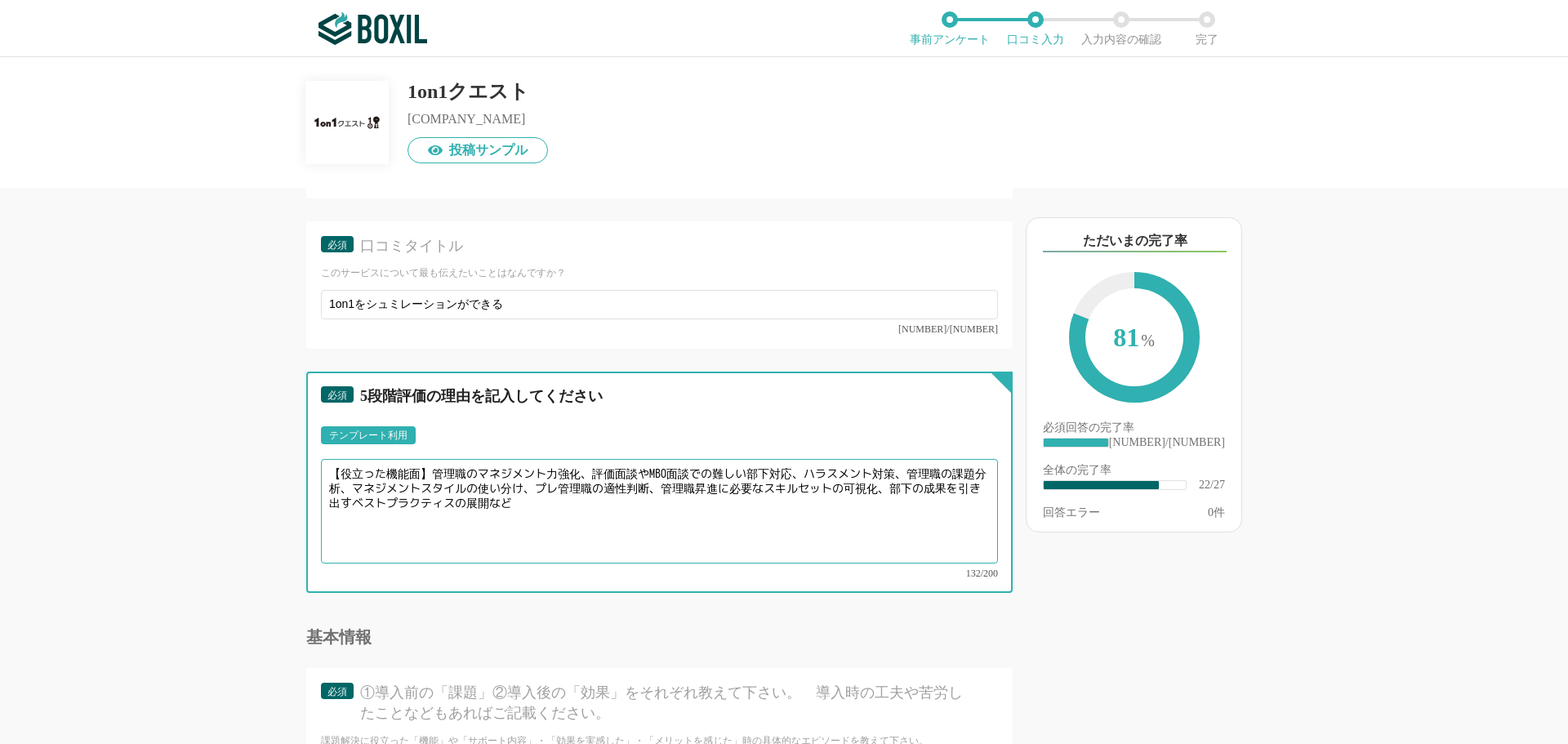 drag, startPoint x: 435, startPoint y: 430, endPoint x: 251, endPoint y: 433, distance: 184.0245 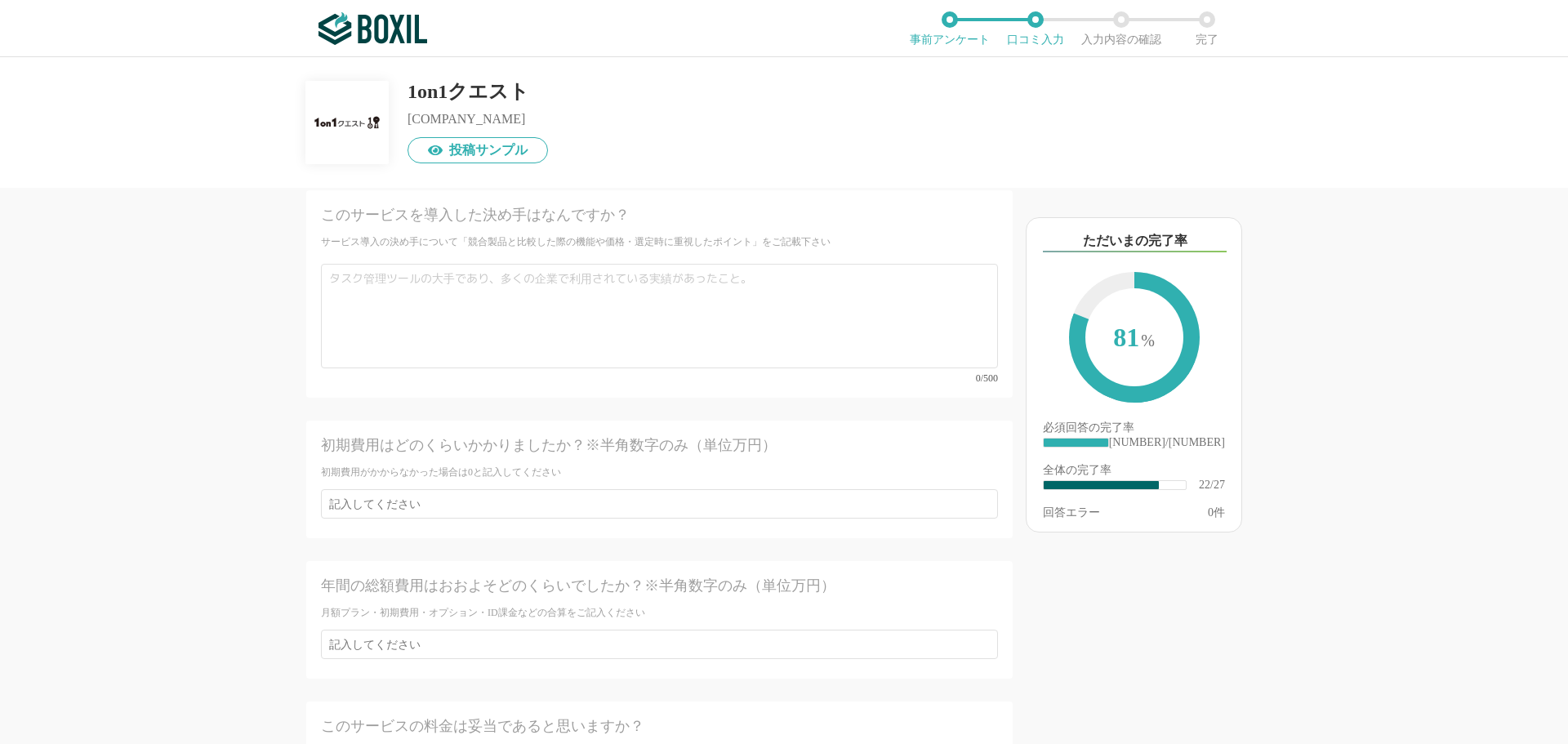 scroll, scrollTop: 4283, scrollLeft: 0, axis: vertical 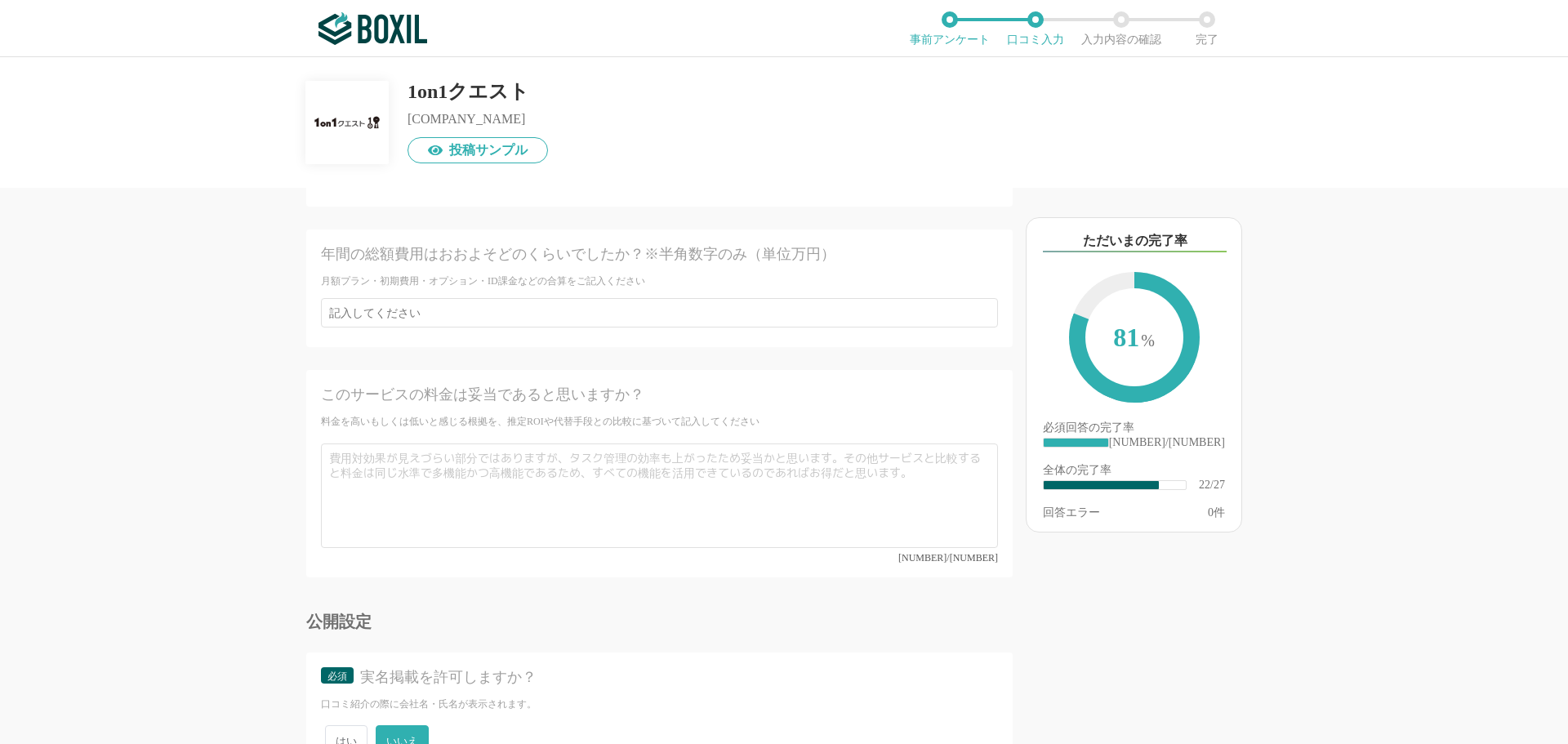 type on "管理職のマネジメント力強化、評価面談やMBO面談での難しい部下対応、ハラスメント対策、管理職の課題分析、マネジメントスタイルの使い分け、プレ管理職の適性判断、管理職昇進に必要なスキルセットの可視化、部下の成果を引き出すベストプラクティスの展開など" 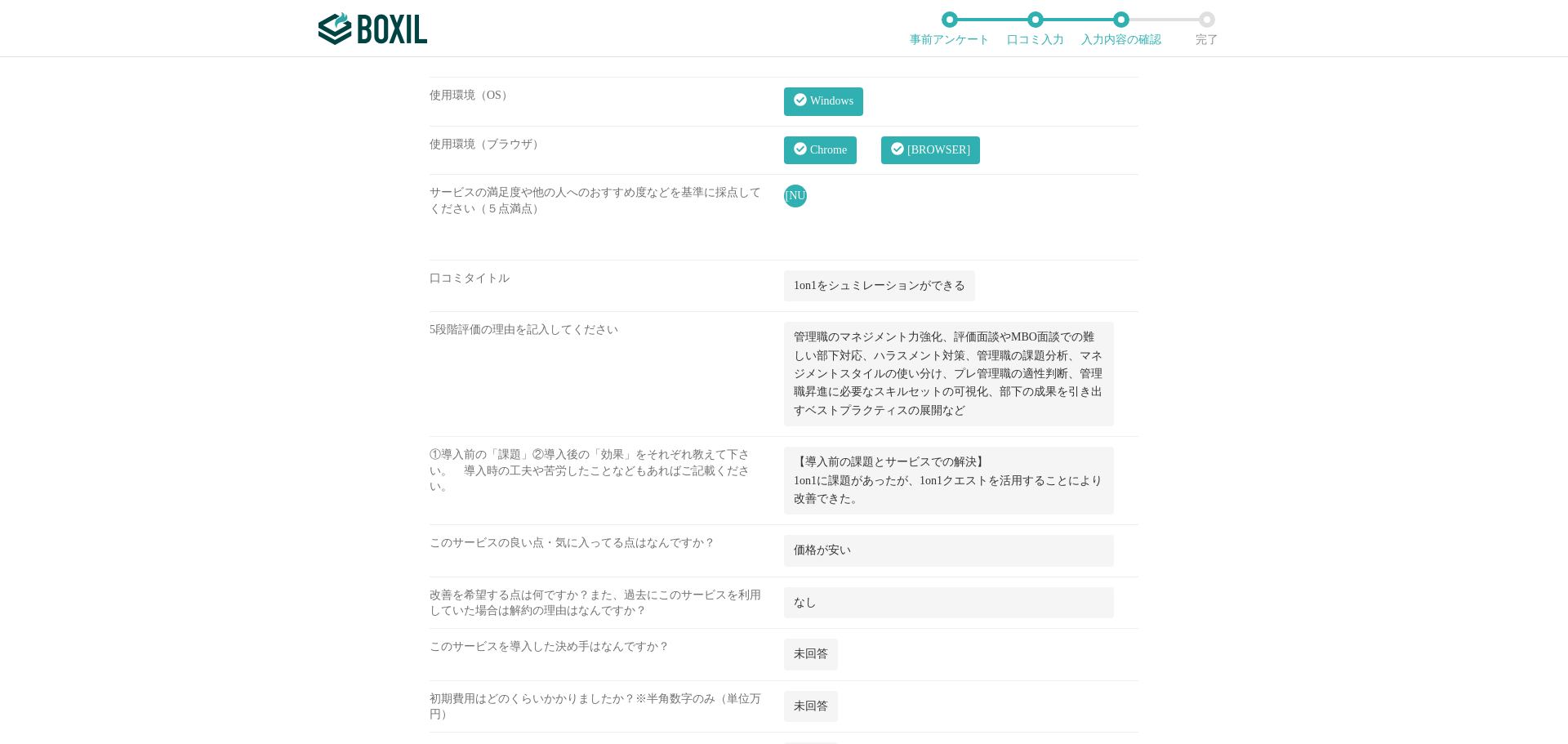 scroll, scrollTop: 1472, scrollLeft: 0, axis: vertical 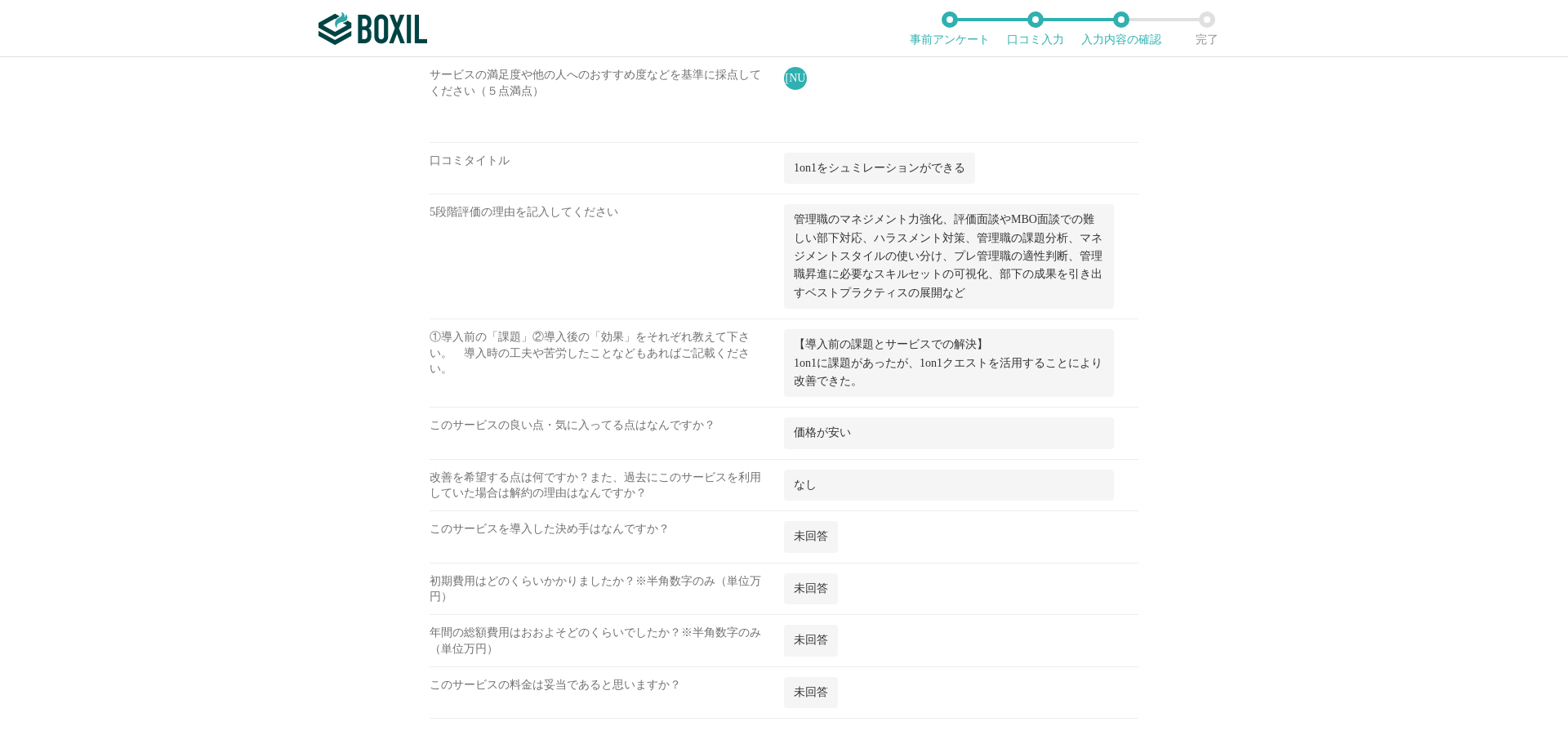 click on "個人情報の取扱い 、 利用規約 、 口コミガイドライン 、 及び注意事項に同意の上" at bounding box center [721, 853] 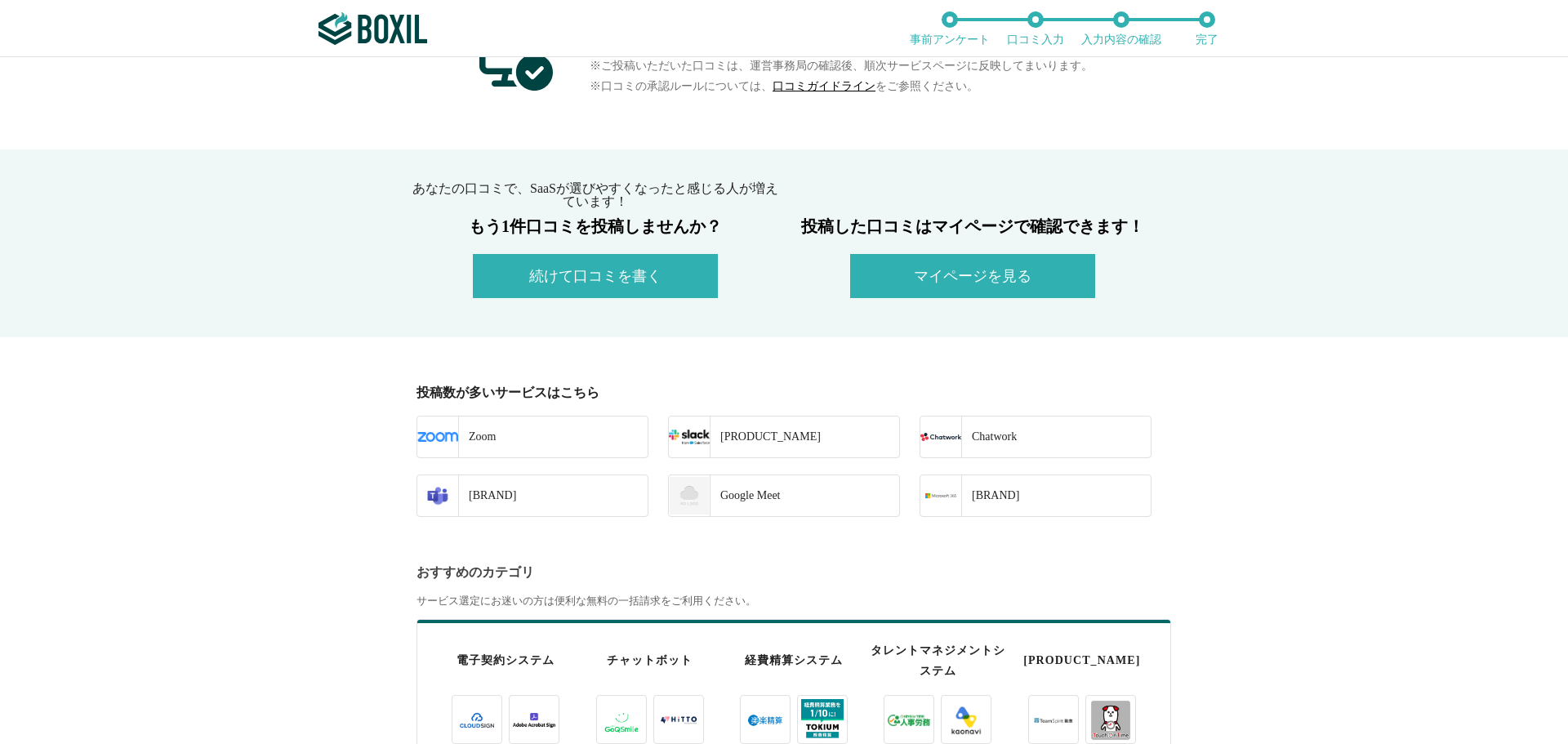 scroll, scrollTop: 0, scrollLeft: 0, axis: both 